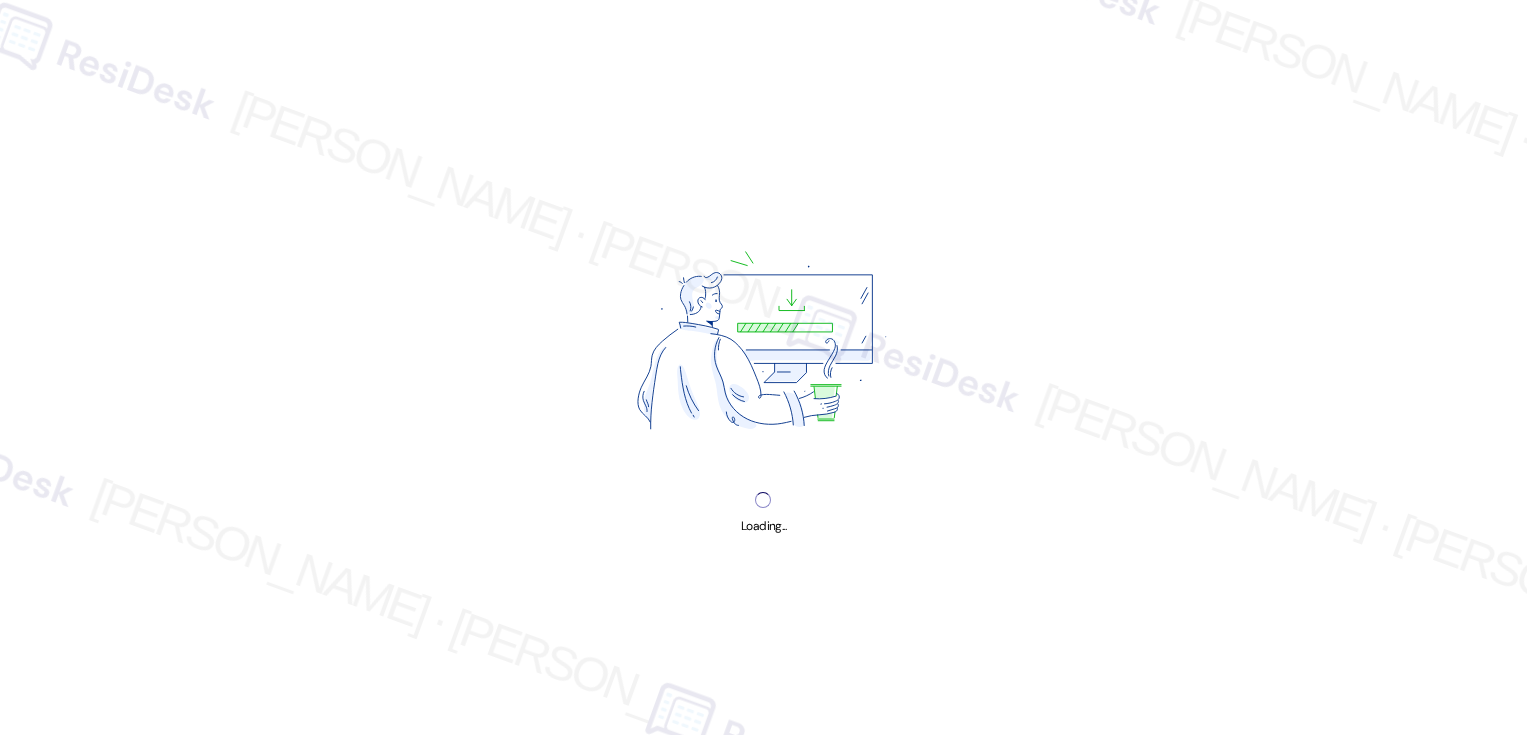 scroll, scrollTop: 0, scrollLeft: 0, axis: both 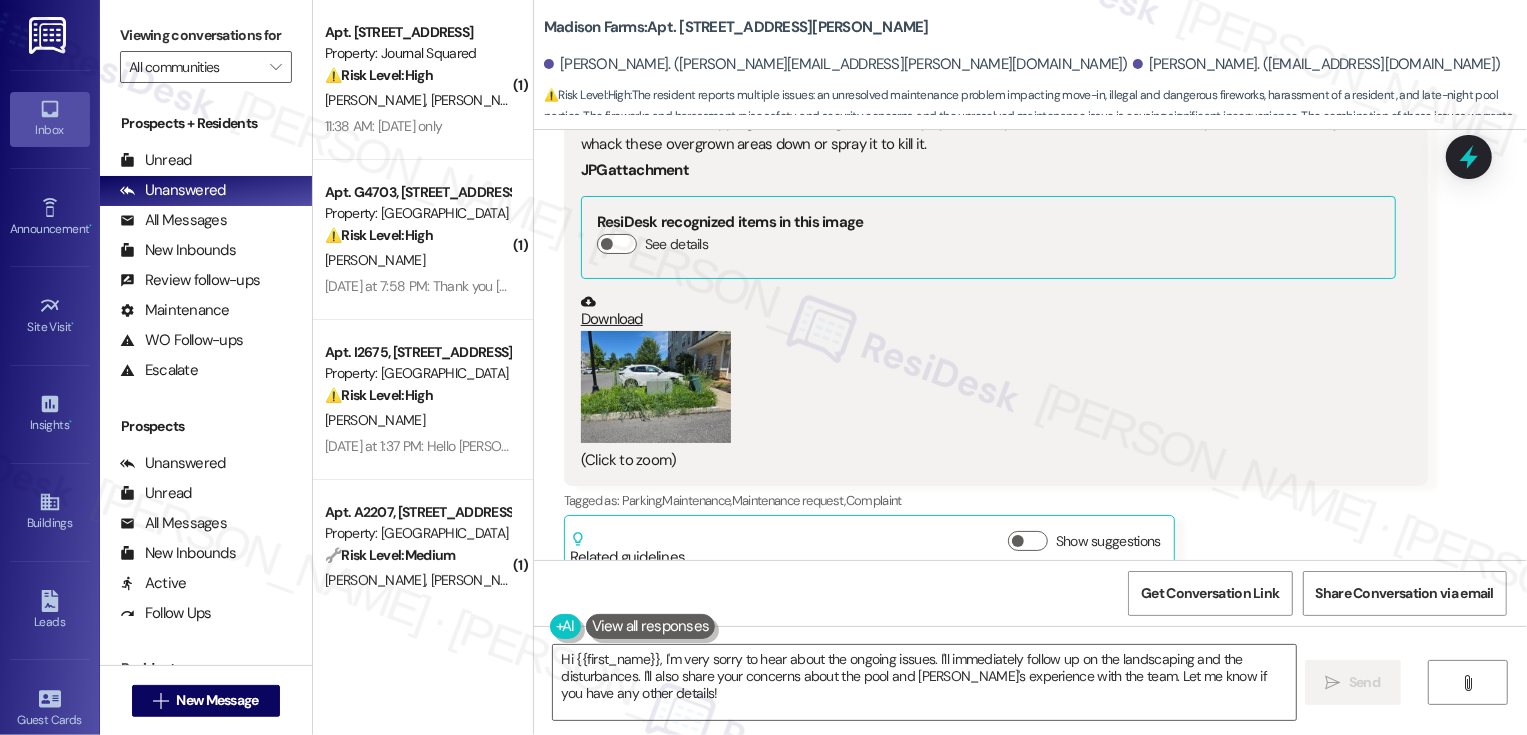 click on "Download" at bounding box center [988, 311] 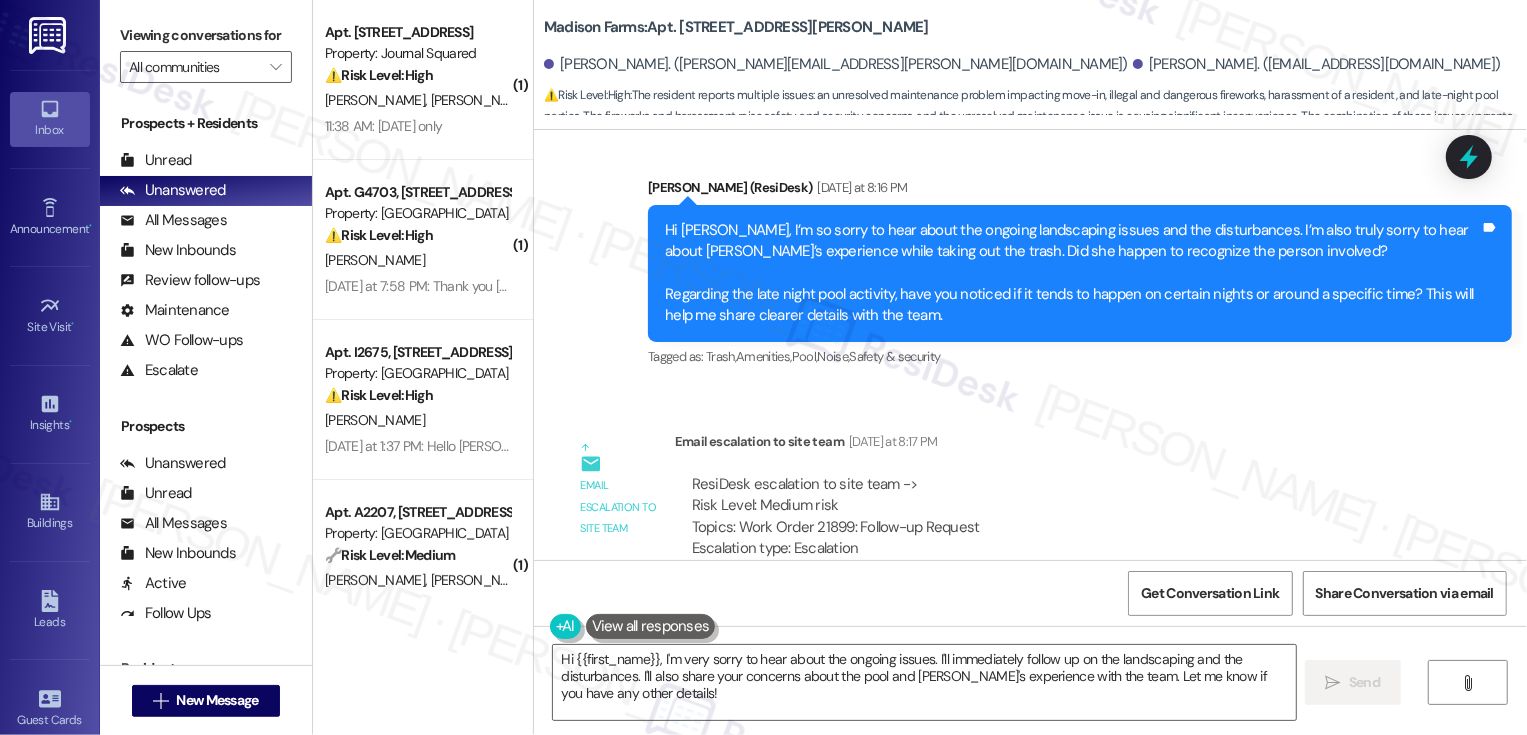 scroll, scrollTop: 8476, scrollLeft: 0, axis: vertical 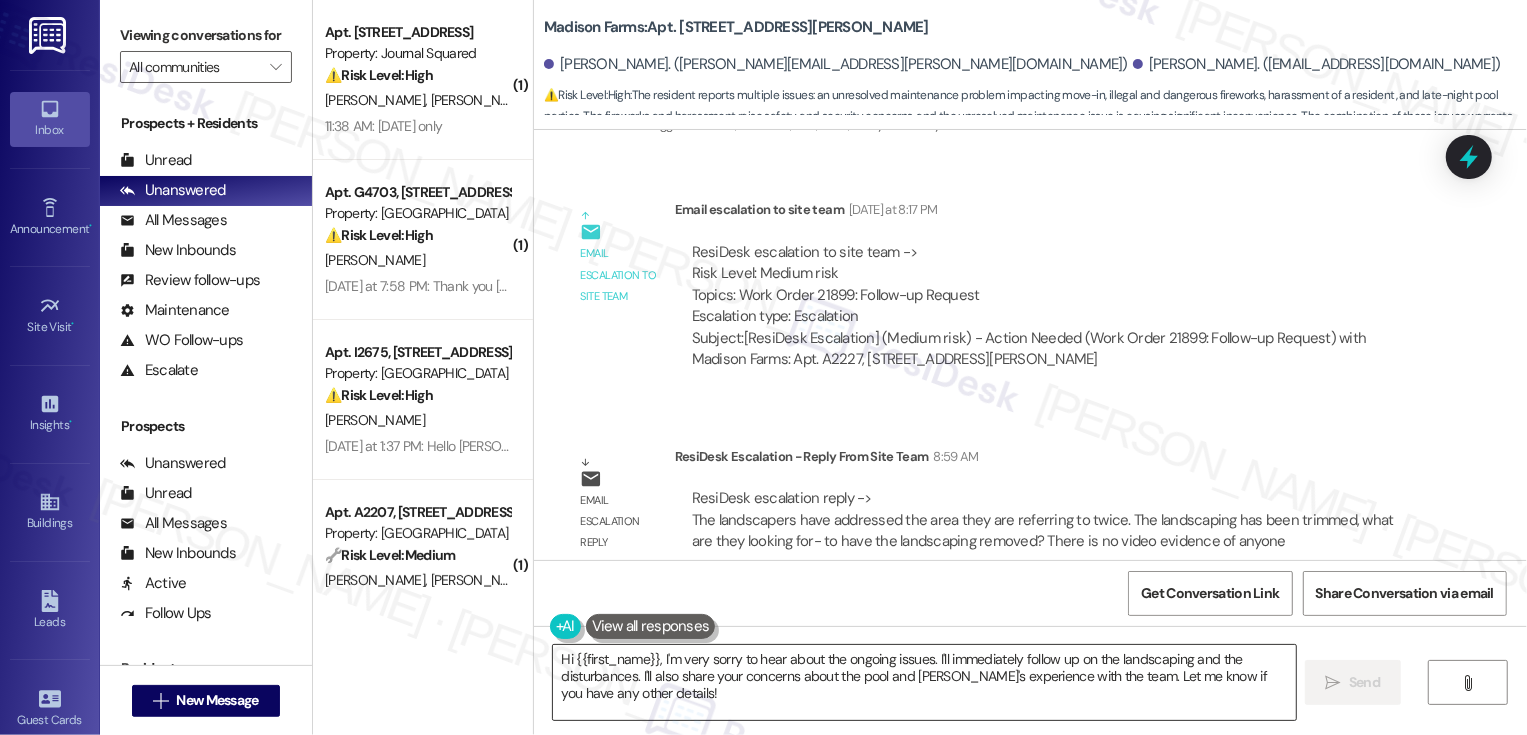 click on "Hi {{first_name}}, I'm very sorry to hear about the ongoing issues. I'll immediately follow up on the landscaping and the disturbances. I'll also share your concerns about the pool and [PERSON_NAME]'s experience with the team. Let me know if you have any other details!" at bounding box center (924, 682) 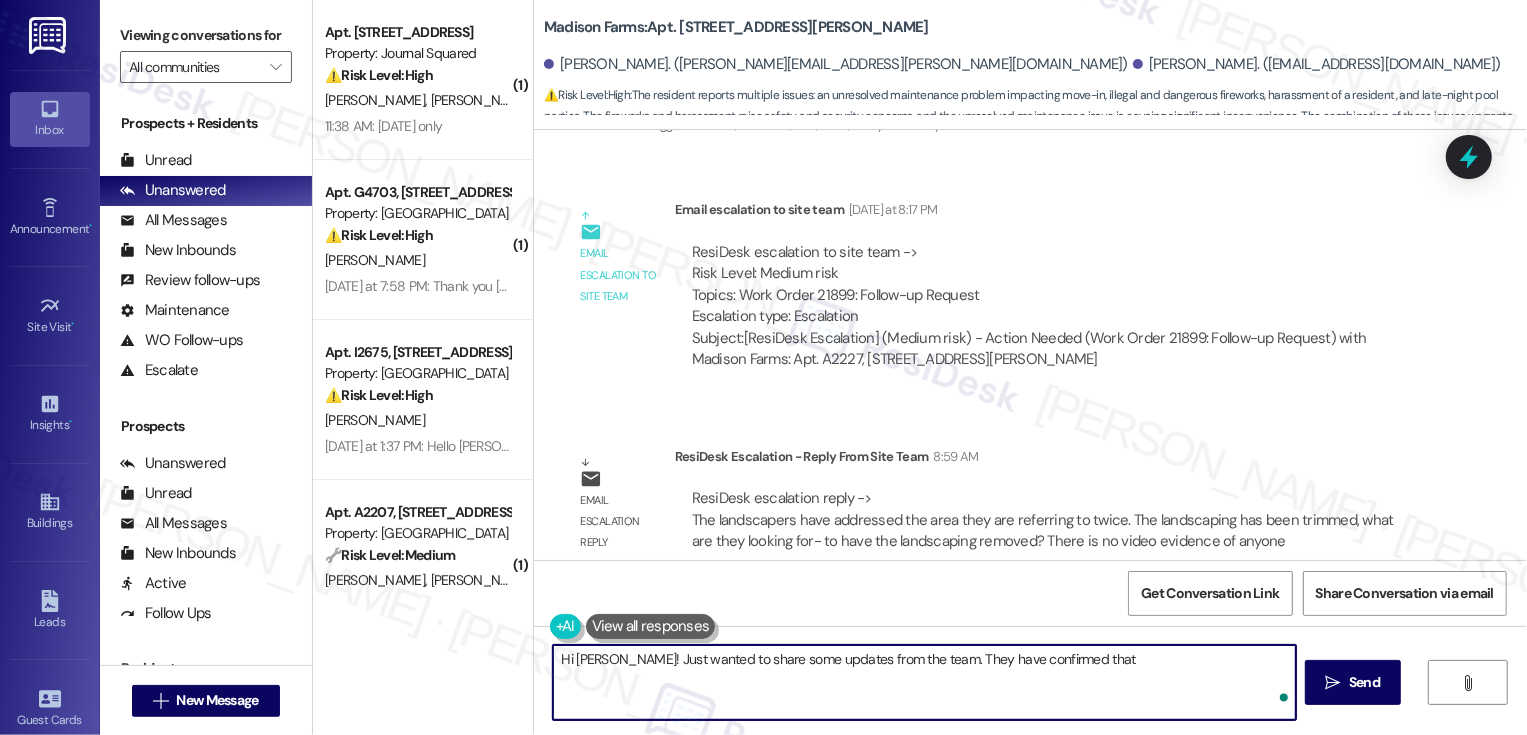 paste on "The landscapers have addressed the area they are referring to twice.
The landscaping has been trimmed" 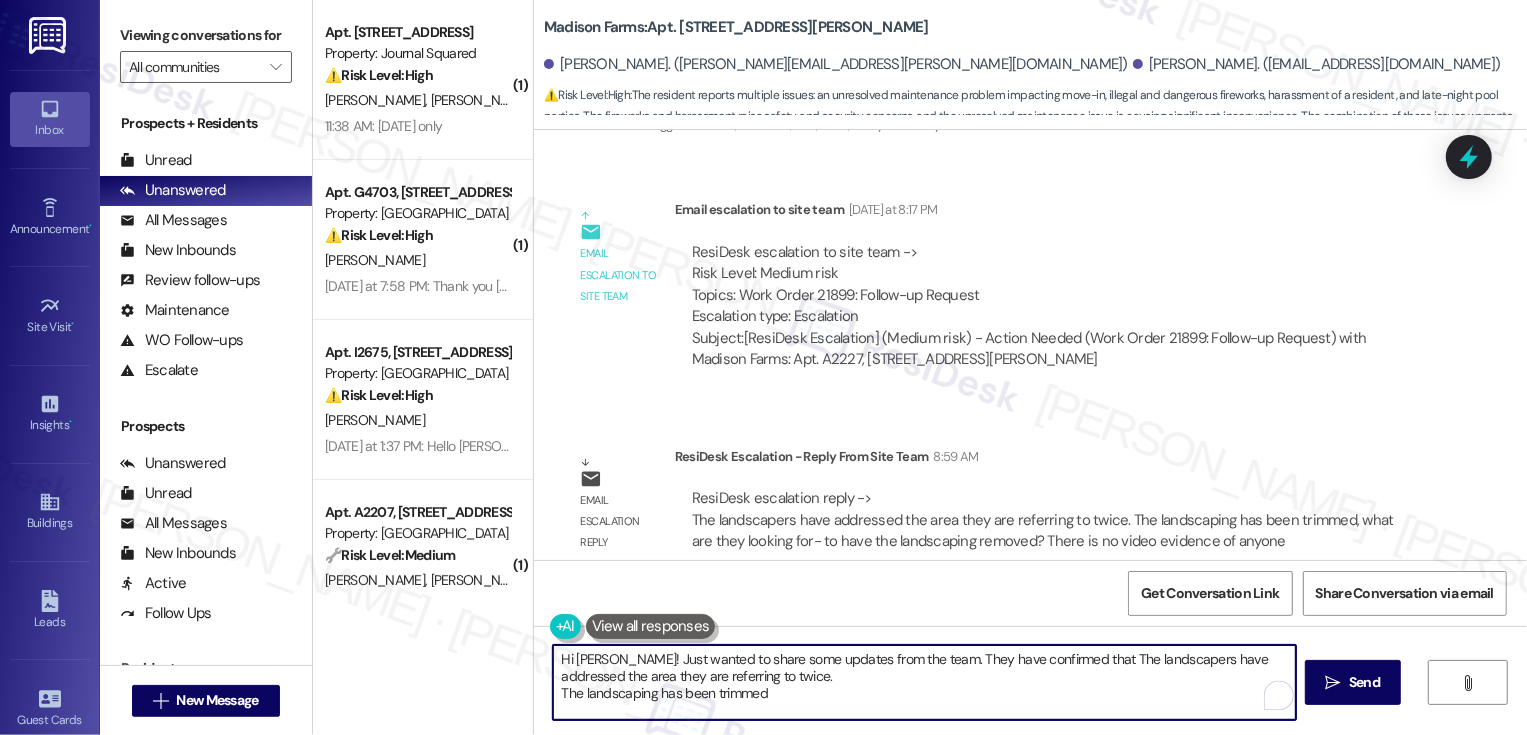 click on "Hi [PERSON_NAME]! Just wanted to share some updates from the team. They have confirmed that The landscapers have addressed the area they are referring to twice.
The landscaping has been trimmed" at bounding box center (924, 682) 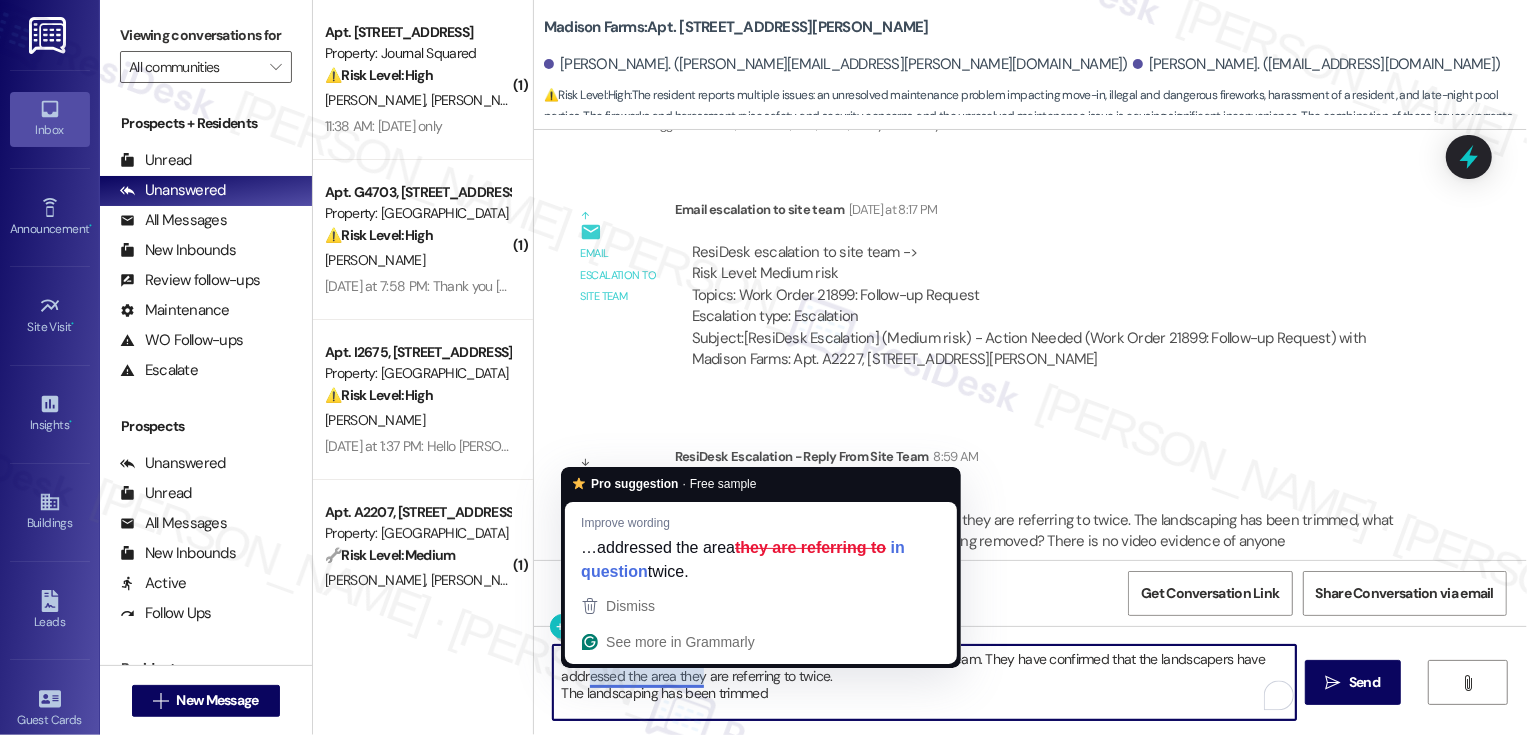 click on "Hi [PERSON_NAME]! Just wanted to share some updates from the team. They have confirmed that the landscapers have addressed the area they are referring to twice.
The landscaping has been trimmed" at bounding box center [924, 682] 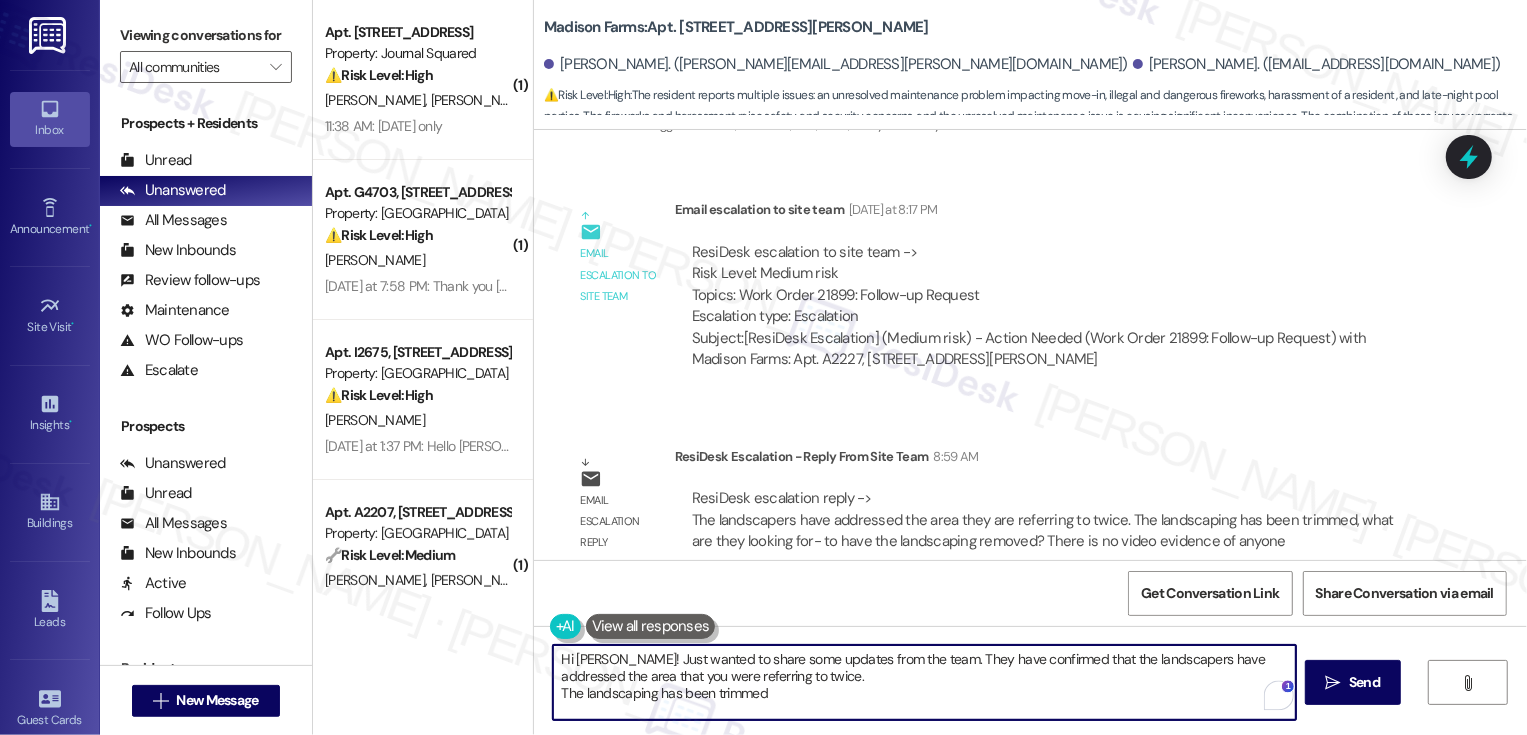 click on "Hi [PERSON_NAME]! Just wanted to share some updates from the team. They have confirmed that the landscapers have addressed the area that you were referring to twice.
The landscaping has been trimmed" at bounding box center [924, 682] 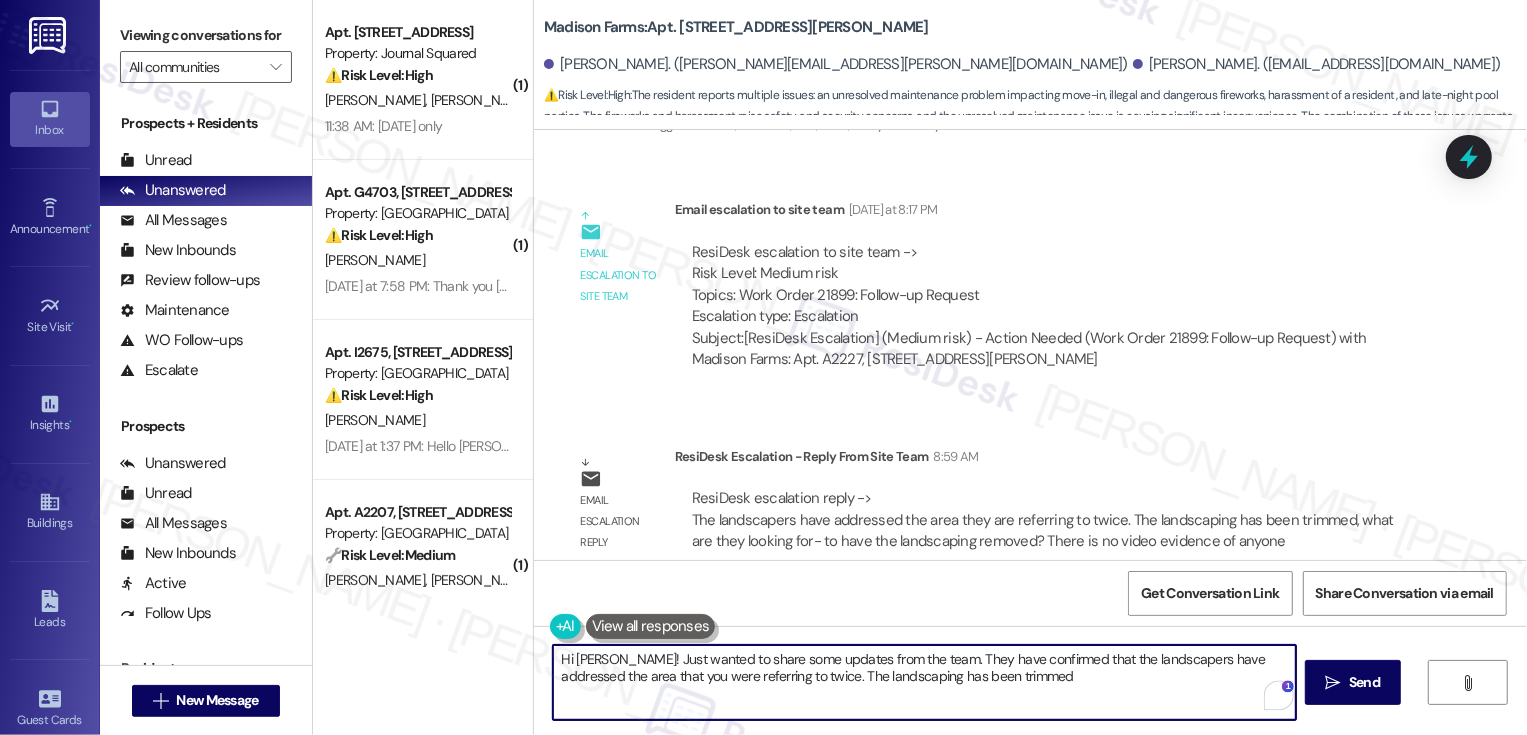 click on "Hi [PERSON_NAME]! Just wanted to share some updates from the team. They have confirmed that the landscapers have addressed the area that you were referring to twice. The landscaping has been trimmed" at bounding box center (924, 682) 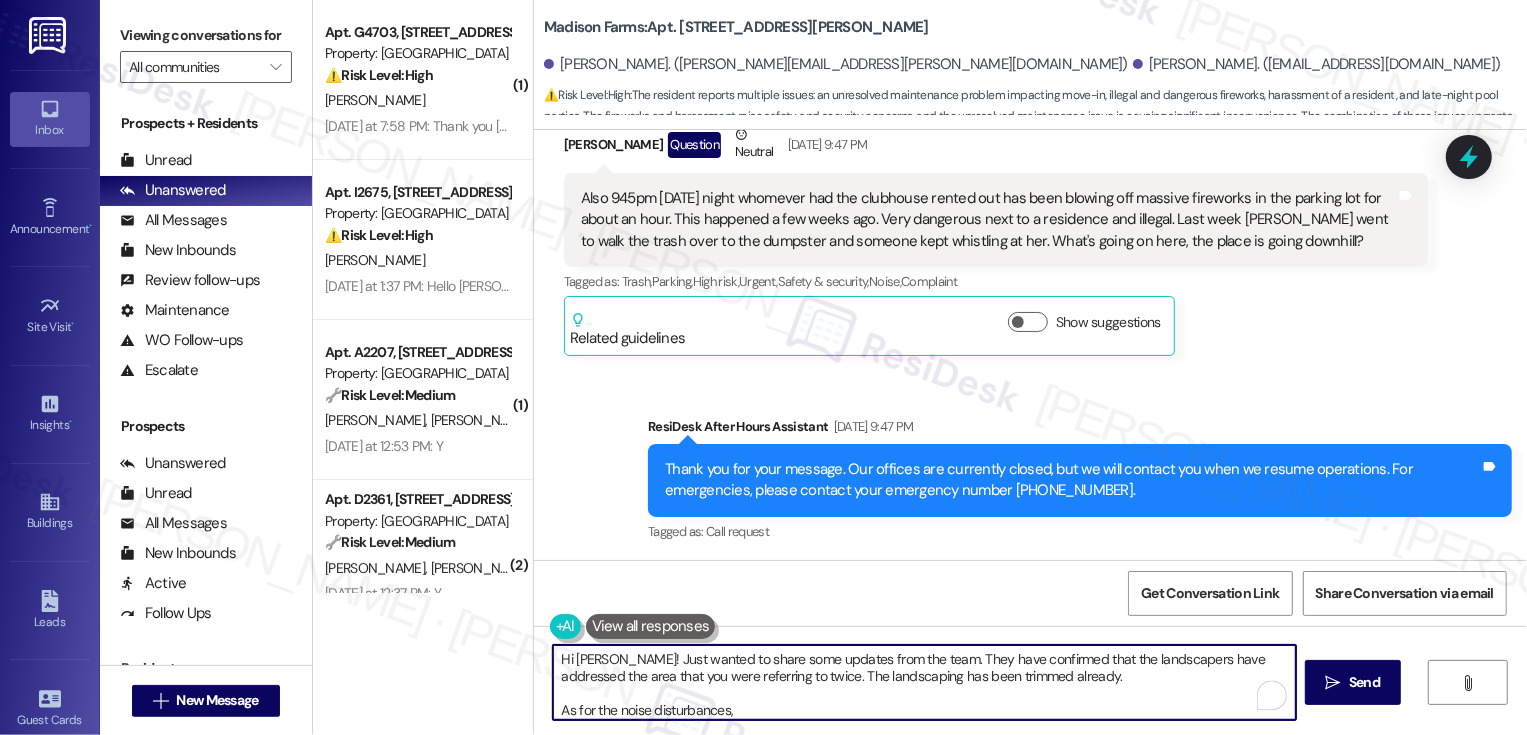 scroll, scrollTop: 7269, scrollLeft: 0, axis: vertical 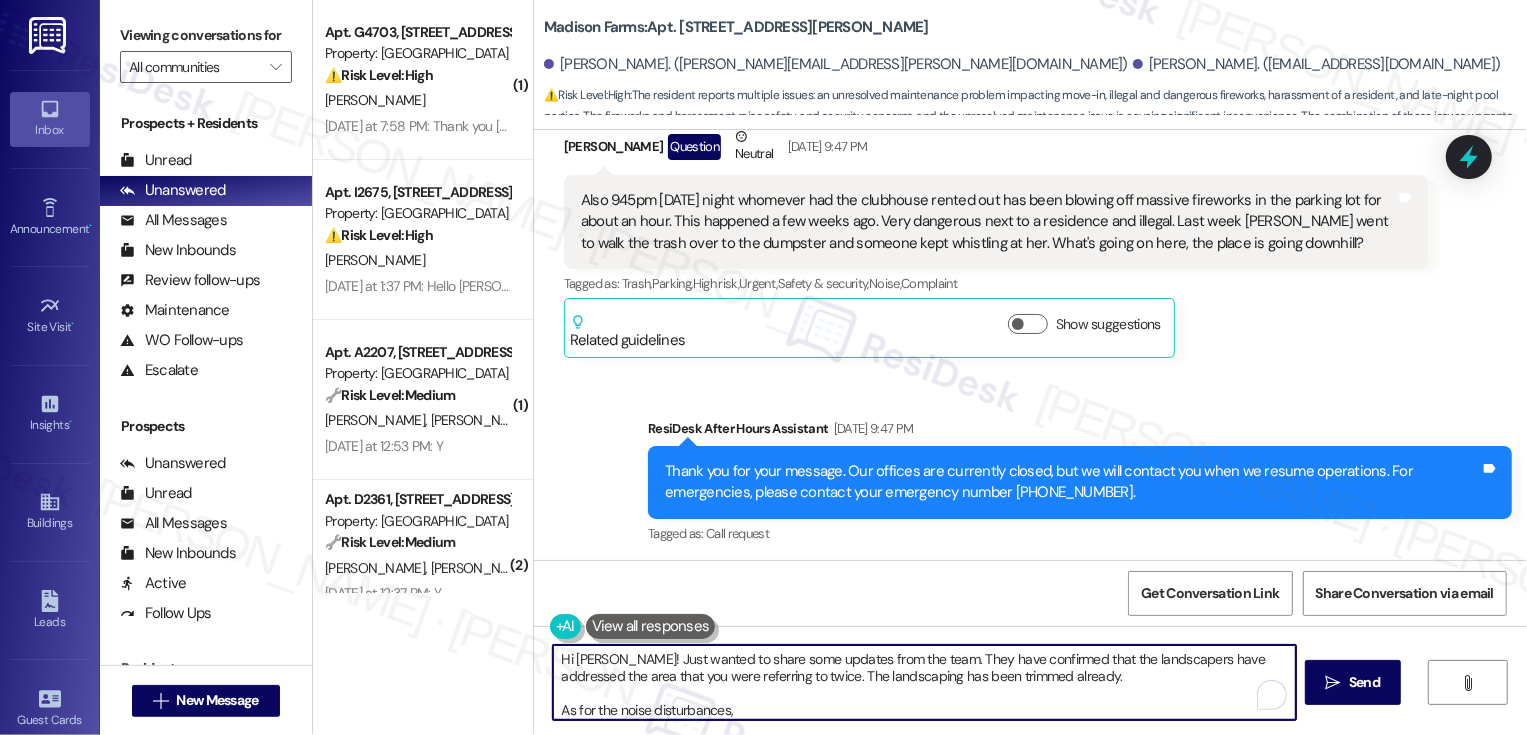 paste on "there wasn’t any video showing activity in the pool area, and the lounge wasn’t reserved [DATE]. We also didn’t receive other reports of fireworks or loud parties in the patio area that night.
Residents are welcome to use the grills and firepits until 11:00 PM, as long as the noise is kept at a reasonable level." 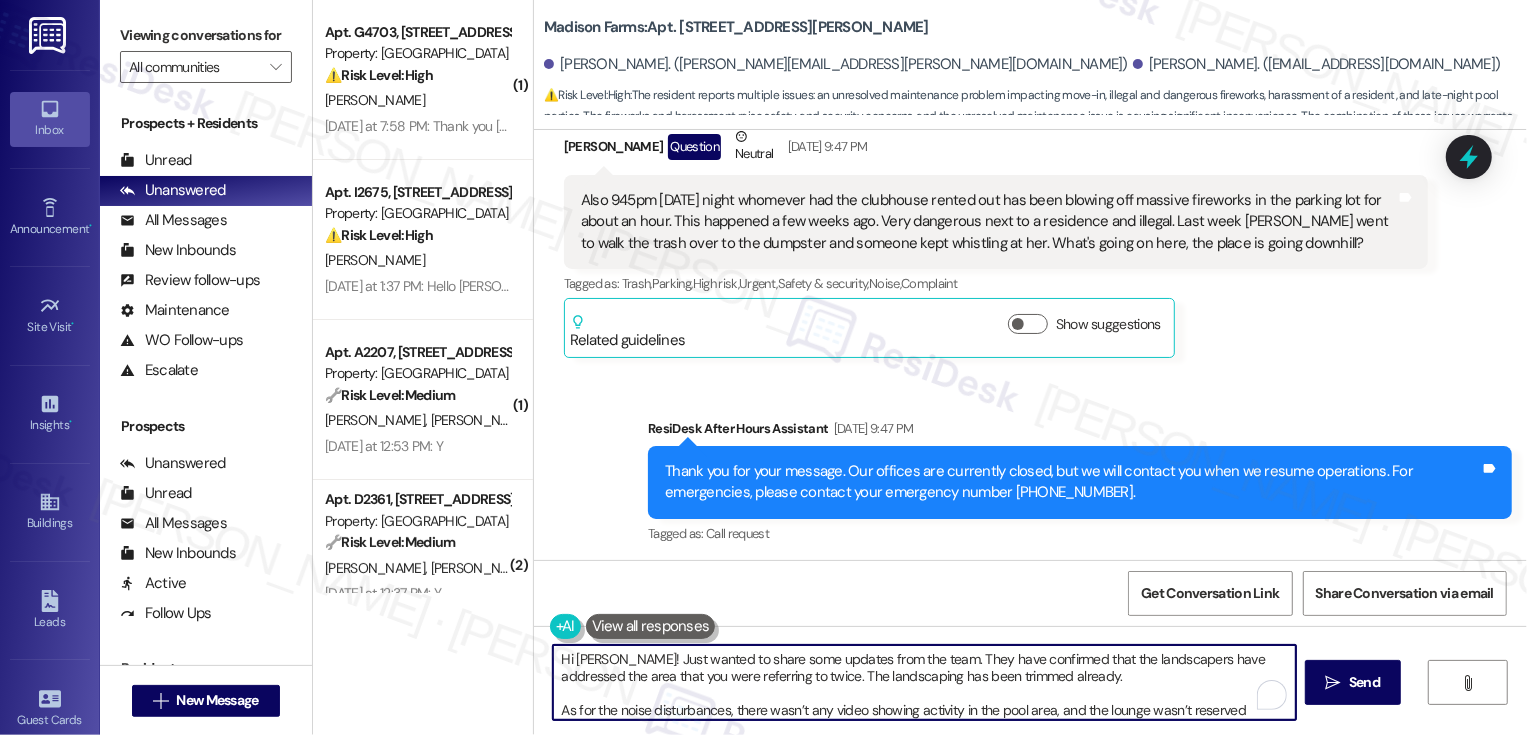 scroll, scrollTop: 50, scrollLeft: 0, axis: vertical 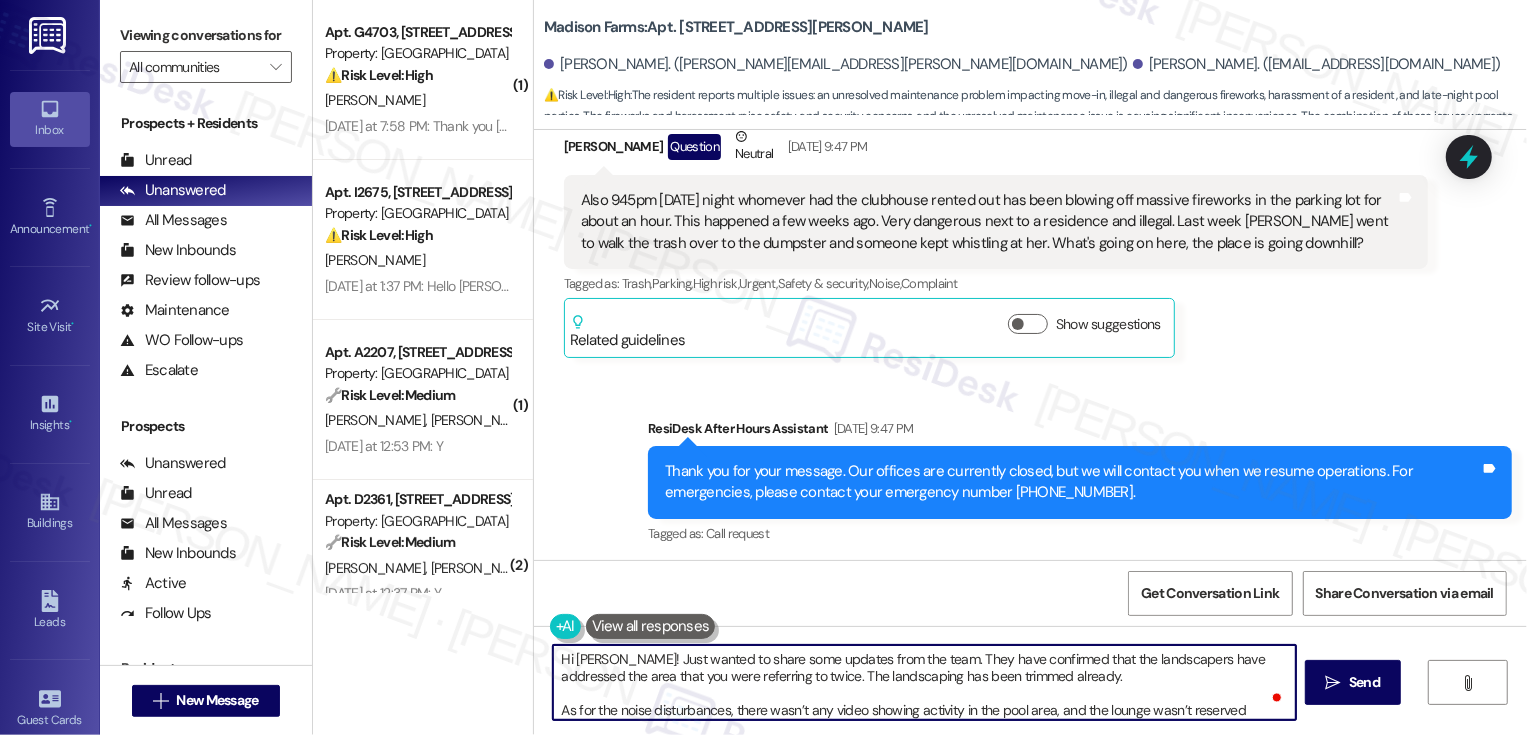 click on "Hi [PERSON_NAME]! Just wanted to share some updates from the team. They have confirmed that the landscapers have addressed the area that you were referring to twice. The landscaping has been trimmed already.
As for the noise disturbances, there wasn’t any video showing activity in the pool area, and the lounge wasn’t reserved [DATE]. We also didn’t receive other reports of fireworks or loud parties in the patio area that night.
Residents are welcome to use the grills and firepits until 11:00 PM, as long as the noise is kept at a reasonable level." at bounding box center (924, 682) 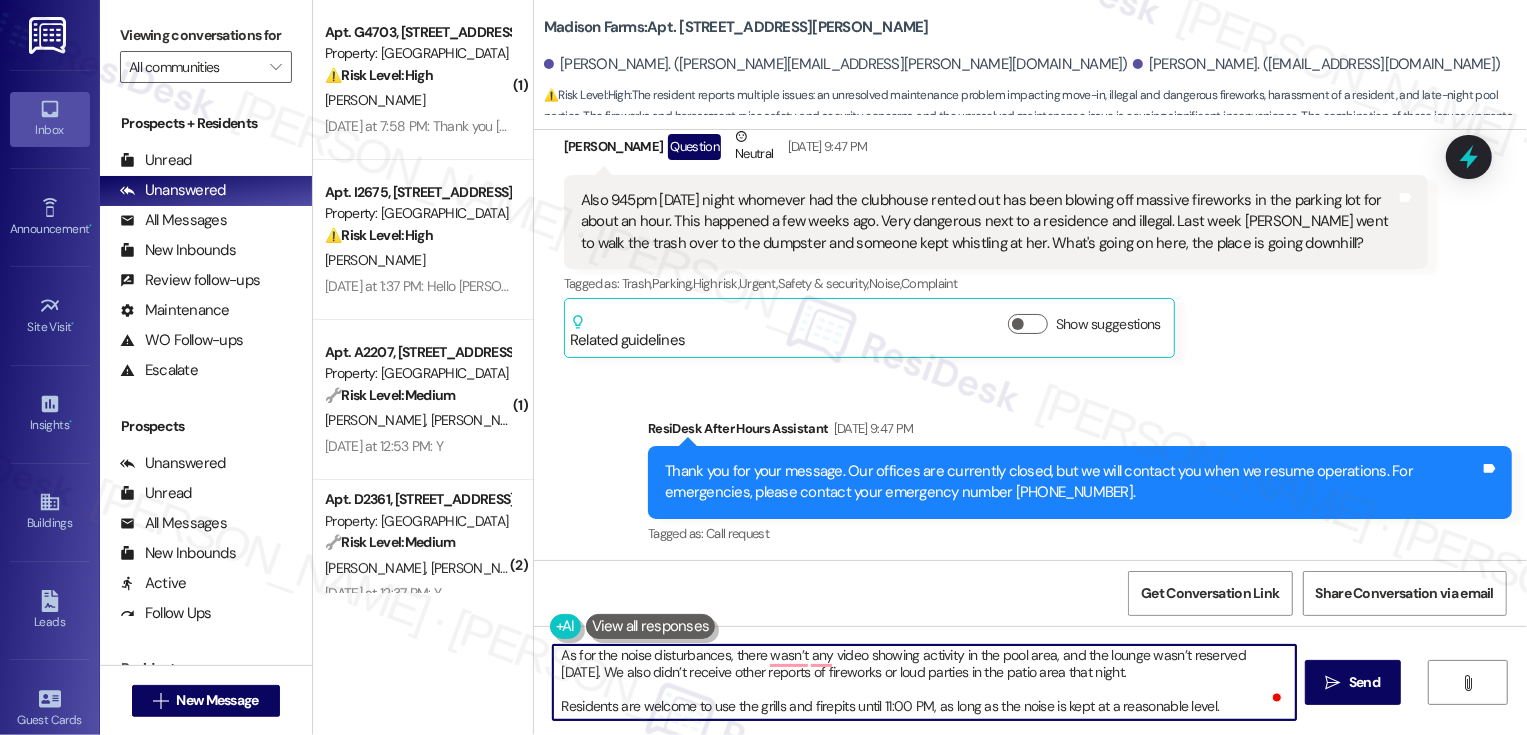 click on "Hi [PERSON_NAME]! Just wanted to share some updates from the team. They have confirmed that the landscapers have addressed the area that you were referring to twice. The landscaping has been trimmed already.
As for the noise disturbances, there wasn’t any video showing activity in the pool area, and the lounge wasn’t reserved [DATE]. We also didn’t receive other reports of fireworks or loud parties in the patio area that night.
Residents are welcome to use the grills and firepits until 11:00 PM, as long as the noise is kept at a reasonable level." at bounding box center [924, 682] 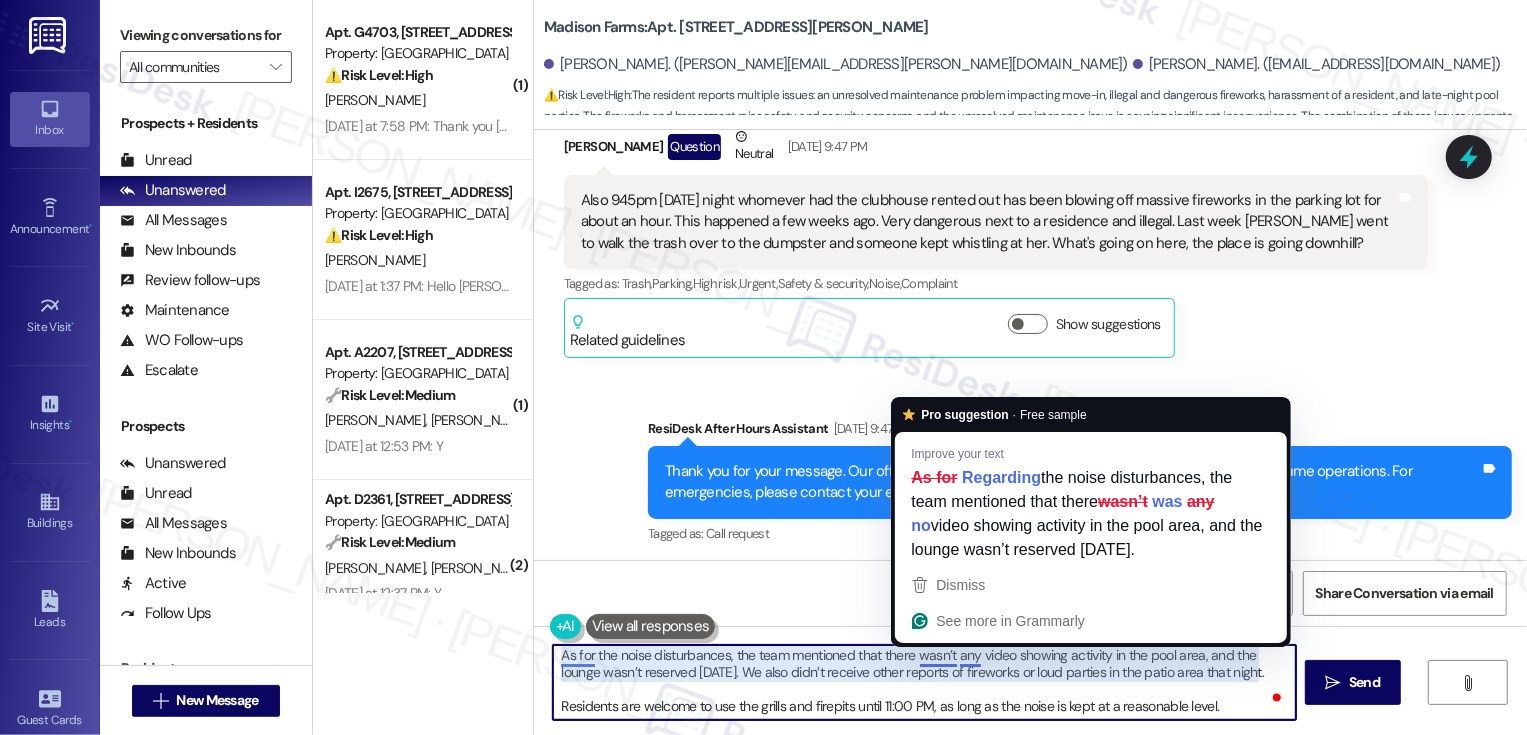 scroll, scrollTop: 0, scrollLeft: 0, axis: both 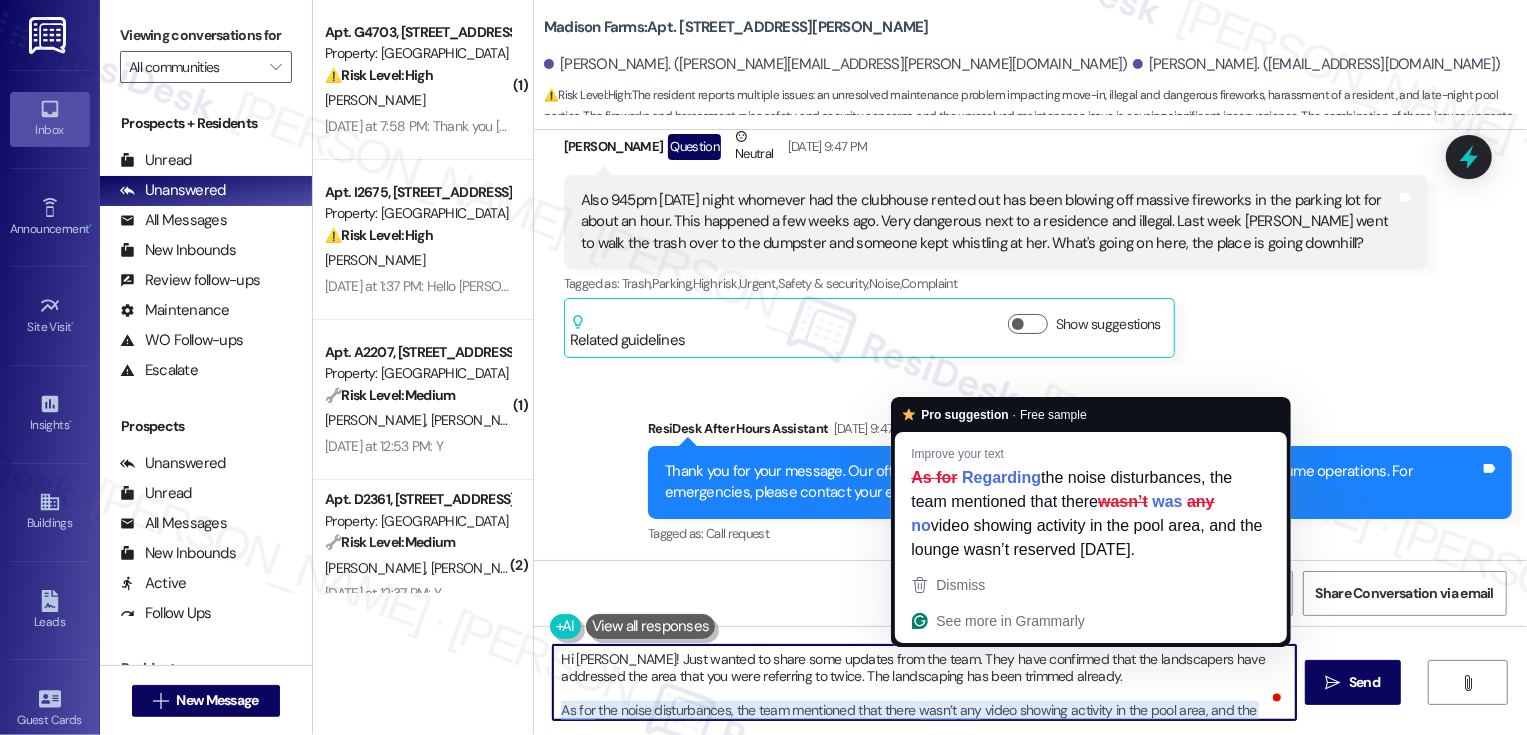 drag, startPoint x: 929, startPoint y: 656, endPoint x: 1019, endPoint y: 578, distance: 119.096596 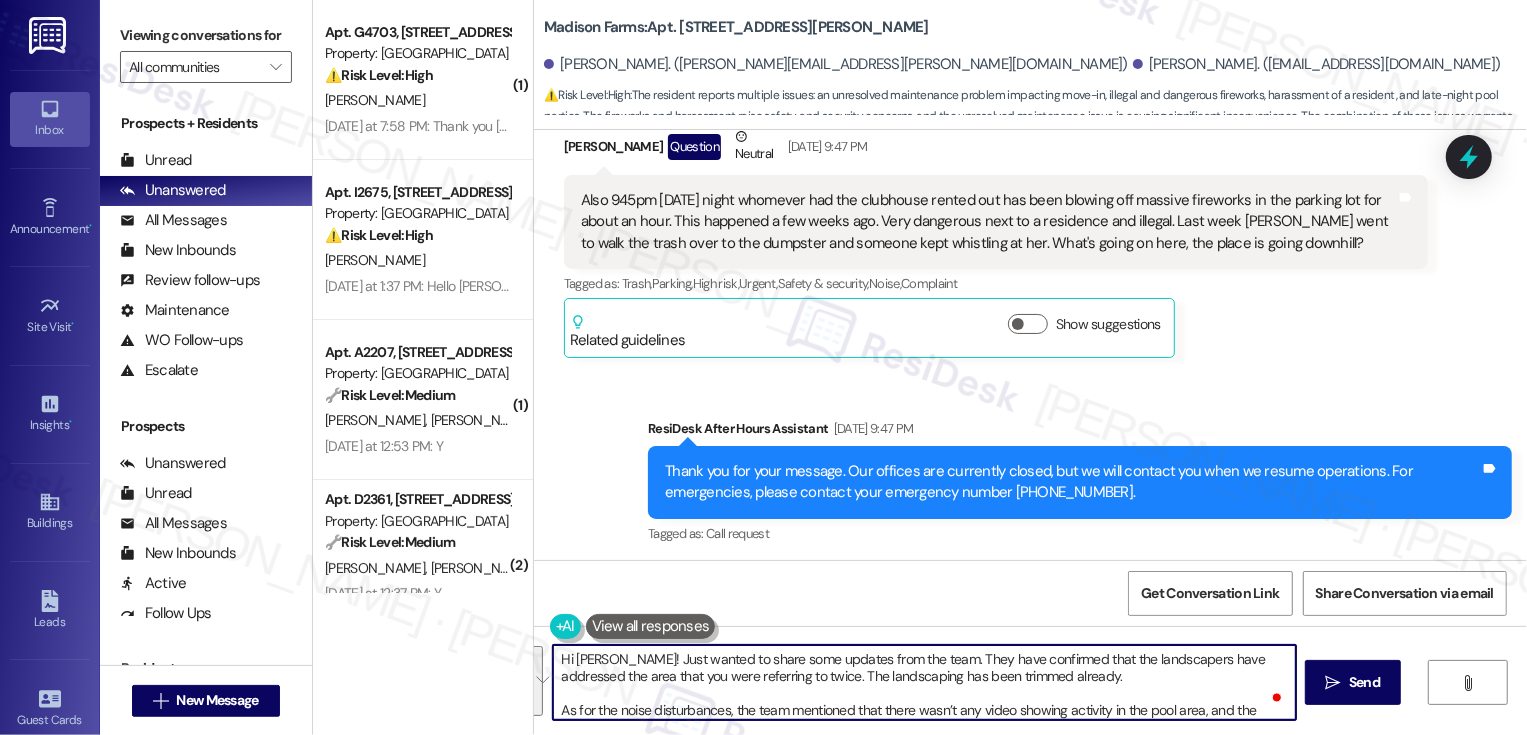 click on "Hi [PERSON_NAME]! Just wanted to share some updates from the team. They have confirmed that the landscapers have addressed the area that you were referring to twice. The landscaping has been trimmed already.
As for the noise disturbances, the team mentioned that there wasn’t any video showing activity in the pool area, and the lounge wasn’t reserved [DATE]. We also didn’t receive other reports of fireworks or loud parties in the patio area that night.
Residents are welcome to use the grills and firepits until 11:00 PM, as long as the noise is kept at a reasonable level." at bounding box center [924, 682] 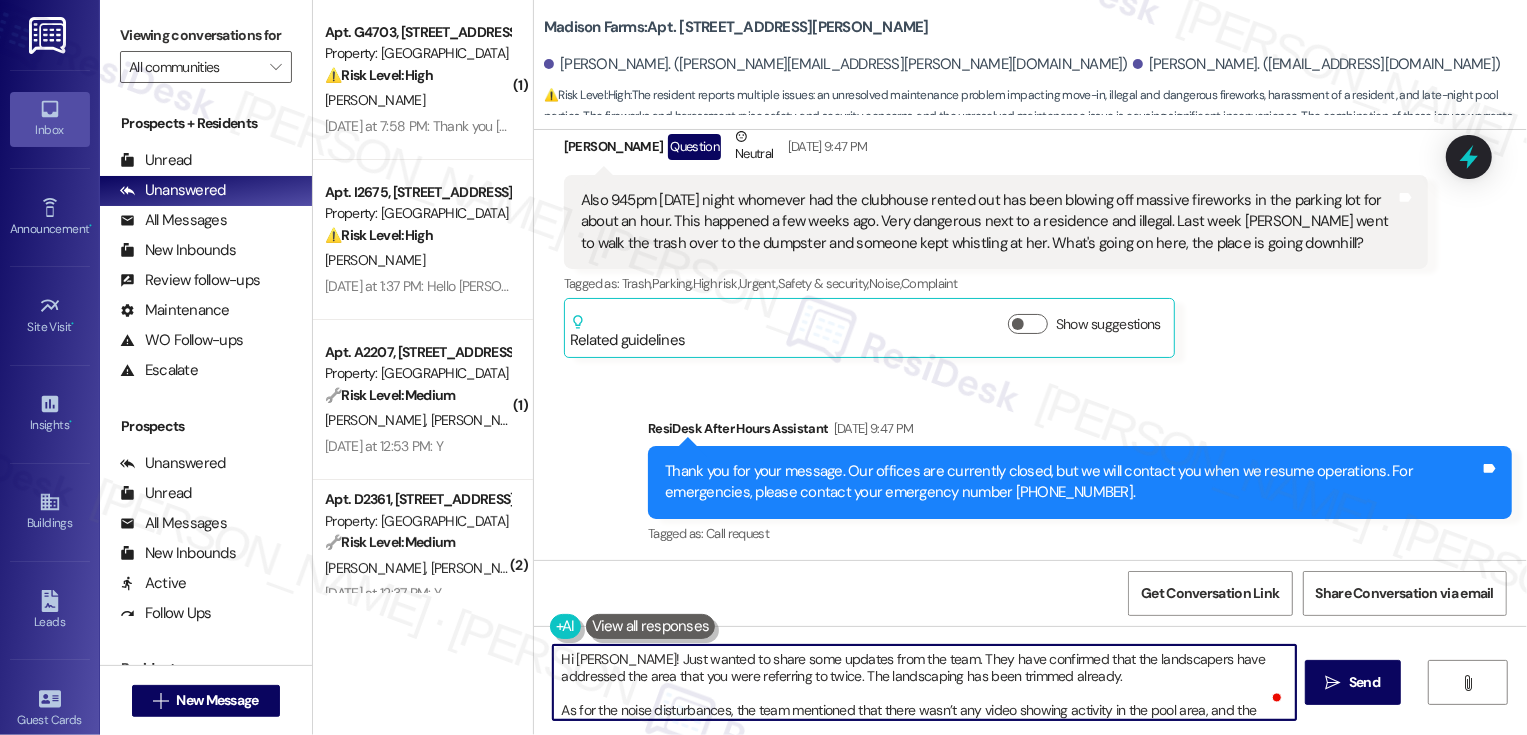 scroll, scrollTop: 31, scrollLeft: 0, axis: vertical 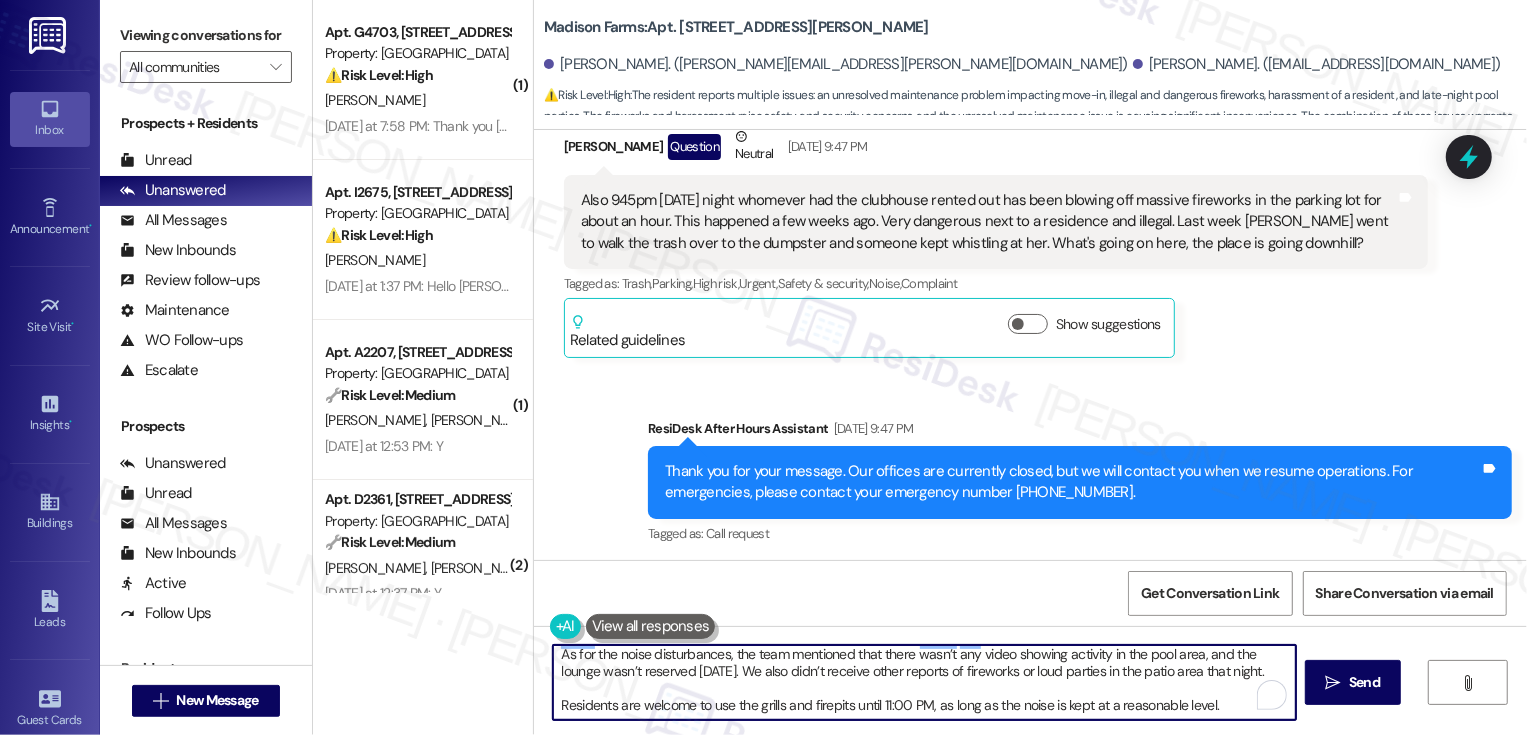 click on "Hi [PERSON_NAME]! Just wanted to share some updates from the team. They have confirmed that the landscapers have addressed the area that you were referring to twice. The landscaping has been trimmed already.
As for the noise disturbances, the team mentioned that there wasn’t any video showing activity in the pool area, and the lounge wasn’t reserved [DATE]. We also didn’t receive other reports of fireworks or loud parties in the patio area that night.
Residents are welcome to use the grills and firepits until 11:00 PM, as long as the noise is kept at a reasonable level." at bounding box center (924, 682) 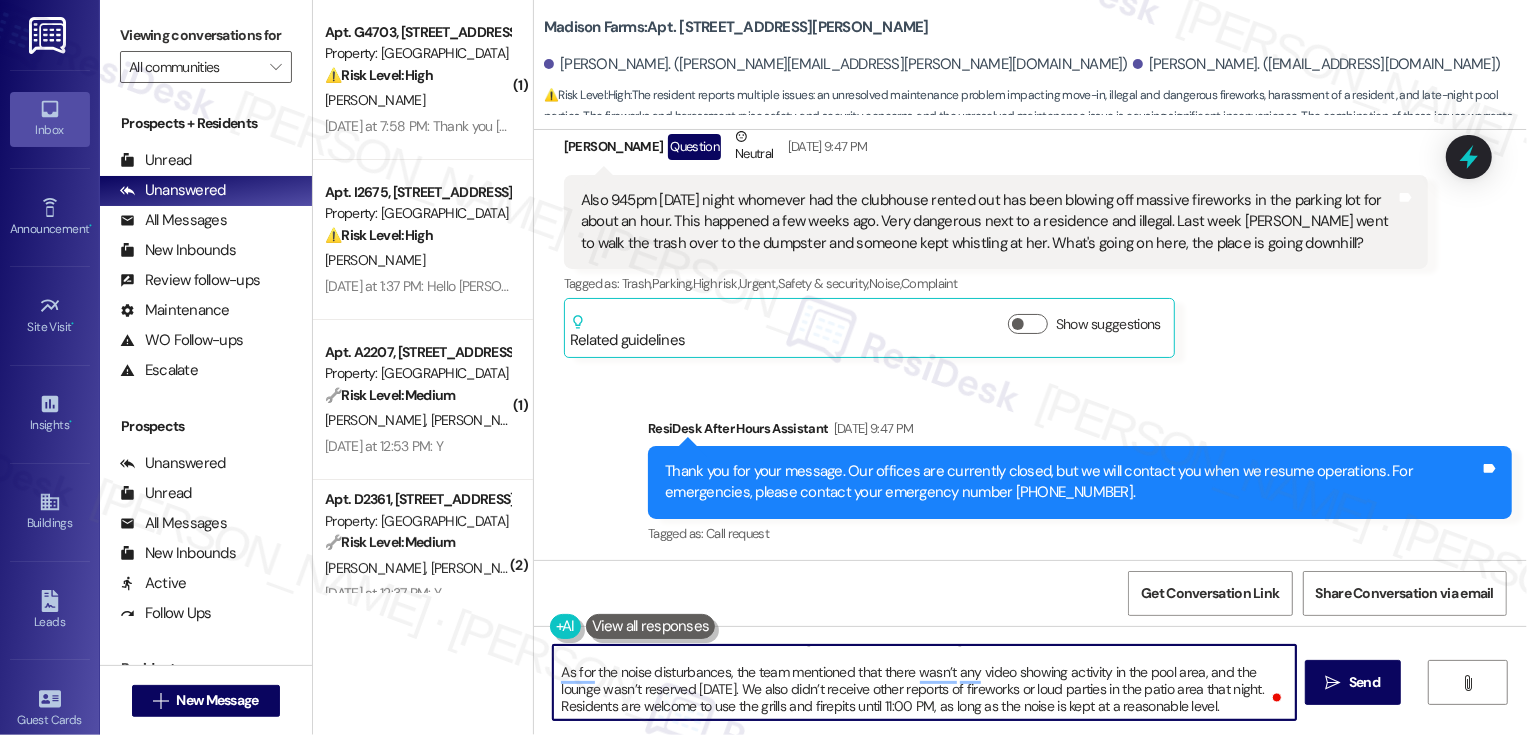 click on "Hi [PERSON_NAME]! Just wanted to share some updates from the team. They have confirmed that the landscapers have addressed the area that you were referring to twice. The landscaping has been trimmed already.
As for the noise disturbances, the team mentioned that there wasn’t any video showing activity in the pool area, and the lounge wasn’t reserved [DATE]. We also didn’t receive other reports of fireworks or loud parties in the patio area that night. Residents are welcome to use the grills and firepits until 11:00 PM, as long as the noise is kept at a reasonable level." at bounding box center [924, 682] 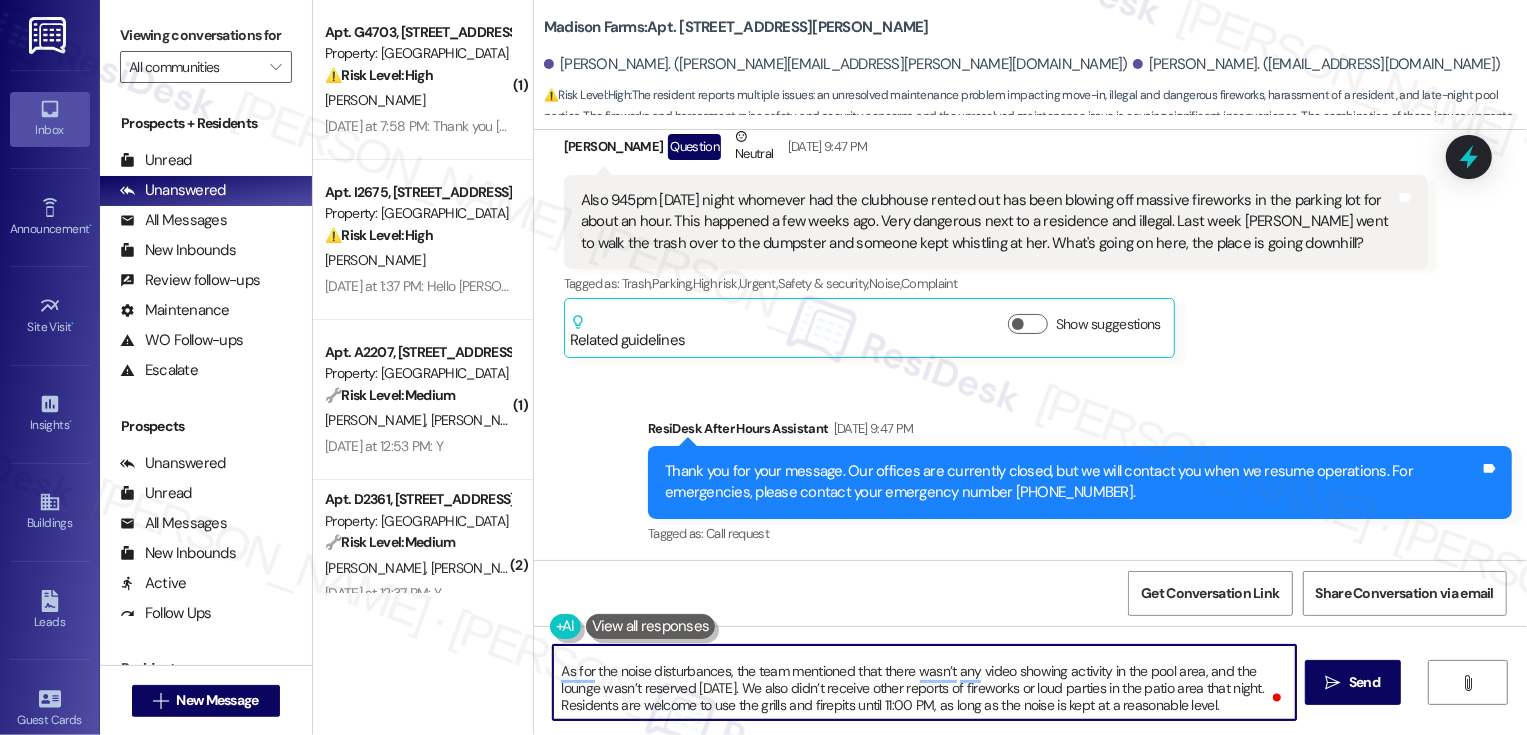 click on "Hi [PERSON_NAME]! Just wanted to share some updates from the team. They have confirmed that the landscapers have addressed the area that you were referring to twice. The landscaping has been trimmed already.
As for the noise disturbances, the team mentioned that there wasn’t any video showing activity in the pool area, and the lounge wasn’t reserved [DATE]. We also didn’t receive other reports of fireworks or loud parties in the patio area that night. Residents are welcome to use the grills and firepits until 11:00 PM, as long as the noise is kept at a reasonable level." at bounding box center (924, 682) 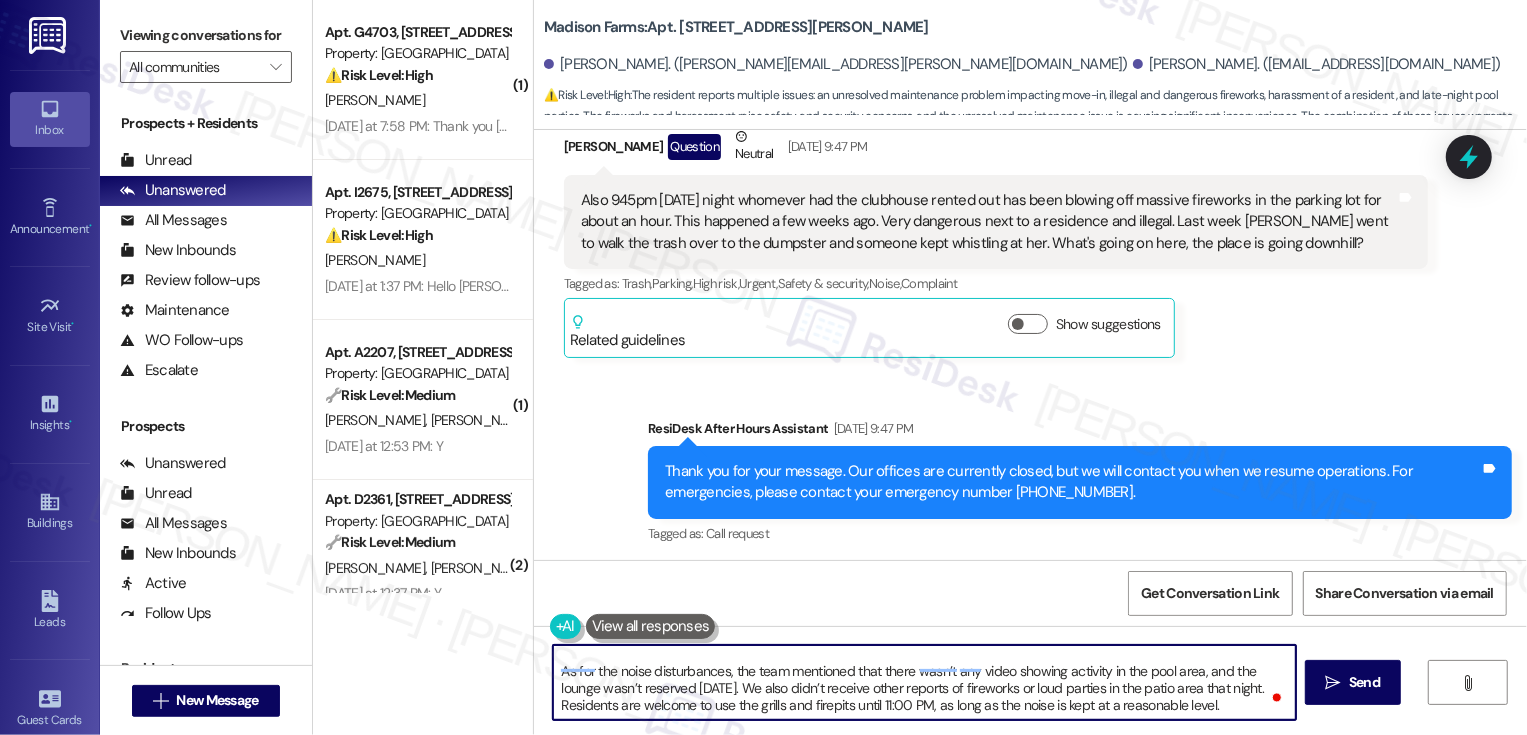 scroll, scrollTop: 55, scrollLeft: 0, axis: vertical 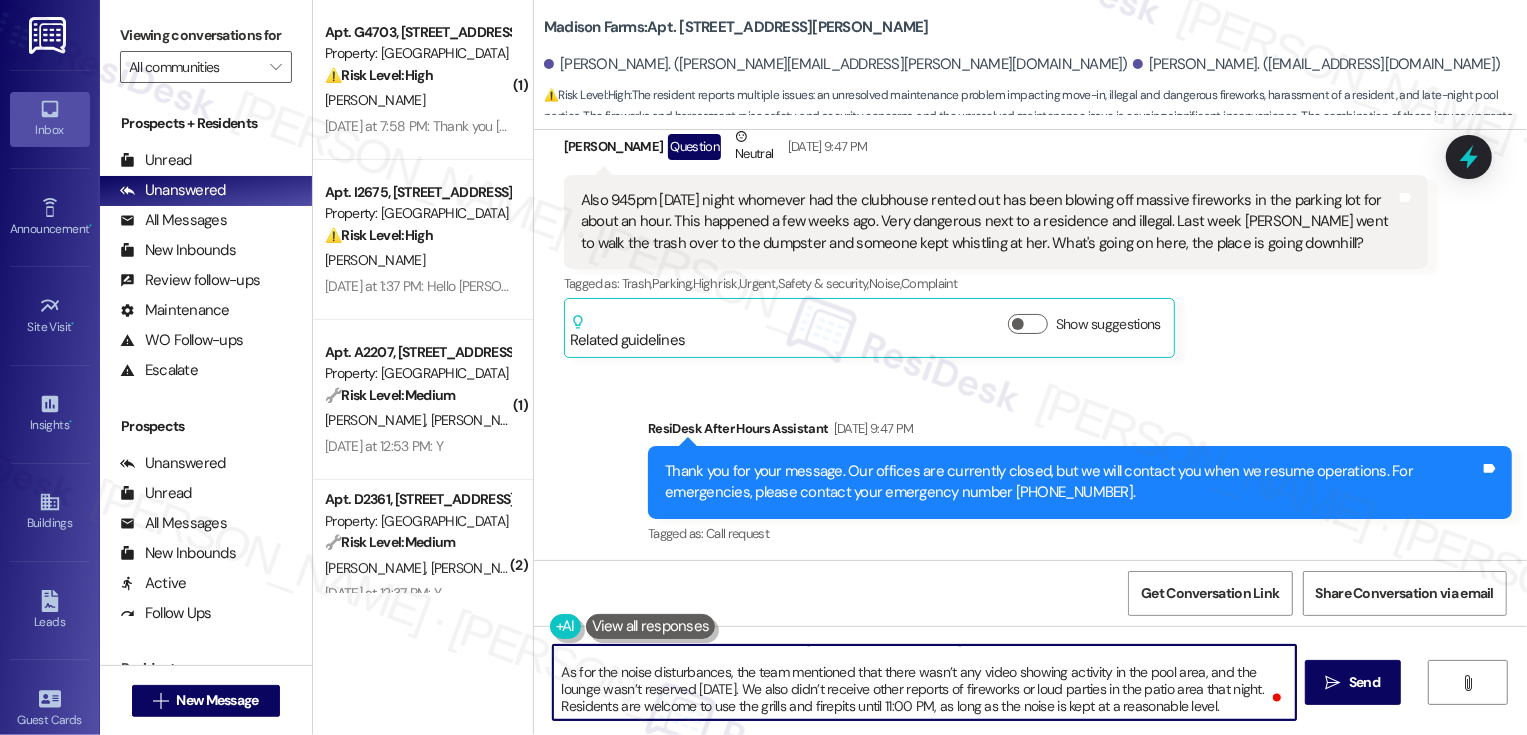 paste on "If you ever hear fireworks or have a noise concern at that hour, the best step is to contact the non-emergency police so it can be addressed in real time." 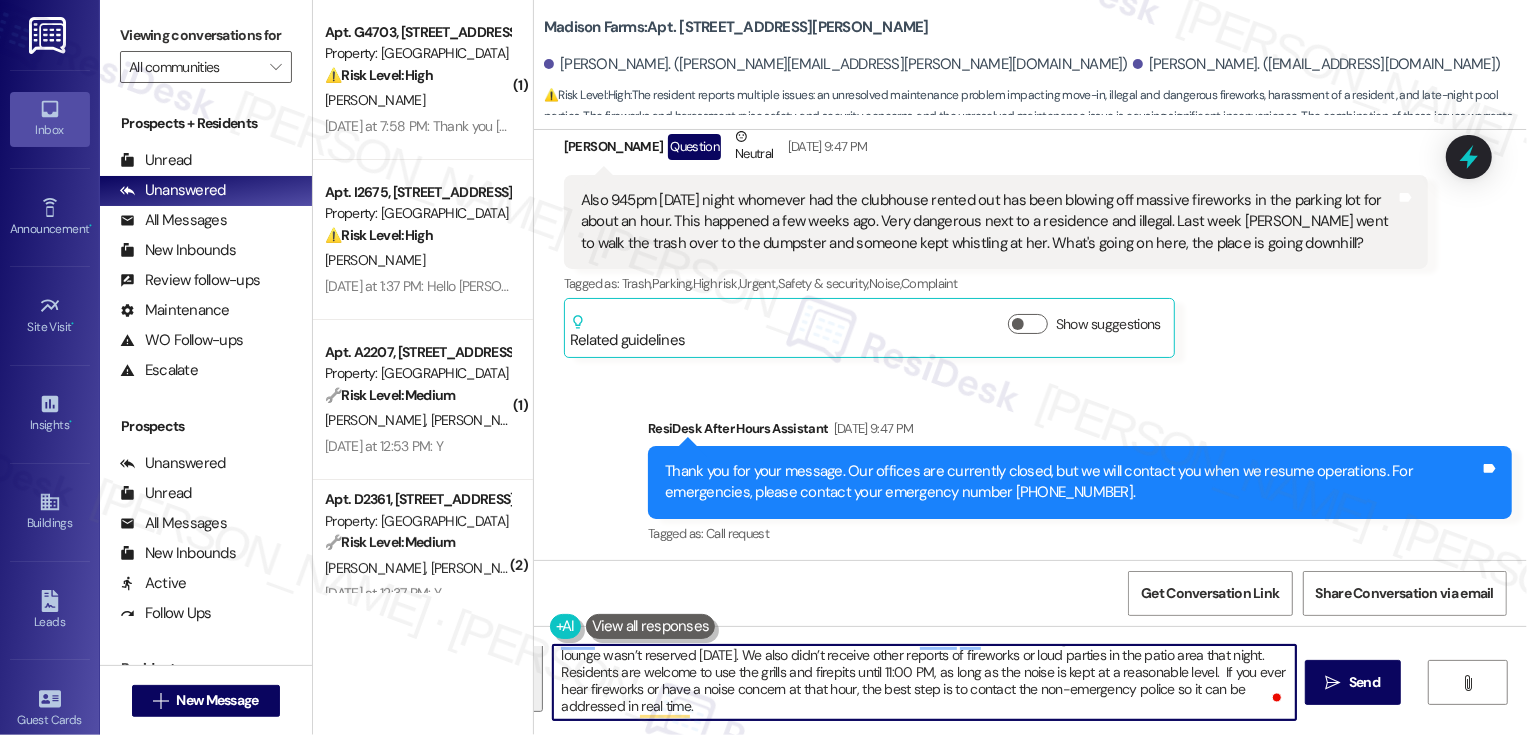 paste on "I wanted to share a few updates from the team. They confirmed that the landscapers have addressed the area you mentioned twice, and the landscaping there has already been trimmed.
Regarding the noise disturbances, the team noted there wasn’t any video showing activity in the pool area, and the lounge wasn’t reserved [DATE]. They also didn’t receive any other reports about fireworks or loud parties in the patio area that night.
Just as a reminder, residents are welcome to use the grills and firepits until 11:00 PM, as long as the noise stays at a reasonable level. If you ever hear fireworks or notice excessive noise around that time, the best step is to contact the non-emergency police so it can be addressed right away.
Thank you so much for keeping us informed" 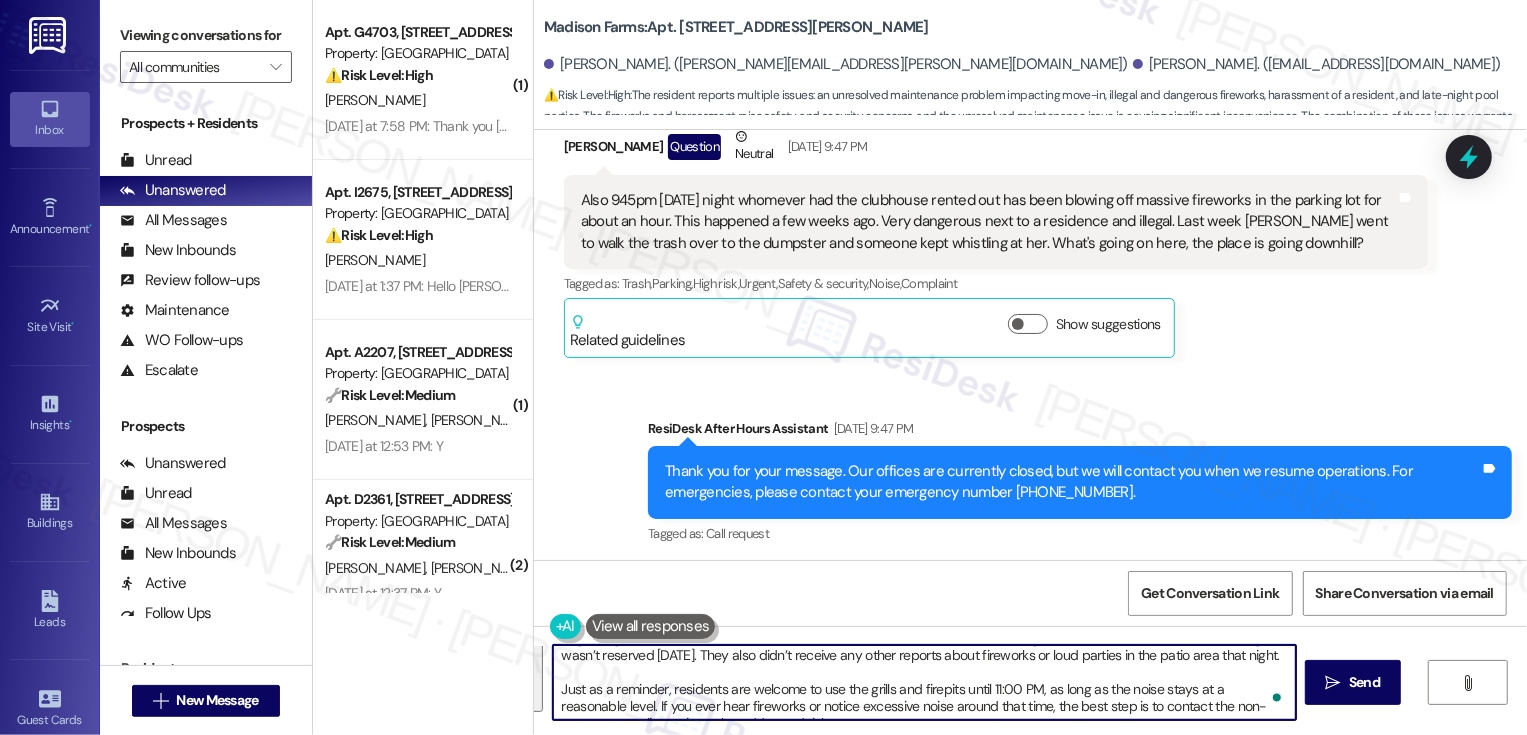 scroll, scrollTop: 135, scrollLeft: 0, axis: vertical 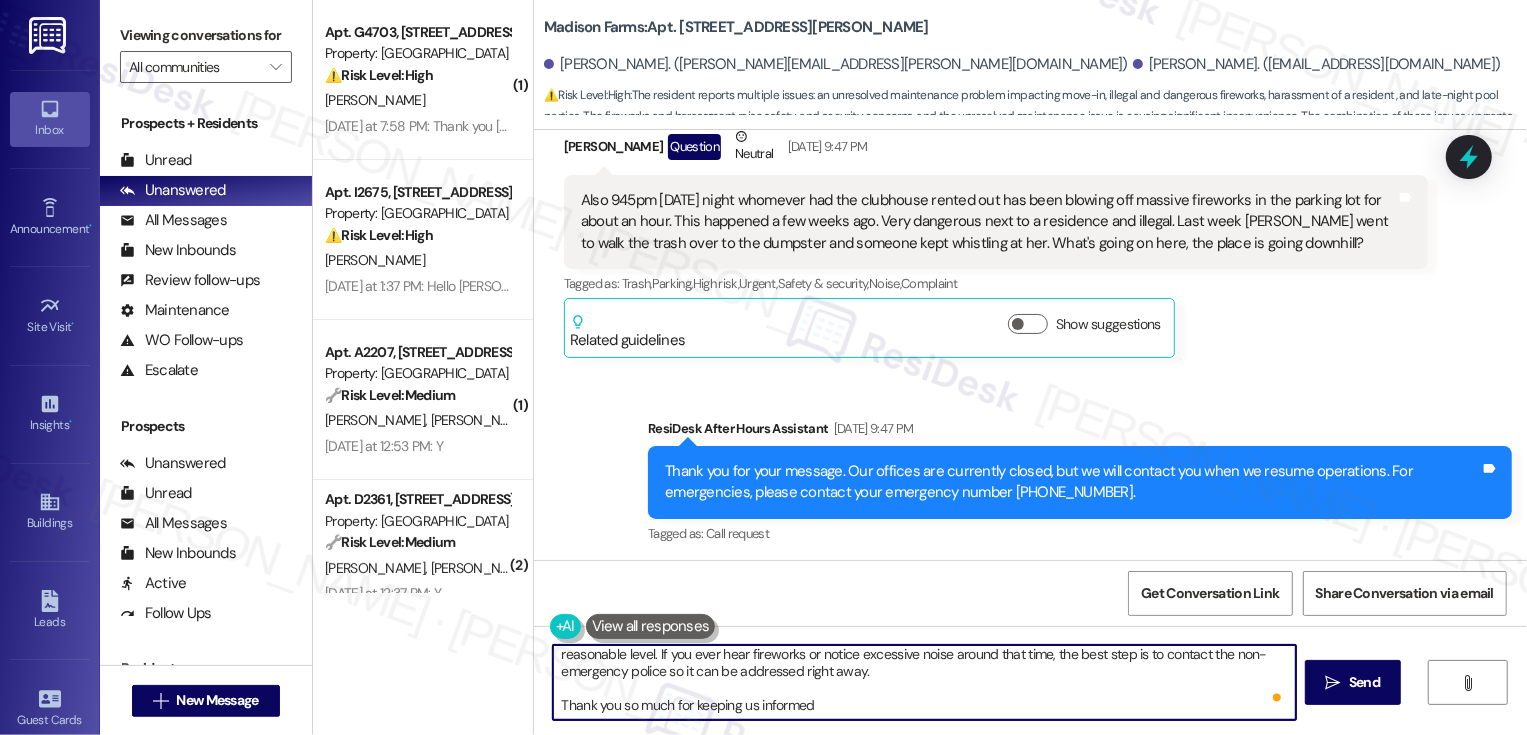 click on "Hi [PERSON_NAME]! I wanted to share a few updates from the team. They confirmed that the landscapers have addressed the area you mentioned twice, and the landscaping there has already been trimmed.
Regarding the noise disturbances, the team noted there wasn’t any video showing activity in the pool area, and the lounge wasn’t reserved [DATE]. They also didn’t receive any other reports about fireworks or loud parties in the patio area that night.
Just as a reminder, residents are welcome to use the grills and firepits until 11:00 PM, as long as the noise stays at a reasonable level. If you ever hear fireworks or notice excessive noise around that time, the best step is to contact the non-emergency police so it can be addressed right away.
Thank you so much for keeping us informed" at bounding box center [924, 682] 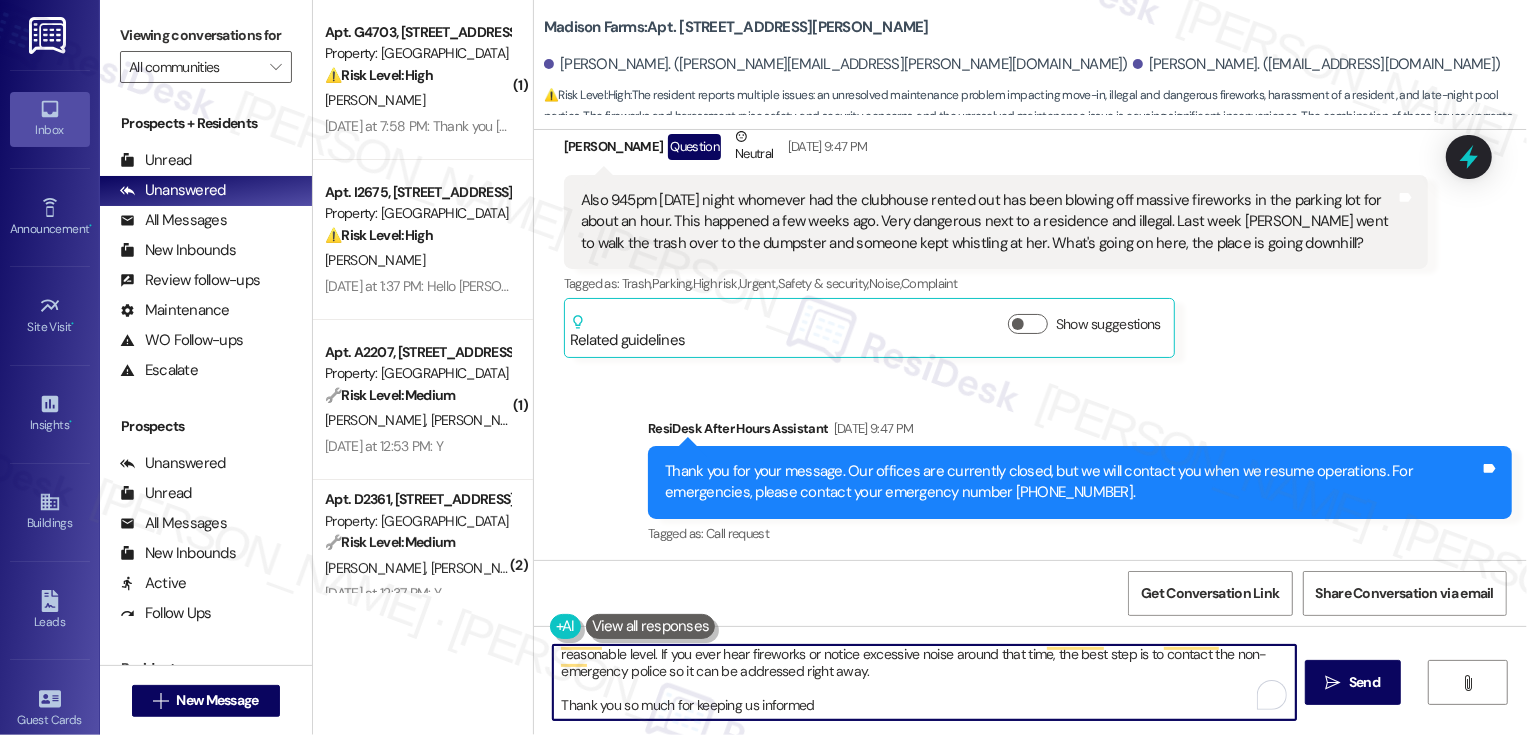 click on "Hi [PERSON_NAME]! I wanted to share a few updates from the team. They confirmed that the landscapers have addressed the area you mentioned twice, and the landscaping there has already been trimmed.
Regarding the noise disturbances, the team noted there wasn’t any video showing activity in the pool area, and the lounge wasn’t reserved [DATE]. They also didn’t receive any other reports about fireworks or loud parties in the patio area that night.
Just as a reminder, residents are welcome to use the grills and firepits until 11:00 PM, as long as the noise stays at a reasonable level. If you ever hear fireworks or notice excessive noise around that time, the best step is to contact the non-emergency police so it can be addressed right away.
Thank you so much for keeping us informed" at bounding box center [924, 682] 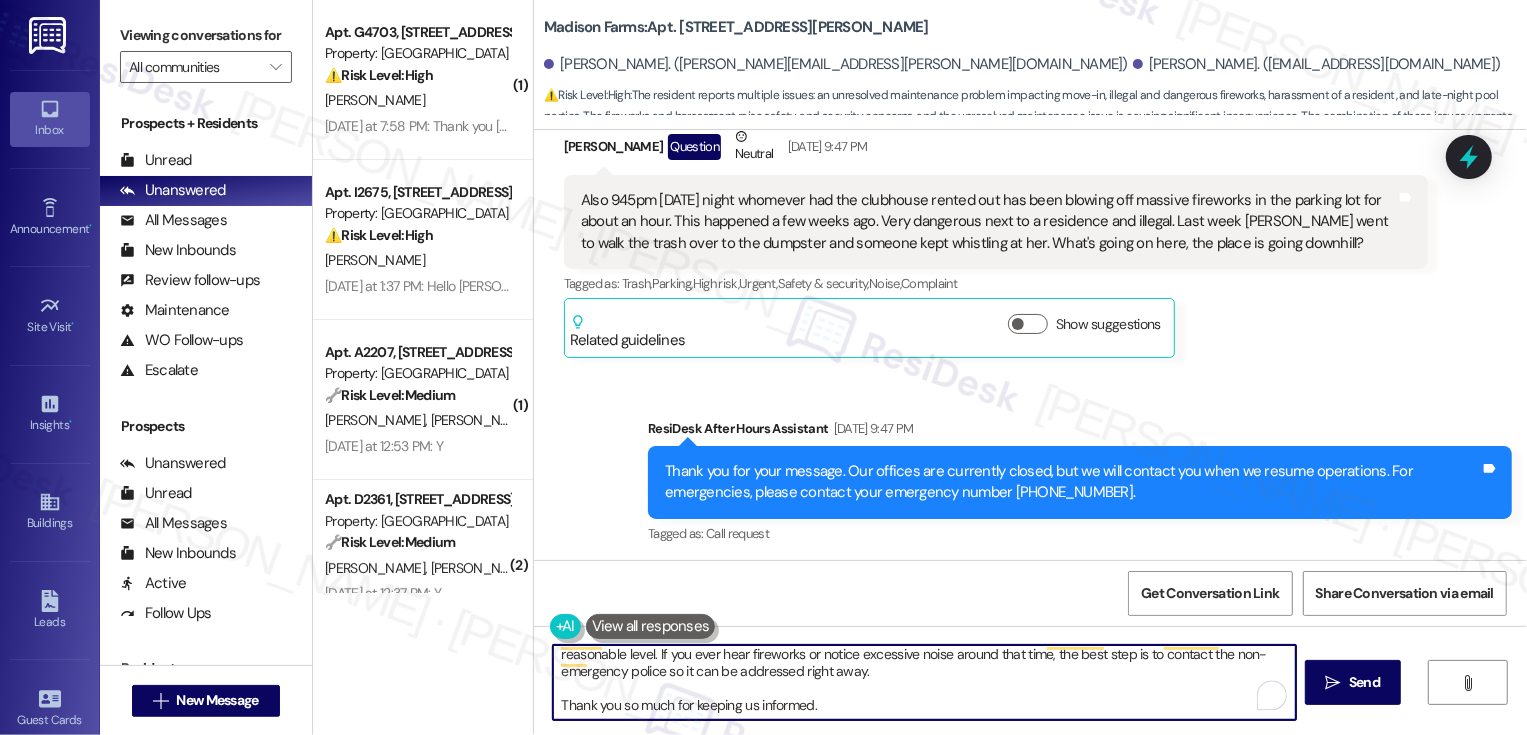 scroll, scrollTop: 0, scrollLeft: 0, axis: both 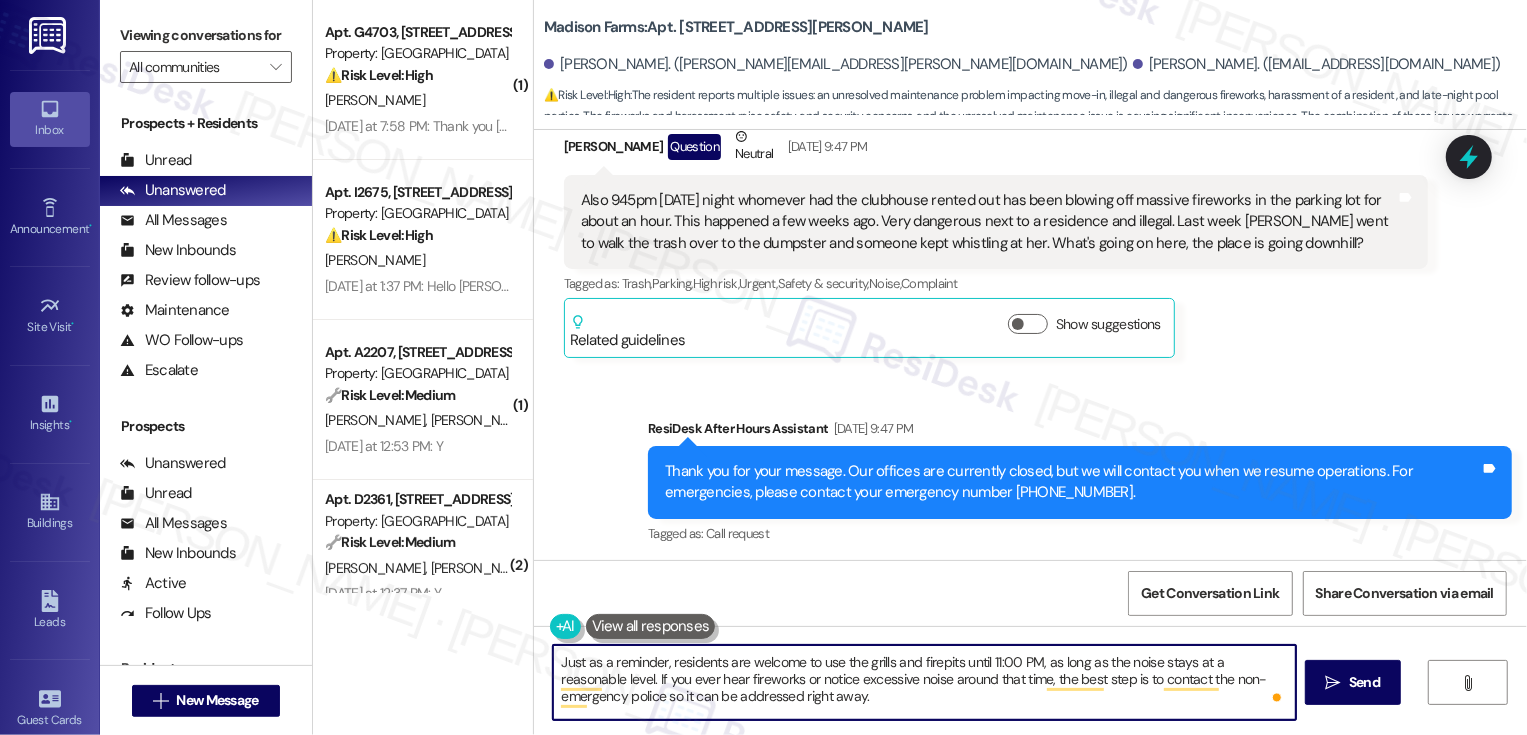 drag, startPoint x: 666, startPoint y: 679, endPoint x: 545, endPoint y: 677, distance: 121.016525 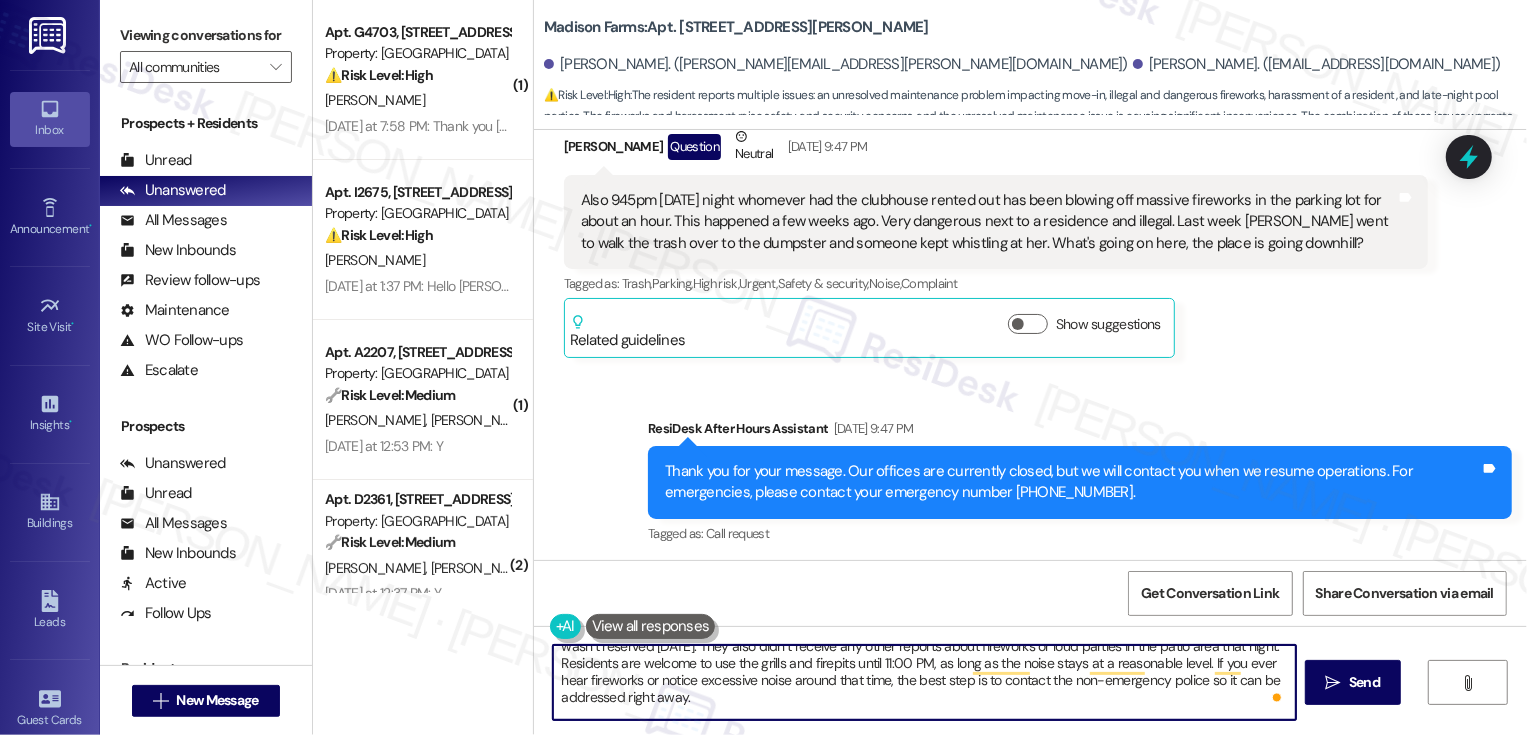click on "Hi [PERSON_NAME]! I wanted to share a few updates from the team. They confirmed that the landscapers have addressed the area you mentioned twice, and the landscaping there has already been trimmed.
Regarding the noise disturbances, the team noted there wasn’t any video showing activity in the pool area, and the lounge wasn’t reserved [DATE]. They also didn’t receive any other reports about fireworks or loud parties in the patio area that night. Residents are welcome to use the grills and firepits until 11:00 PM, as long as the noise stays at a reasonable level. If you ever hear fireworks or notice excessive noise around that time, the best step is to contact the non-emergency police so it can be addressed right away.
Thank you so much for keeping us informed." at bounding box center (924, 682) 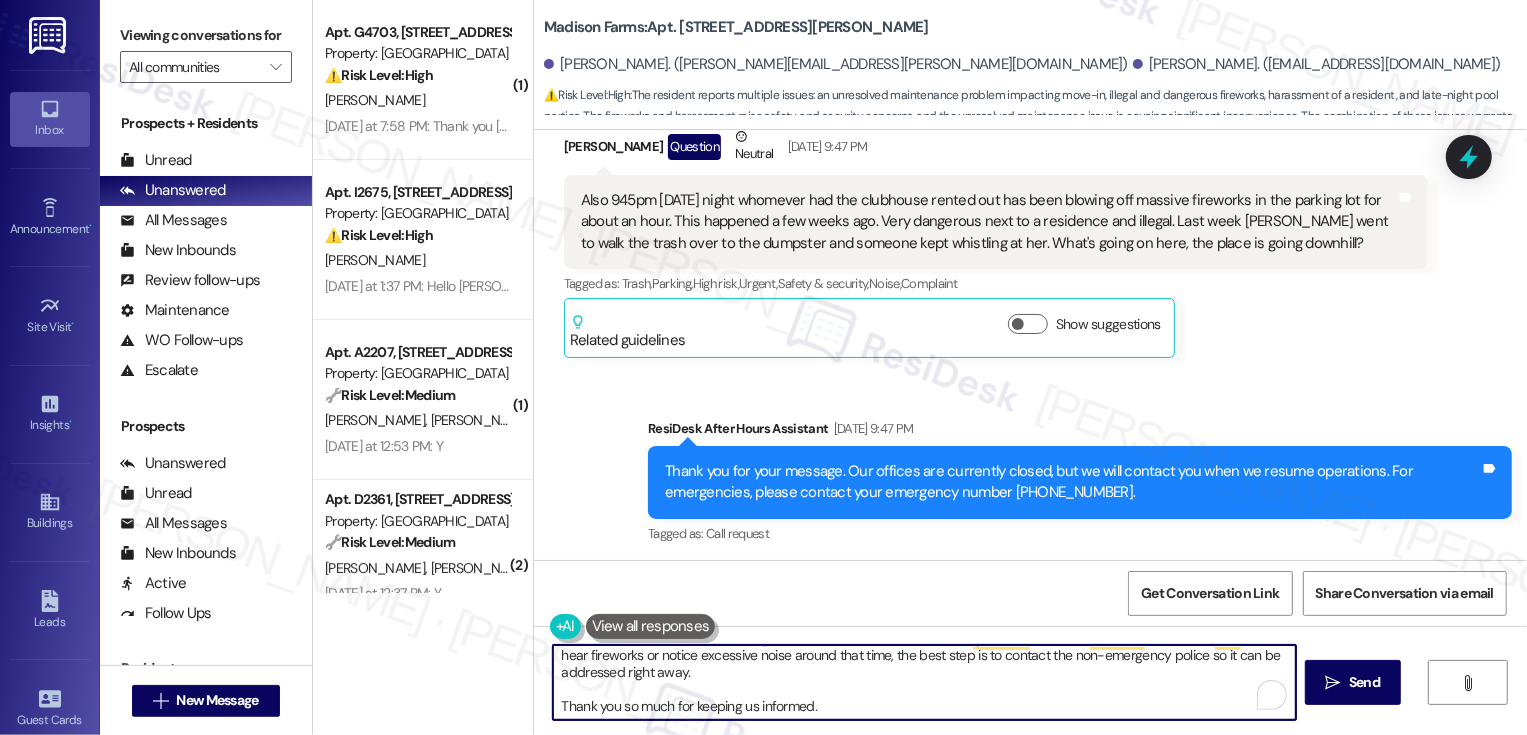 click on "Hi [PERSON_NAME]! I wanted to share a few updates from the team. They confirmed that the landscapers have addressed the area you mentioned twice, and the landscaping there has already been trimmed.
Regarding the noise disturbances, the team noted there wasn’t any video showing activity in the pool area, and the lounge wasn’t reserved [DATE]. They also didn’t receive any other reports about fireworks or loud parties in the patio area that night. Residents are welcome to use the grills and firepits until 11:00 PM, as long as the noise stays at a reasonable level. If you ever hear fireworks or notice excessive noise around that time, the best step is to contact the non-emergency police so it can be addressed right away.
Thank you so much for keeping us informed." at bounding box center [924, 682] 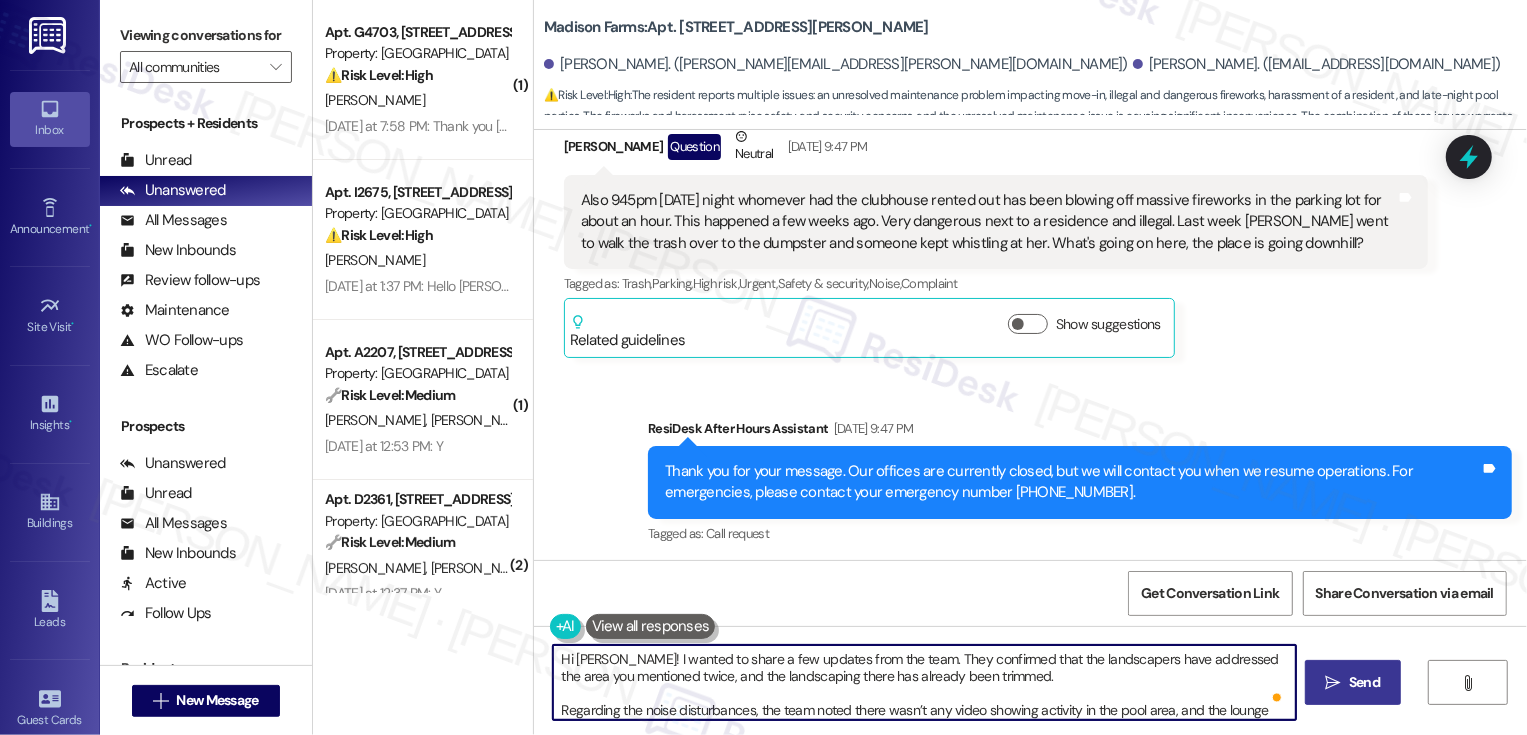 type on "Hi [PERSON_NAME]! I wanted to share a few updates from the team. They confirmed that the landscapers have addressed the area you mentioned twice, and the landscaping there has already been trimmed.
Regarding the noise disturbances, the team noted there wasn’t any video showing activity in the pool area, and the lounge wasn’t reserved [DATE]. They also didn’t receive any other reports about fireworks or loud parties in the patio area that night. Residents are welcome to use the grills and firepits until 11:00 PM, as long as the noise stays at a reasonable level. If you ever hear fireworks or notice excessive noise around that time, the best step is to contact the non-emergency police so it can be addressed right away.
Thank you so much for keeping us informed." 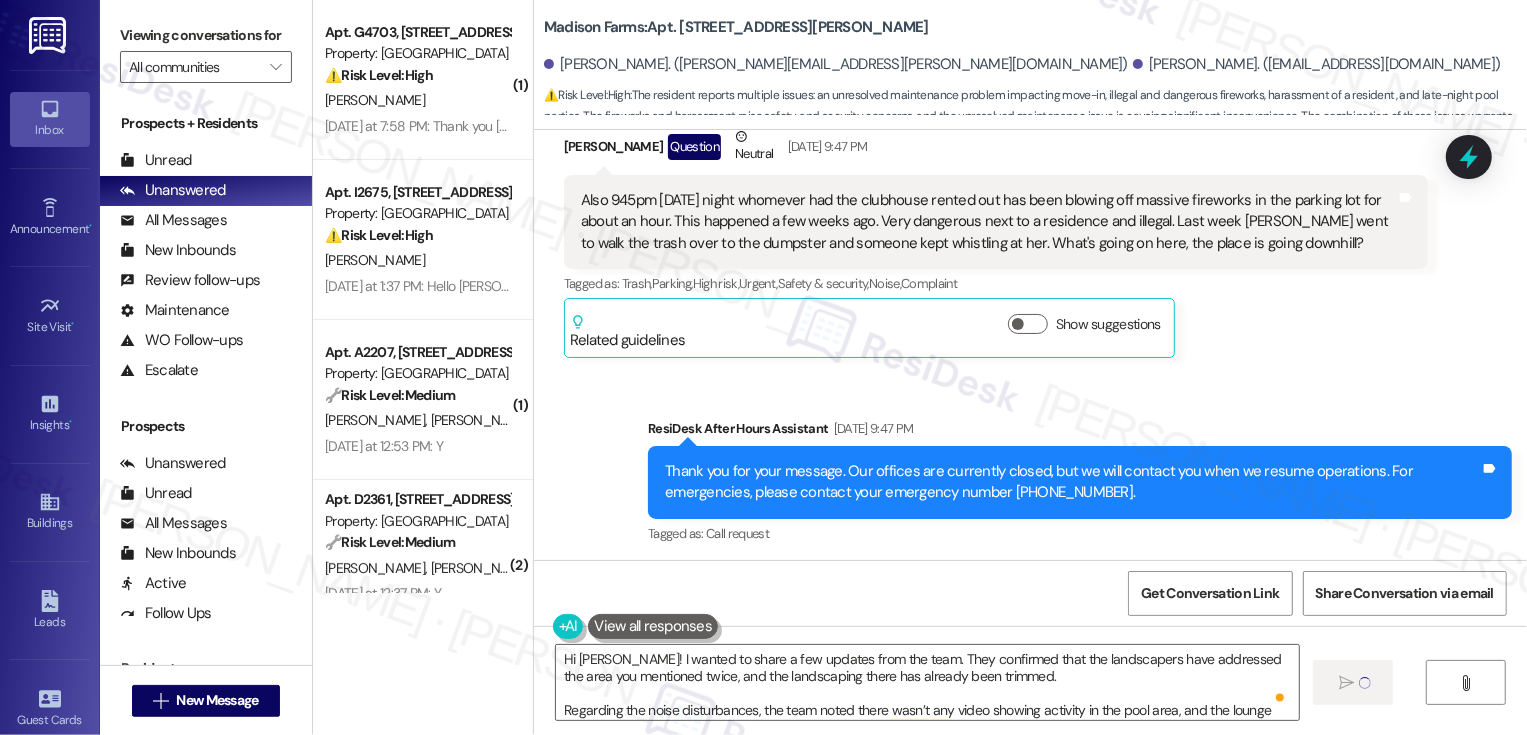 type 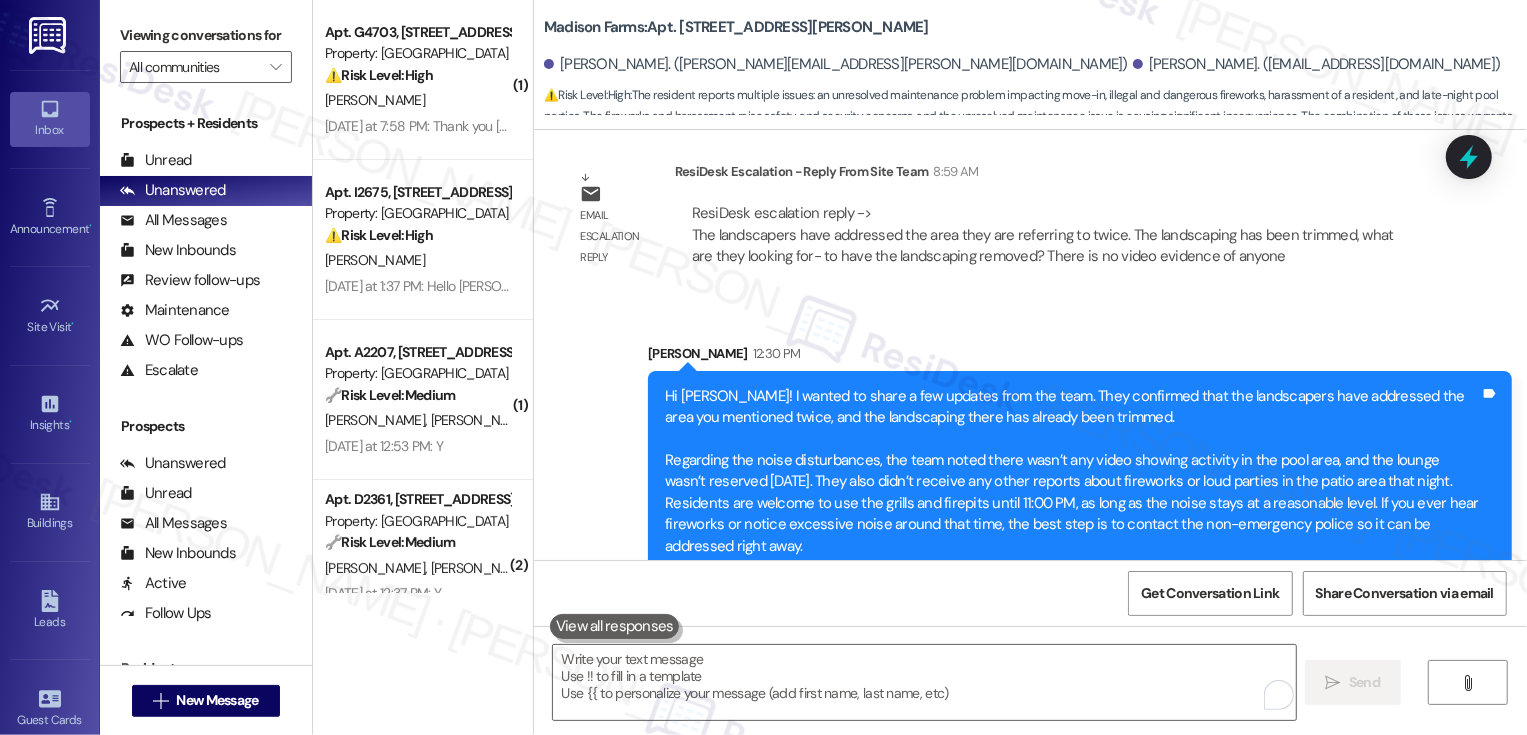 scroll, scrollTop: 8808, scrollLeft: 0, axis: vertical 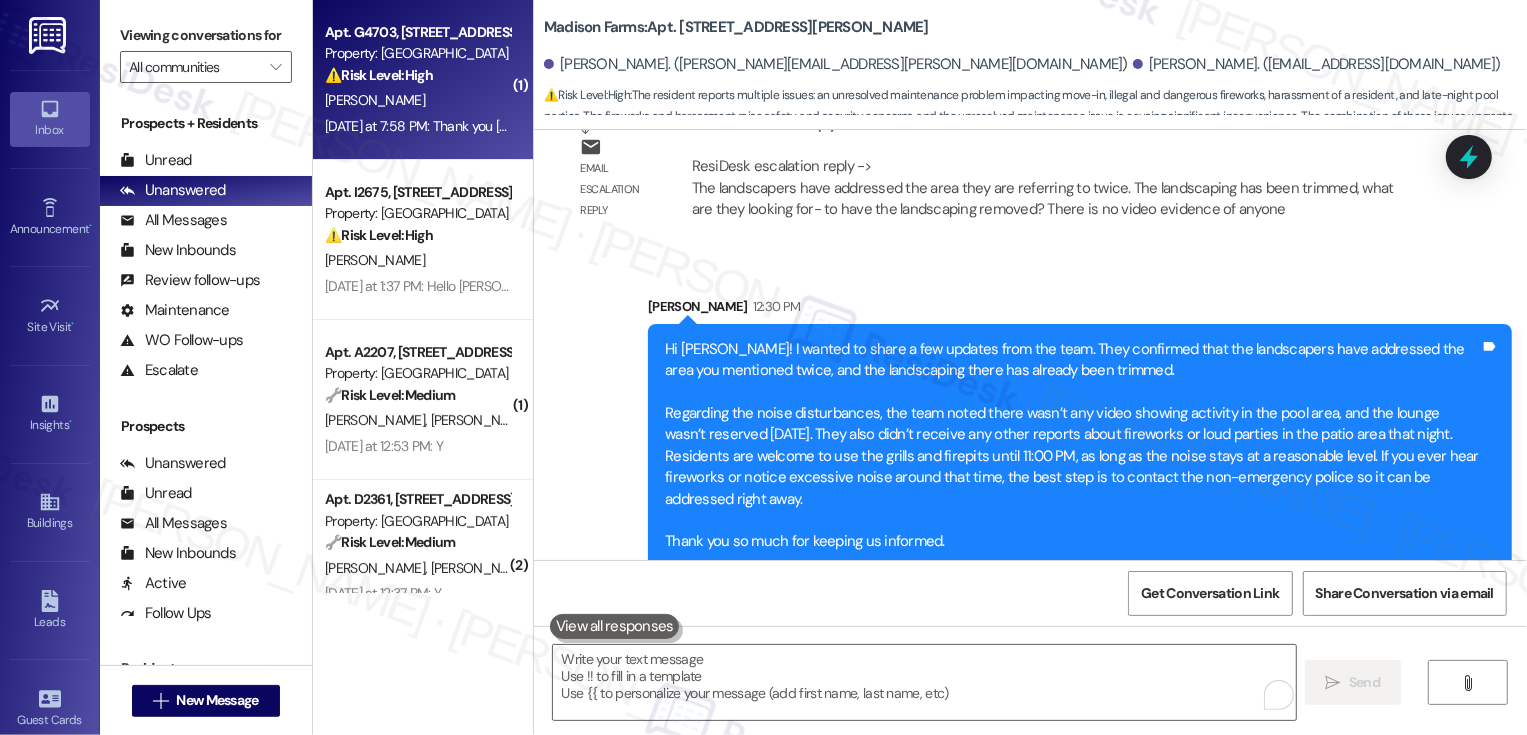 click on "⚠️  Risk Level:  High The resident is reporting a malfunctioning AC unit that is causing the apartment to reach 78 degrees despite being set at 65. This is an urgent maintenance issue affecting resident comfort and potentially health, especially during hot weather. The outbound message acknowledges the issue and provides an emergency contact, but the initial report warrants a Tier 2 classification due to the potential impact on the resident's well-being." at bounding box center (417, 75) 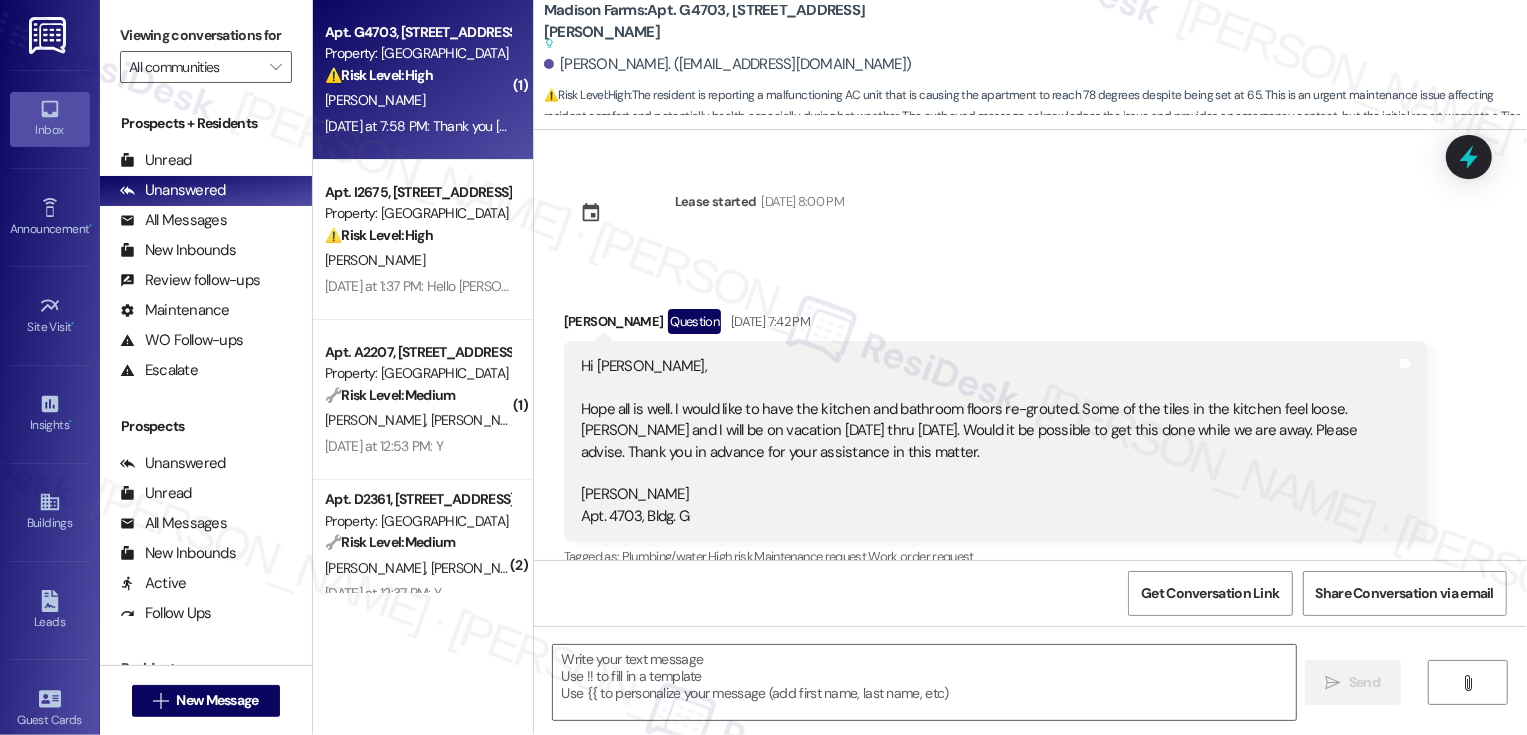 scroll, scrollTop: 2826, scrollLeft: 0, axis: vertical 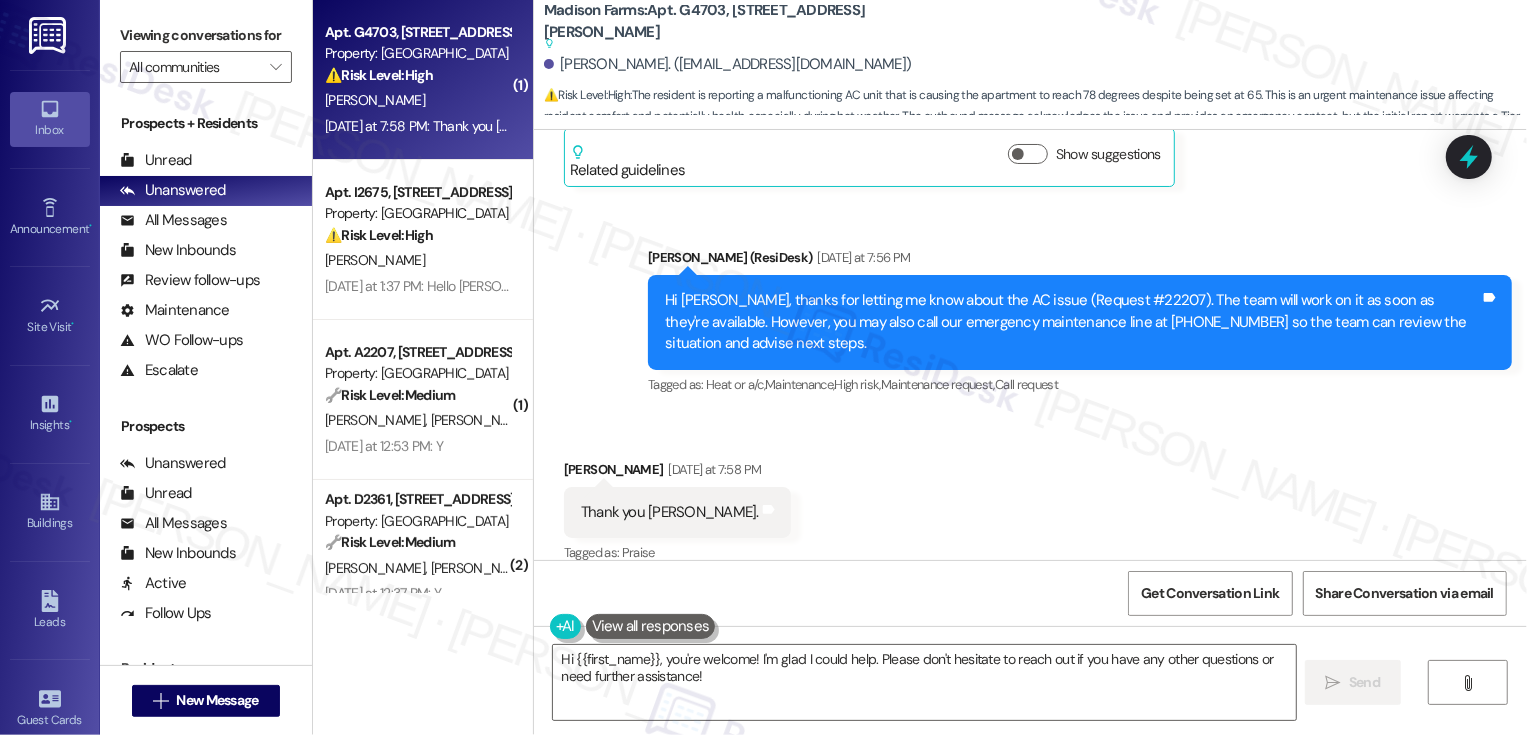 click on "Received via SMS [PERSON_NAME] [DATE] at 7:58 PM Thank you [PERSON_NAME]. Tags and notes Tagged as:   Praise Click to highlight conversations about Praise" at bounding box center [1030, 498] 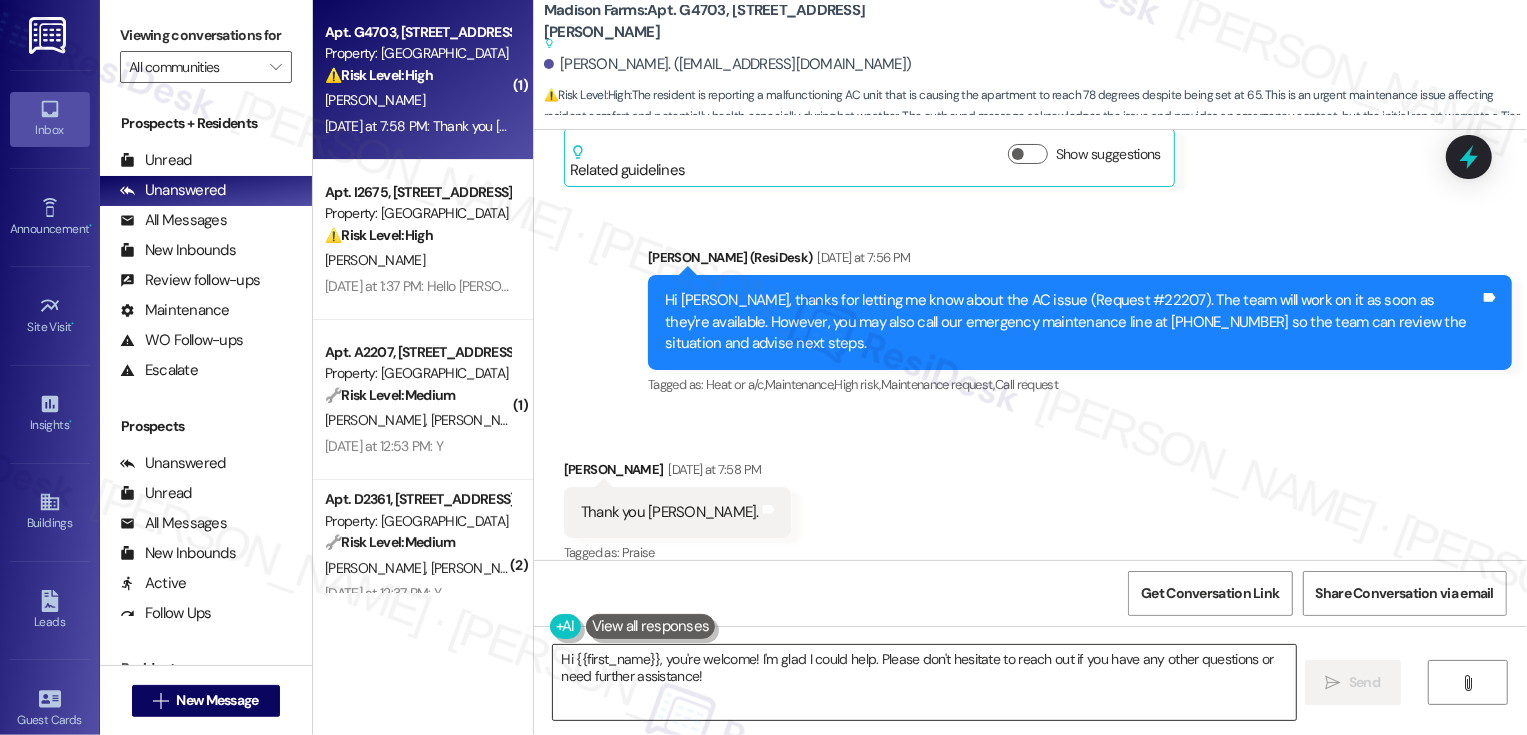 click on "Hi {{first_name}}, you're welcome! I'm glad I could help. Please don't hesitate to reach out if you have any other questions or need further assistance!" at bounding box center (924, 682) 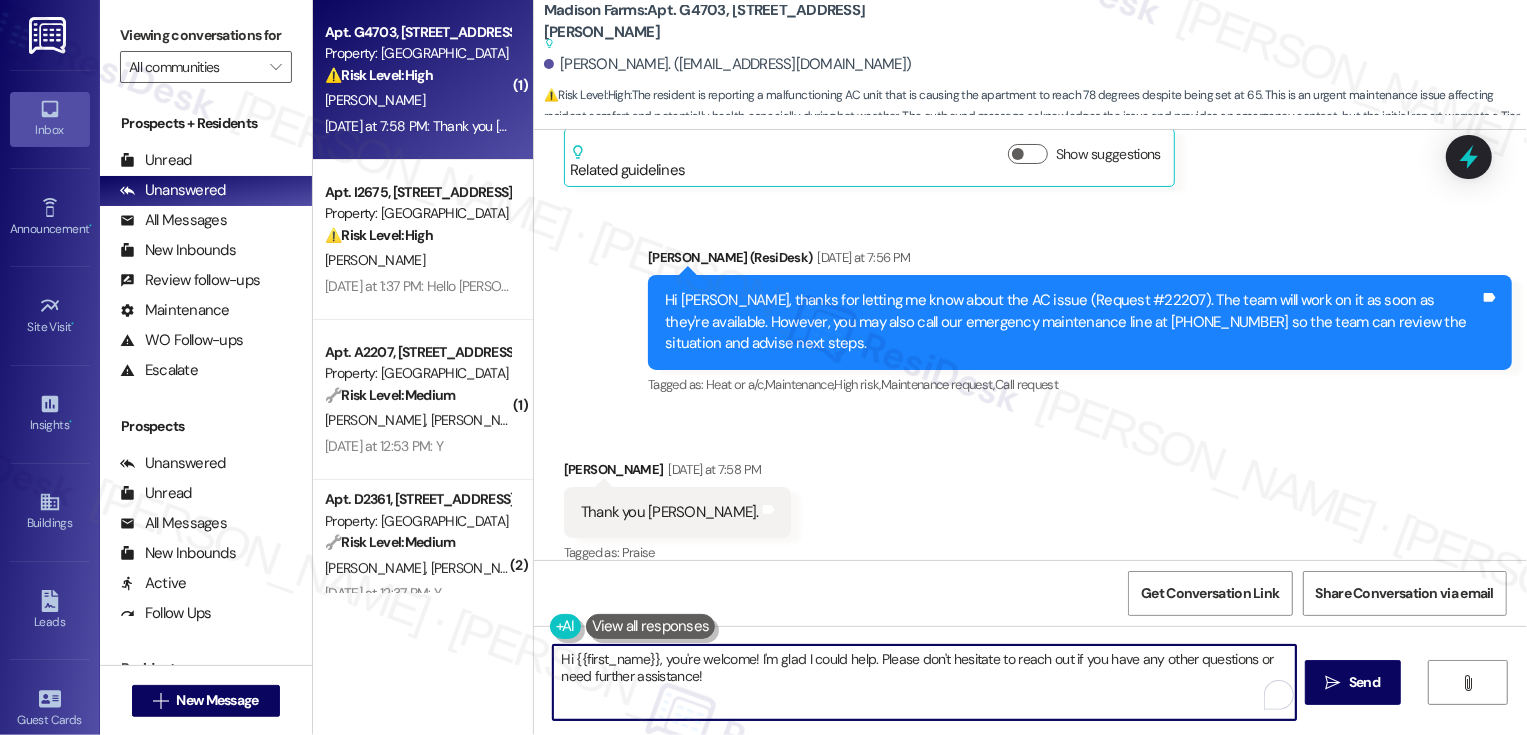 drag, startPoint x: 661, startPoint y: 660, endPoint x: 440, endPoint y: 673, distance: 221.38202 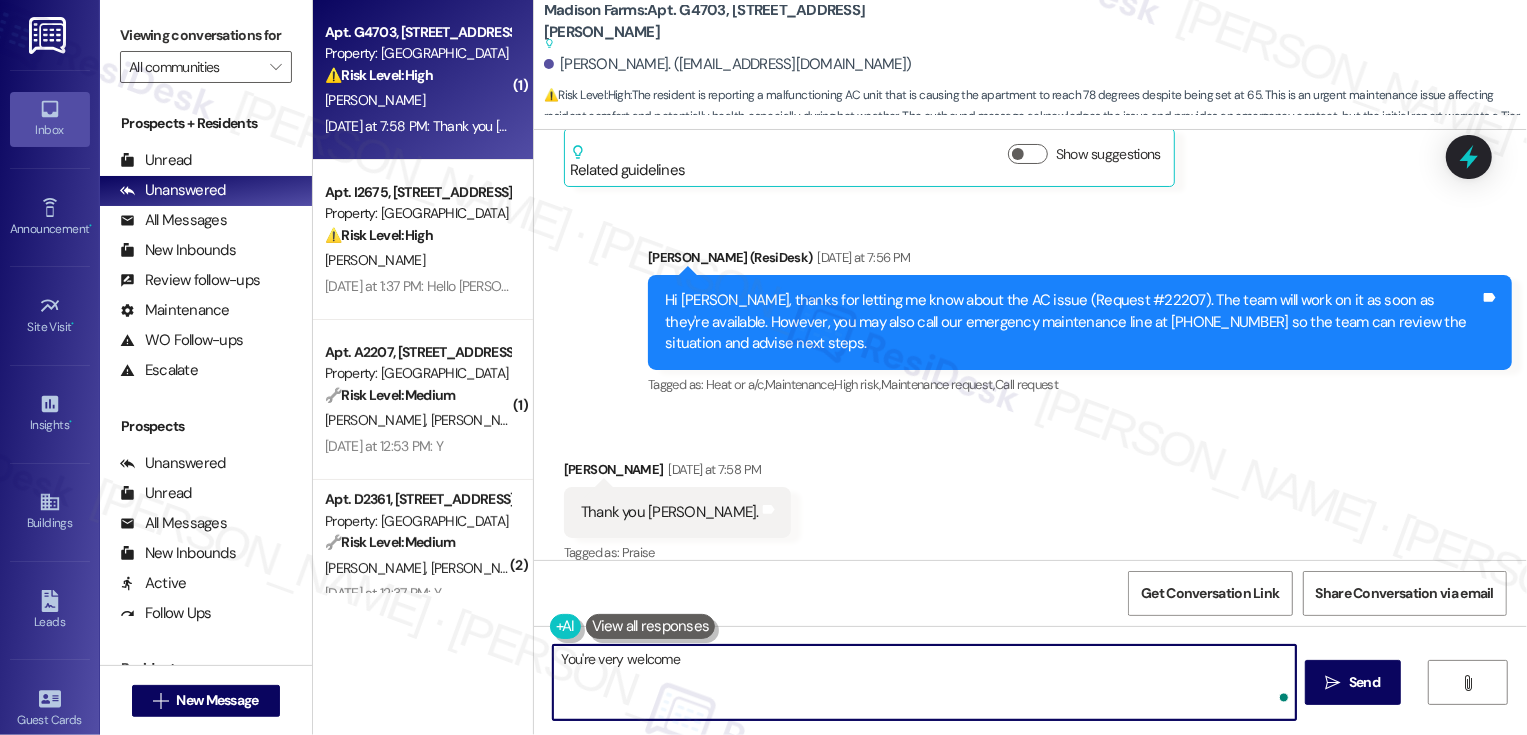 type on "You're very welcome!" 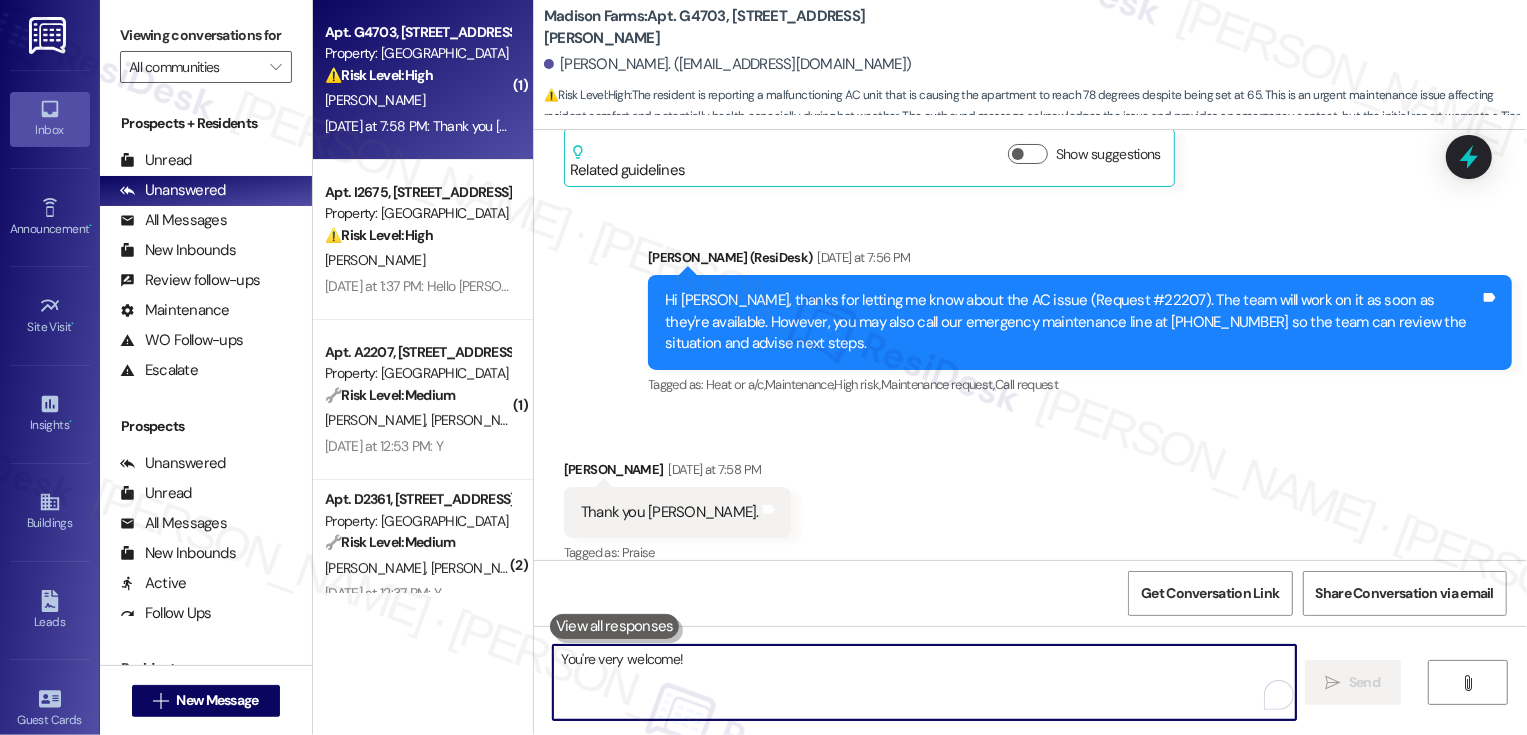 type 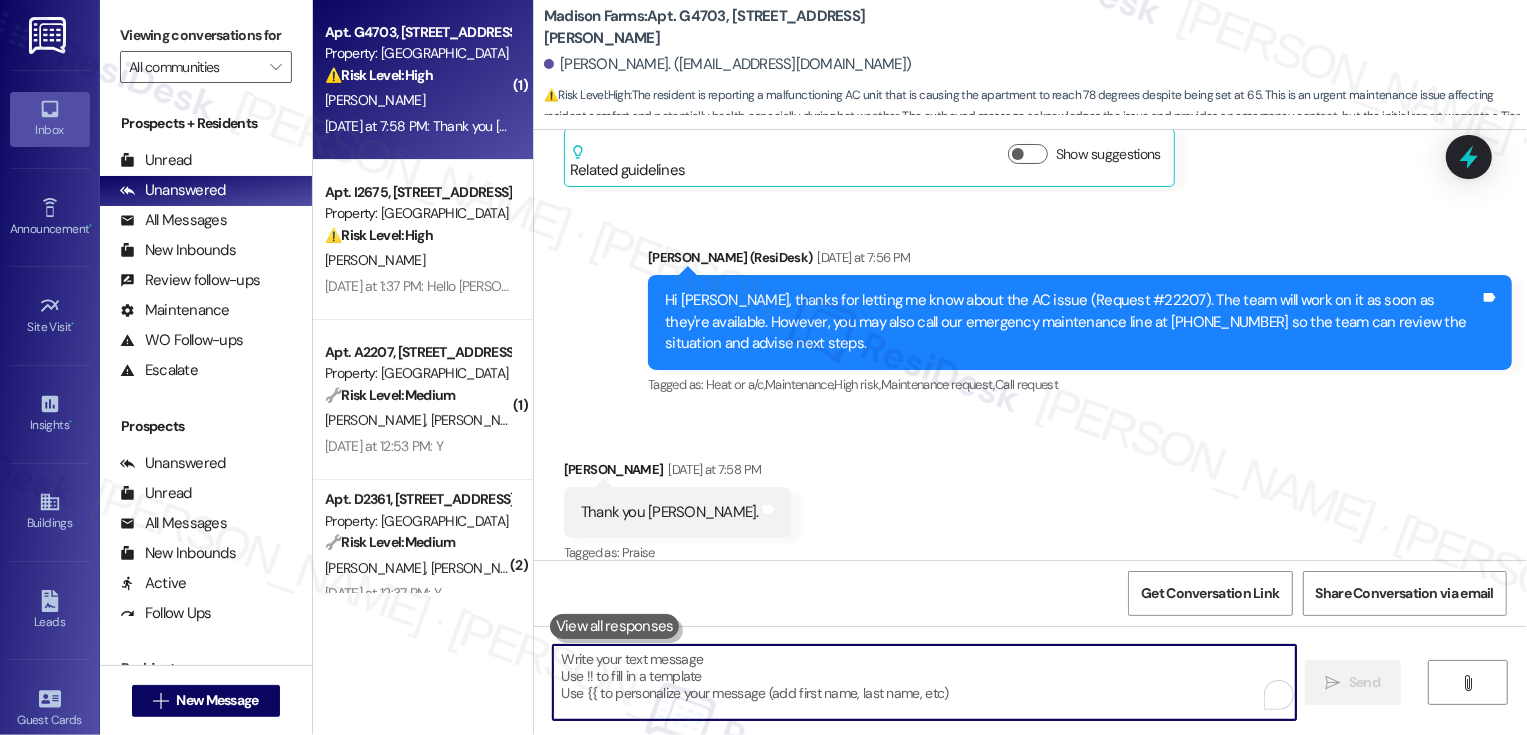scroll, scrollTop: 2825, scrollLeft: 0, axis: vertical 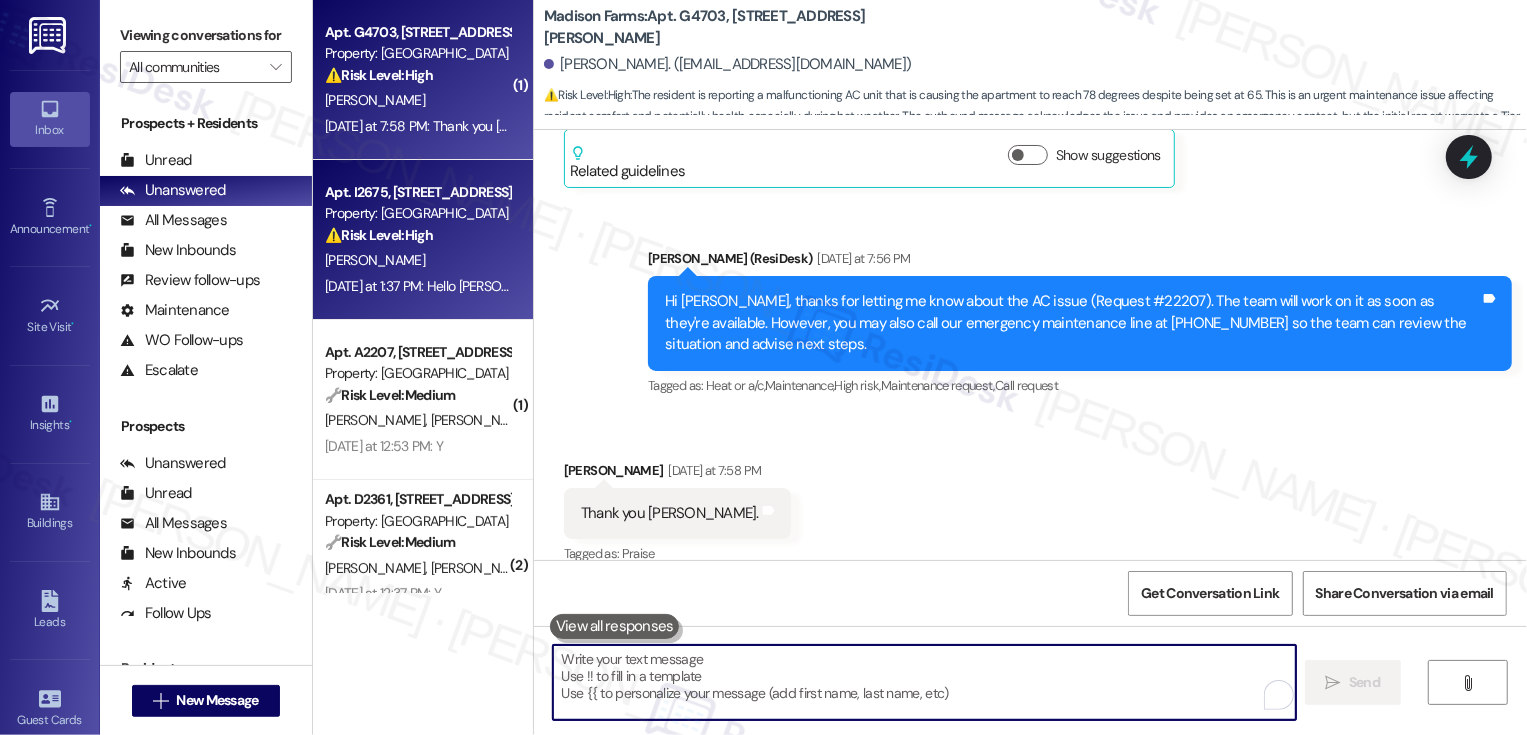 click on "⚠️  Risk Level:  High" at bounding box center [379, 235] 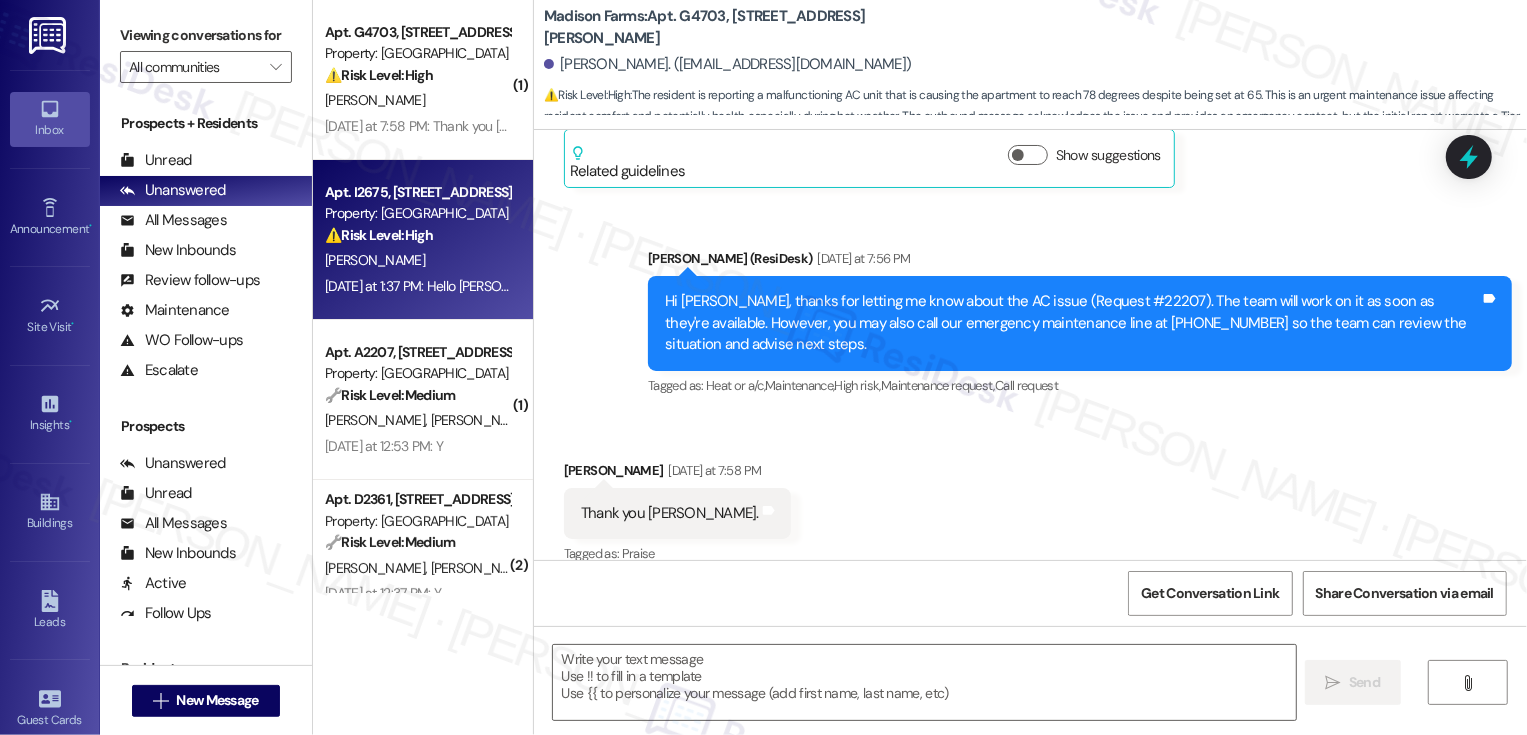 click on "⚠️  Risk Level:  High" at bounding box center [379, 235] 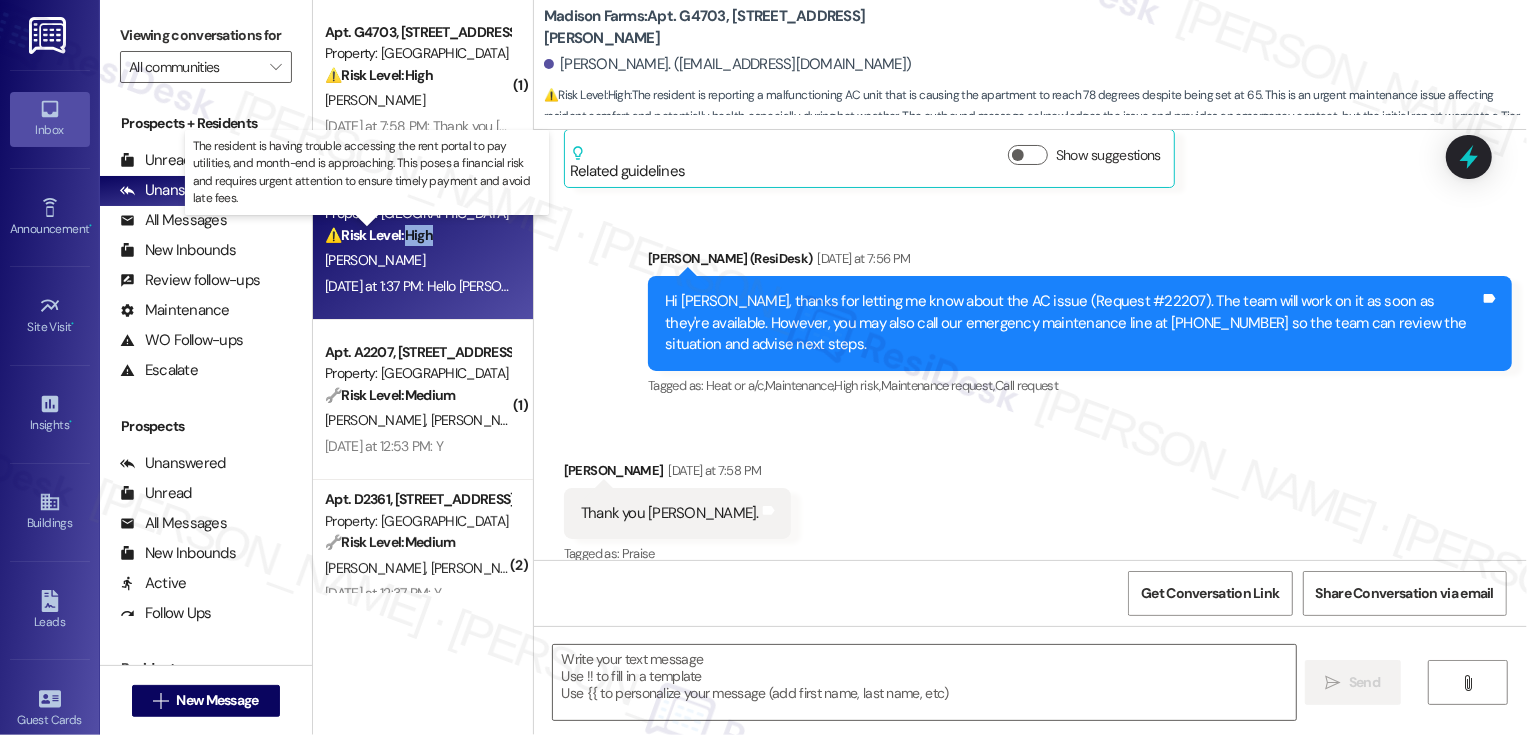 type on "Fetching suggested responses. Please feel free to read through the conversation in the meantime." 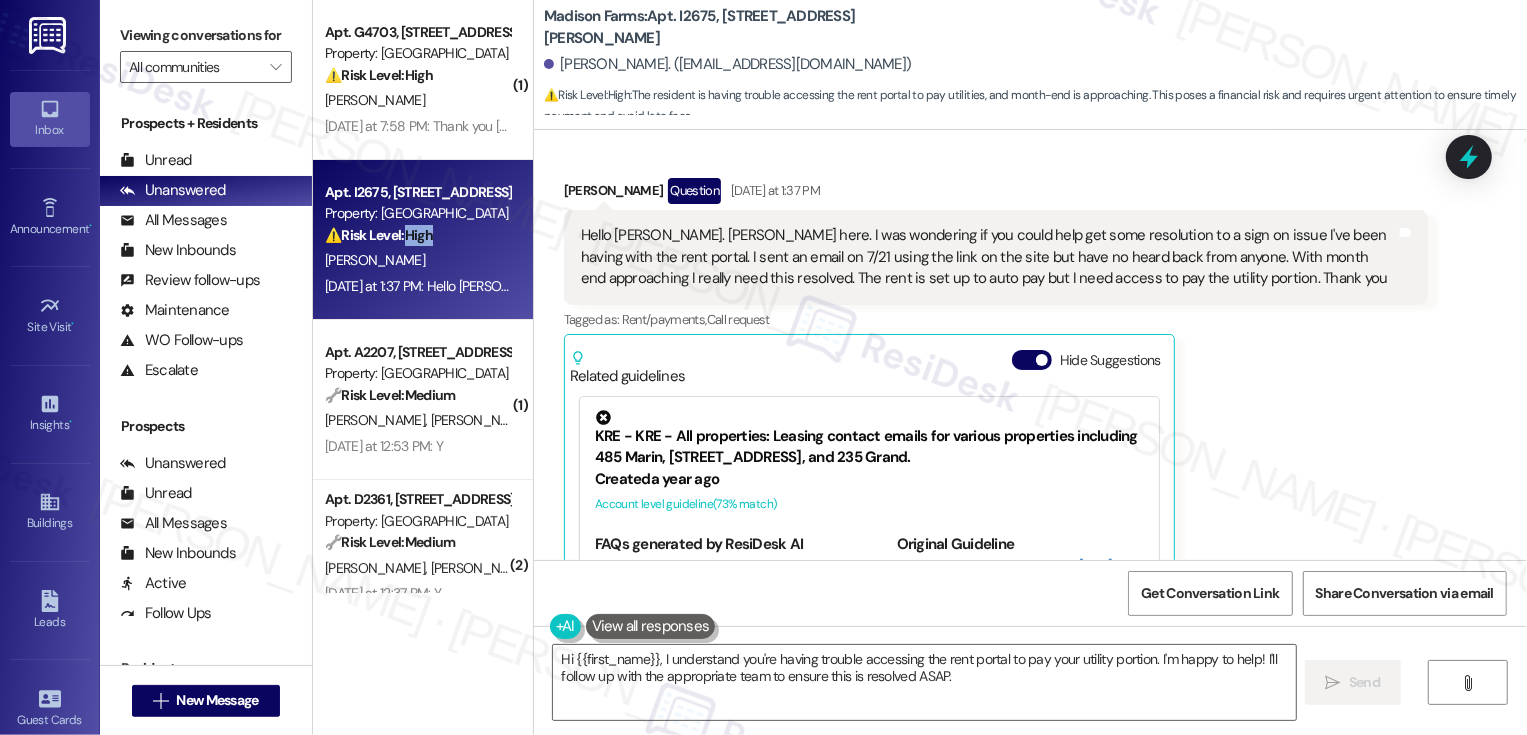 scroll, scrollTop: 3382, scrollLeft: 0, axis: vertical 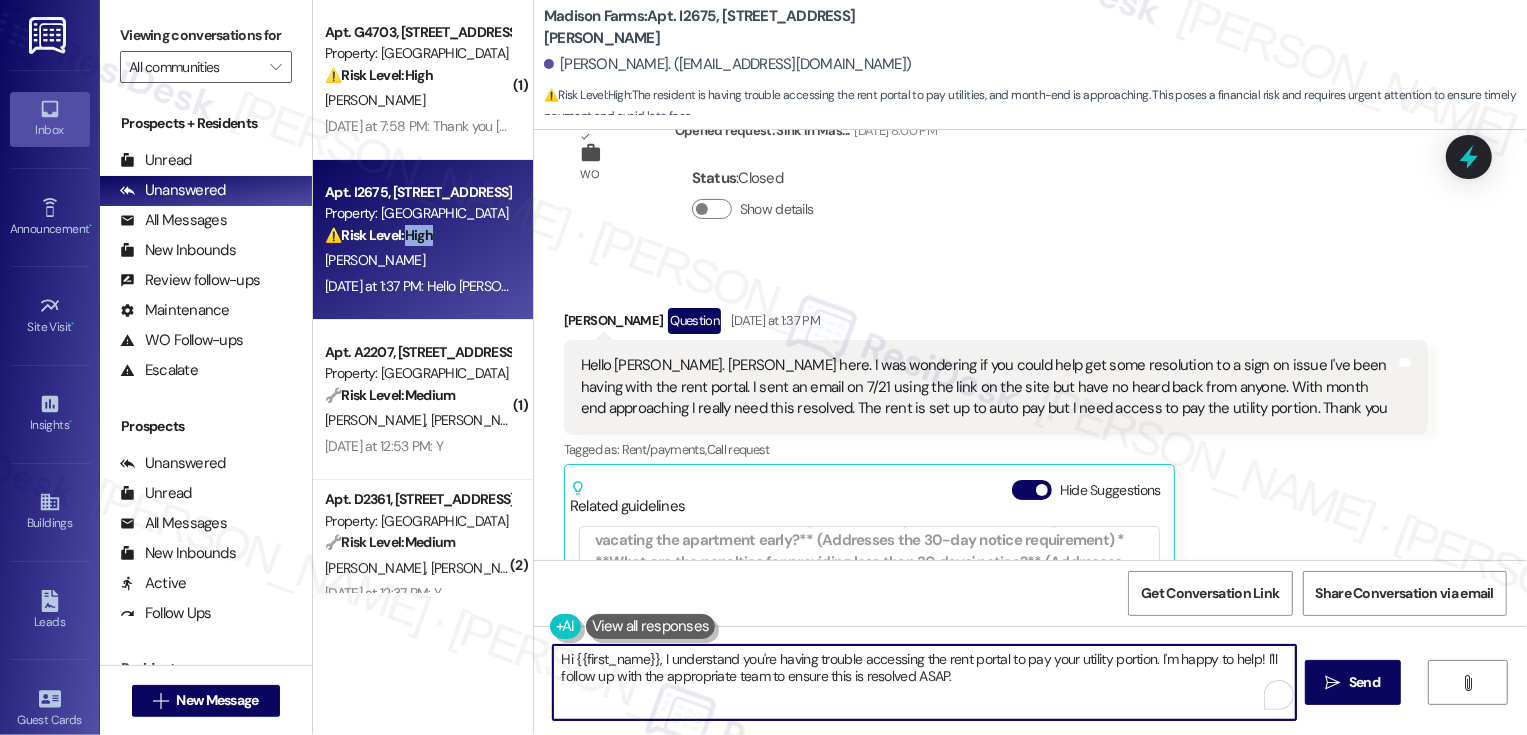 drag, startPoint x: 1152, startPoint y: 656, endPoint x: 1156, endPoint y: 704, distance: 48.166378 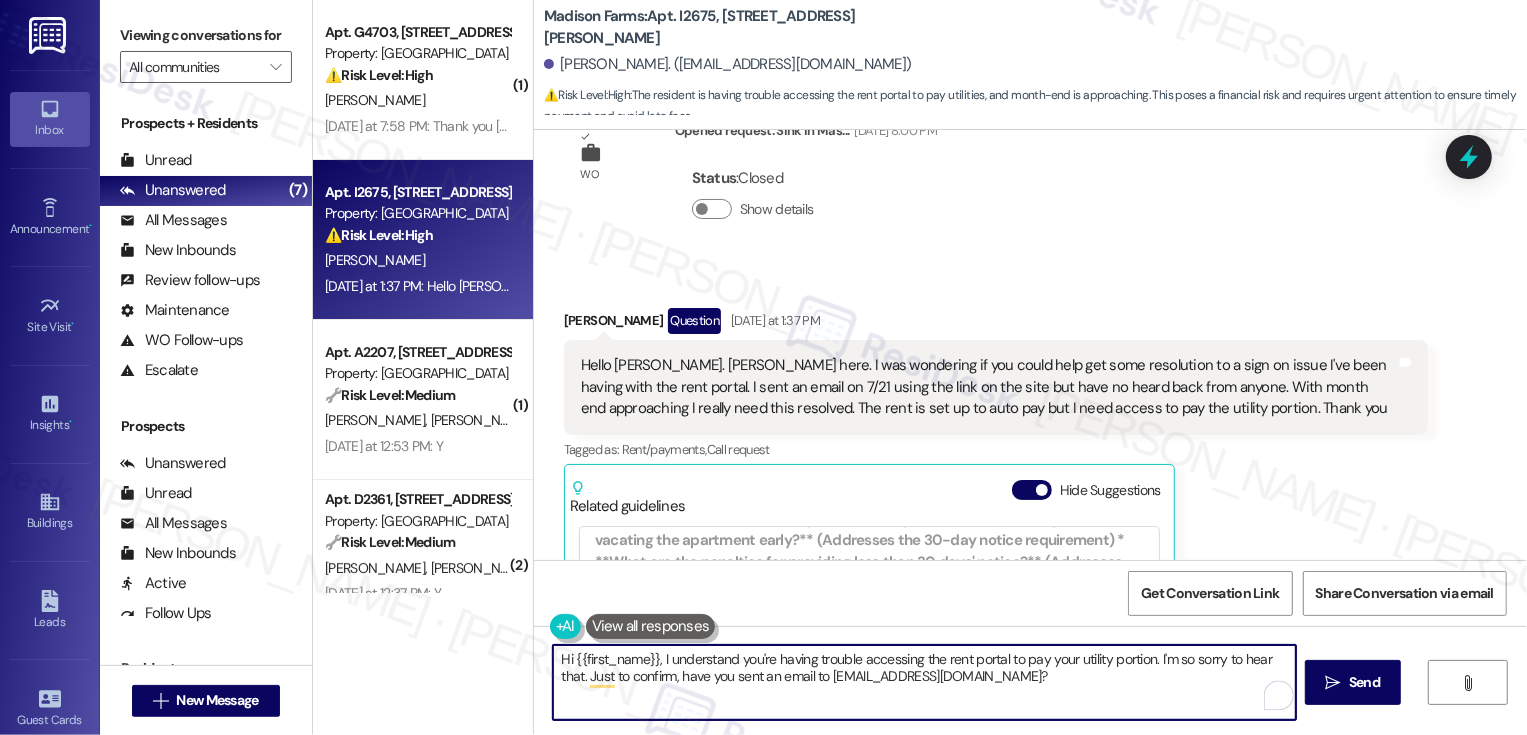 type on "Hi {{first_name}}, I understand you're having trouble accessing the rent portal to pay your utility portion. I'm so sorry to hear that. Just to confirm, have you sent an email to [EMAIL_ADDRESS][DOMAIN_NAME]?" 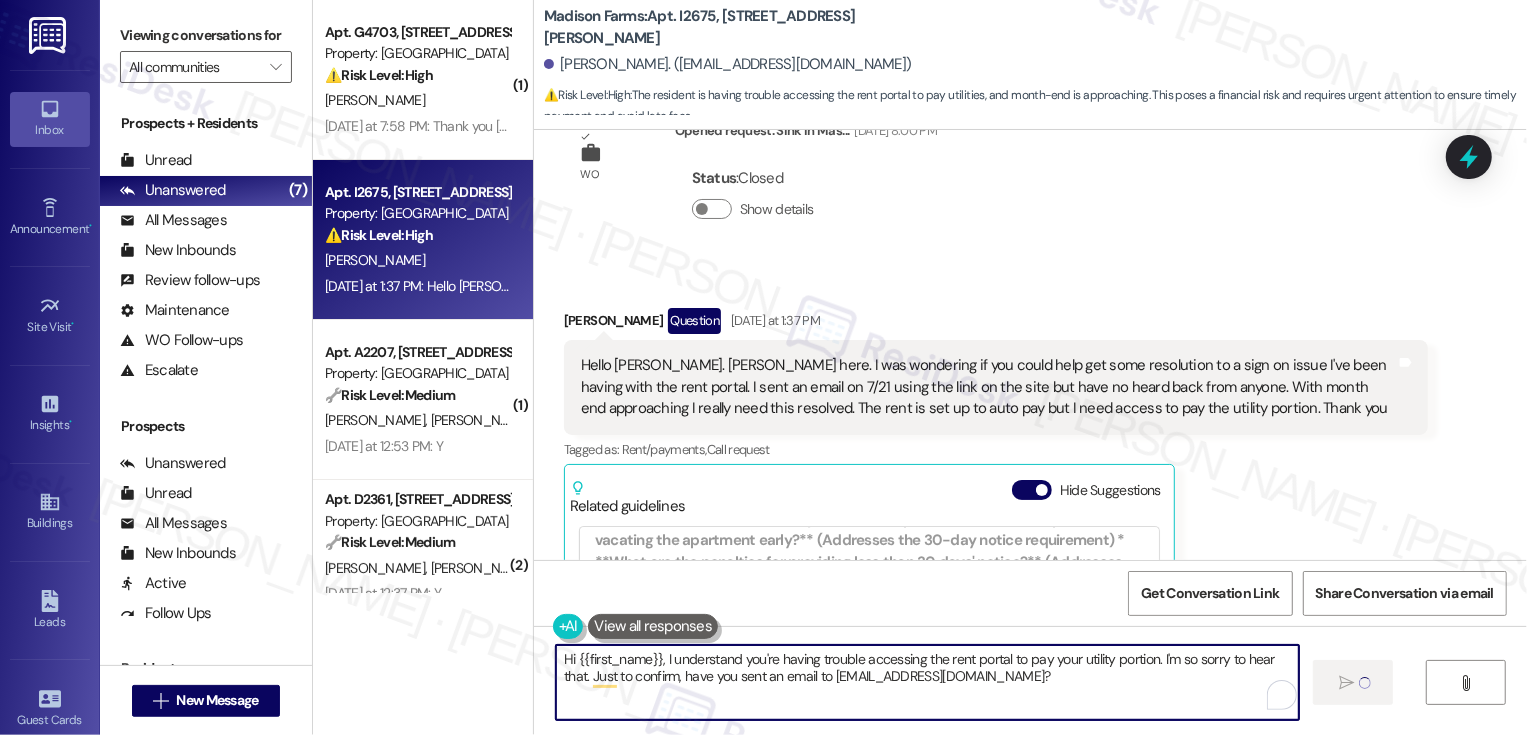 type 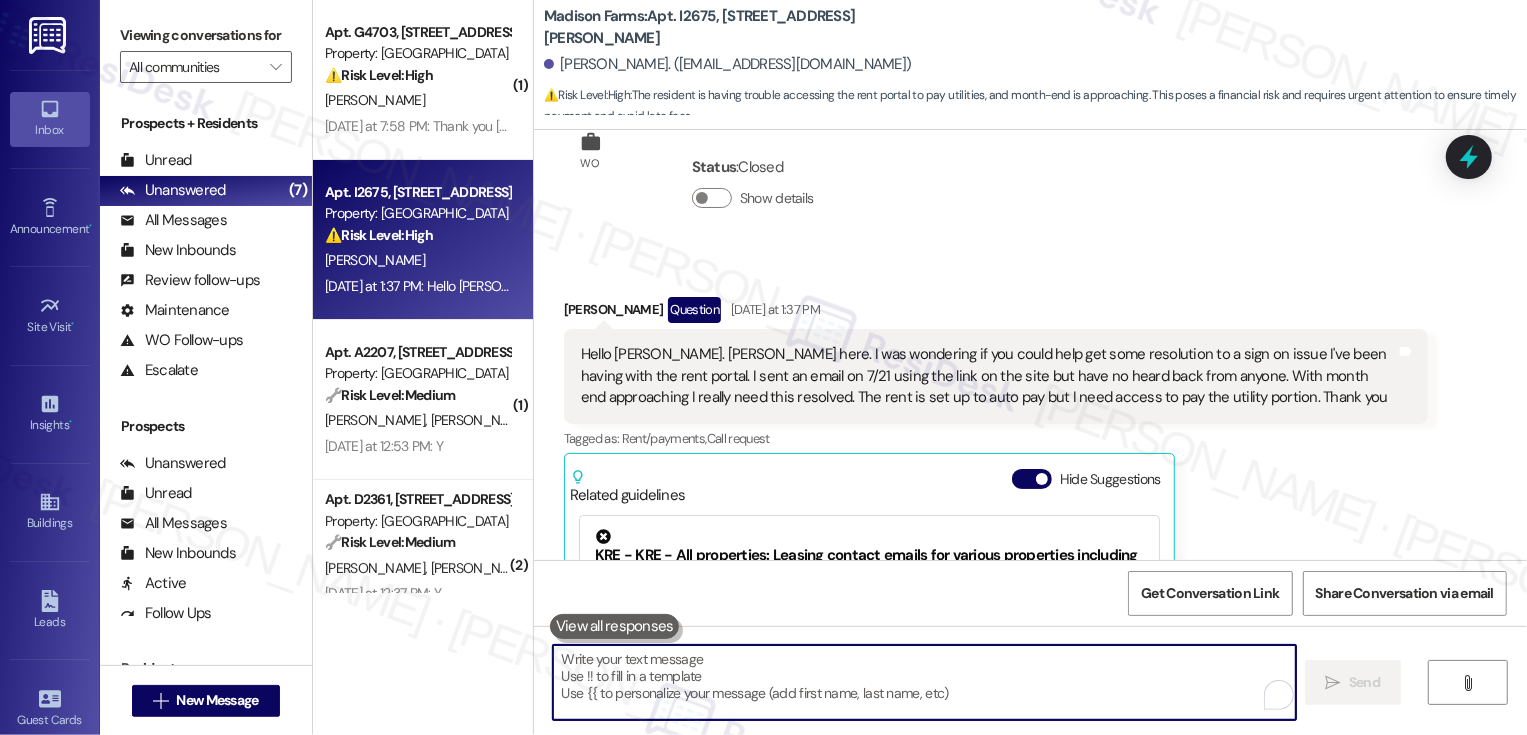 scroll, scrollTop: 3119, scrollLeft: 0, axis: vertical 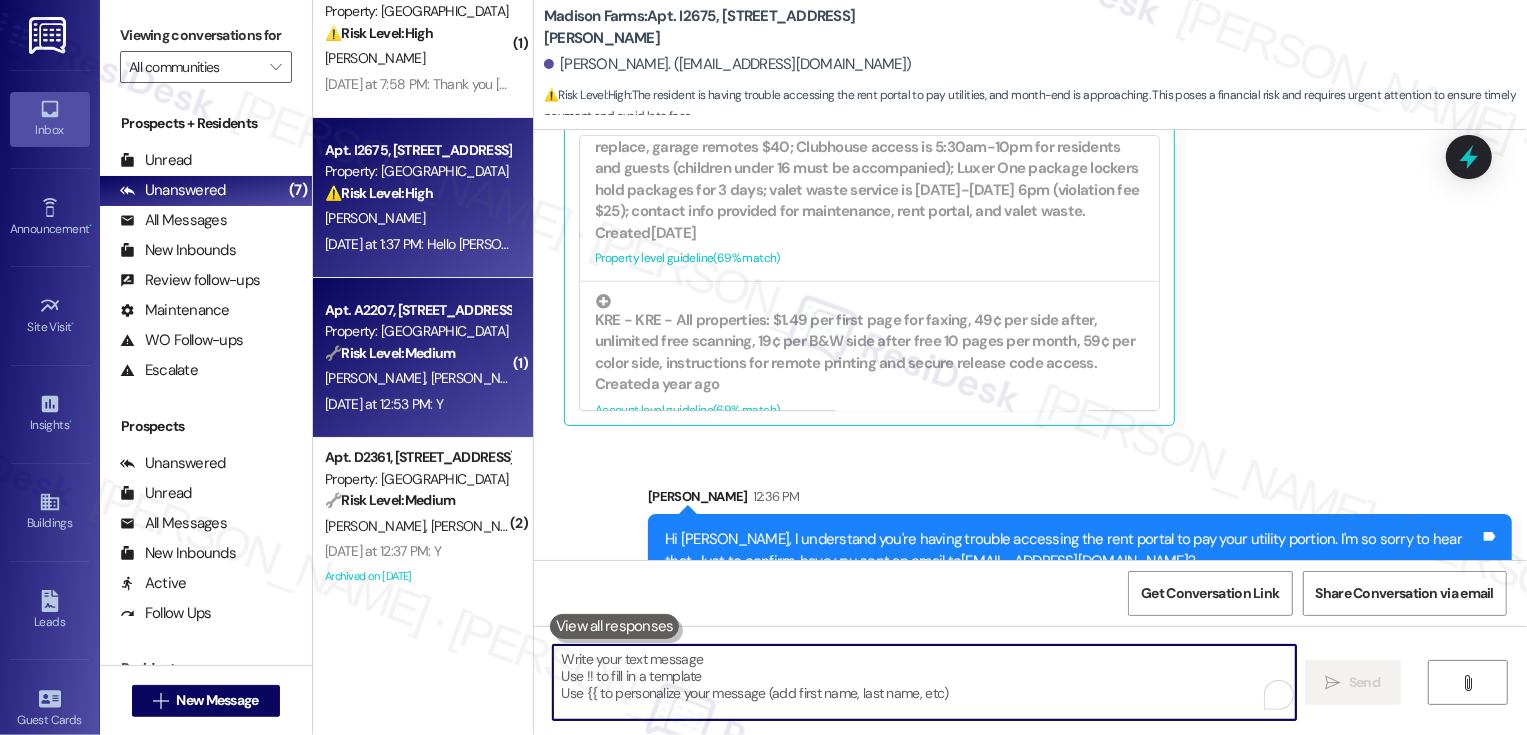 click on "Apt. A2207, [STREET_ADDRESS][PERSON_NAME]" at bounding box center (417, 310) 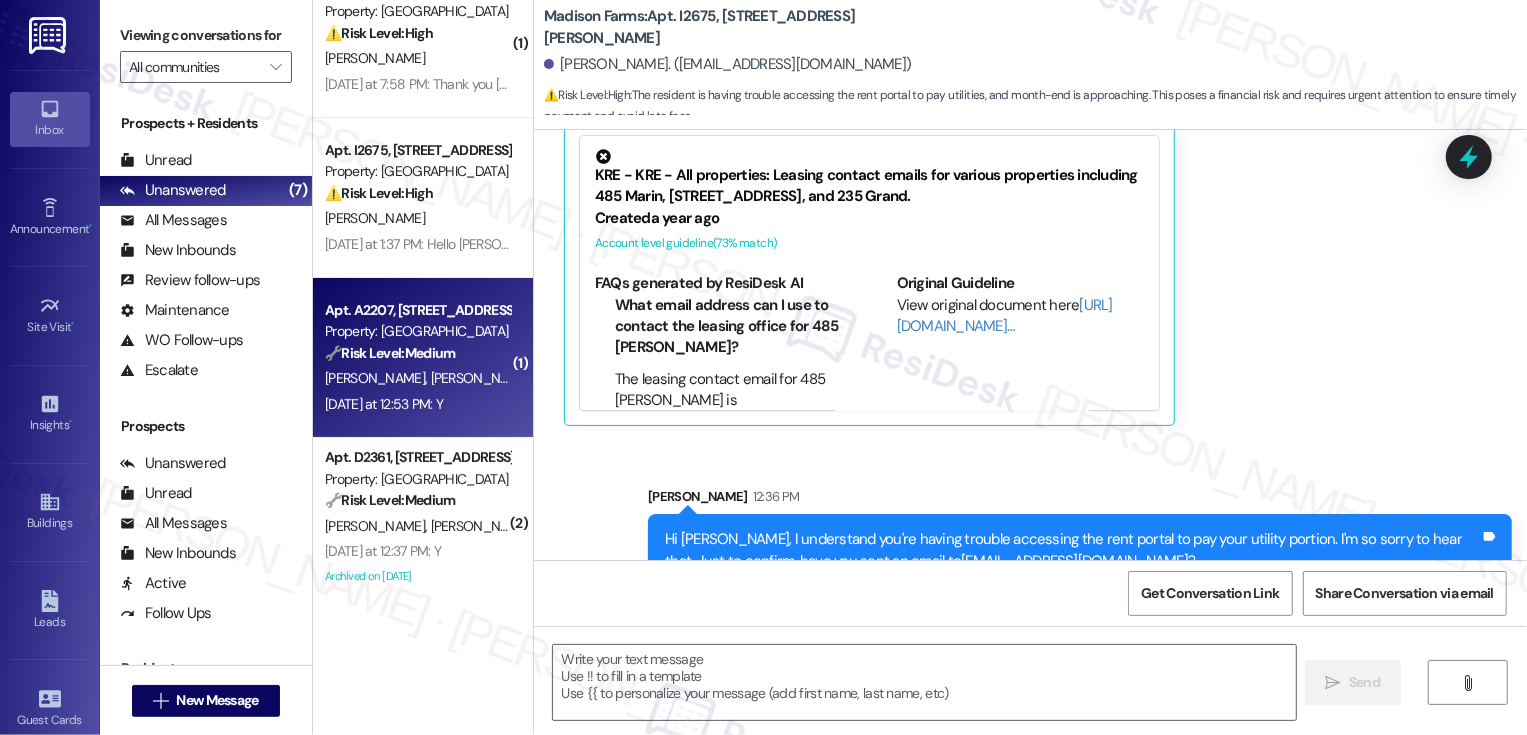 click on "Apt. A2207, [STREET_ADDRESS][PERSON_NAME]" at bounding box center [417, 310] 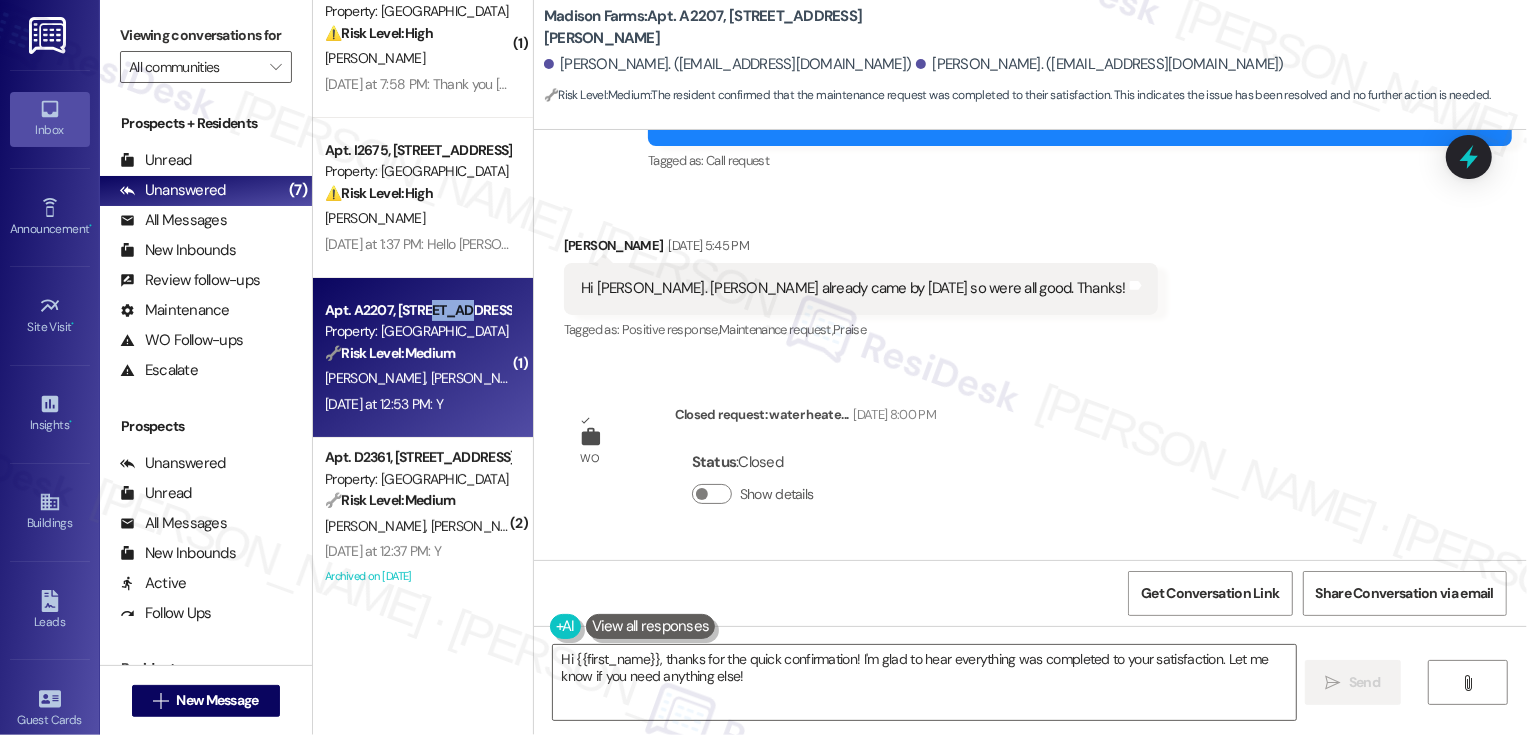 scroll, scrollTop: 3094, scrollLeft: 0, axis: vertical 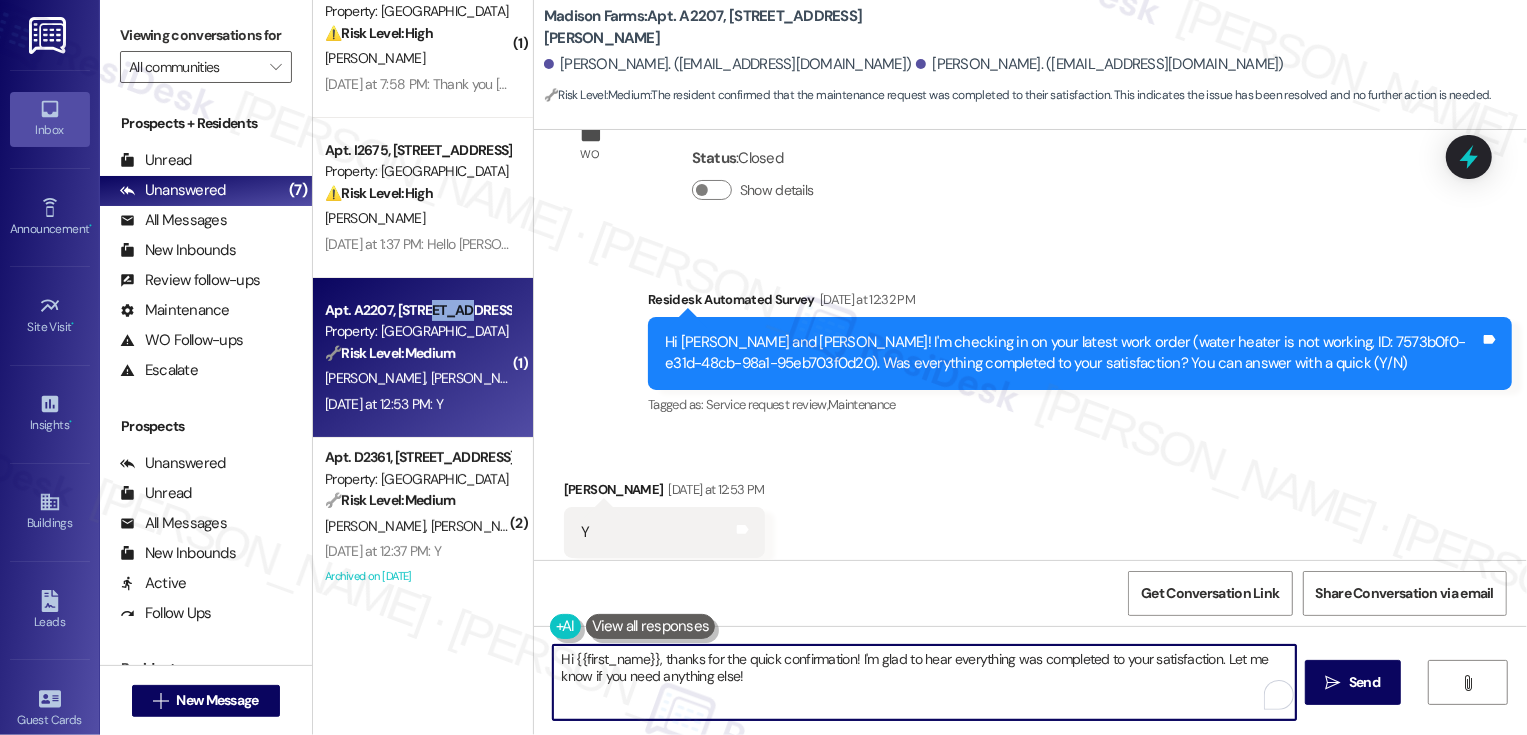 drag, startPoint x: 1218, startPoint y: 659, endPoint x: 1224, endPoint y: 696, distance: 37.48333 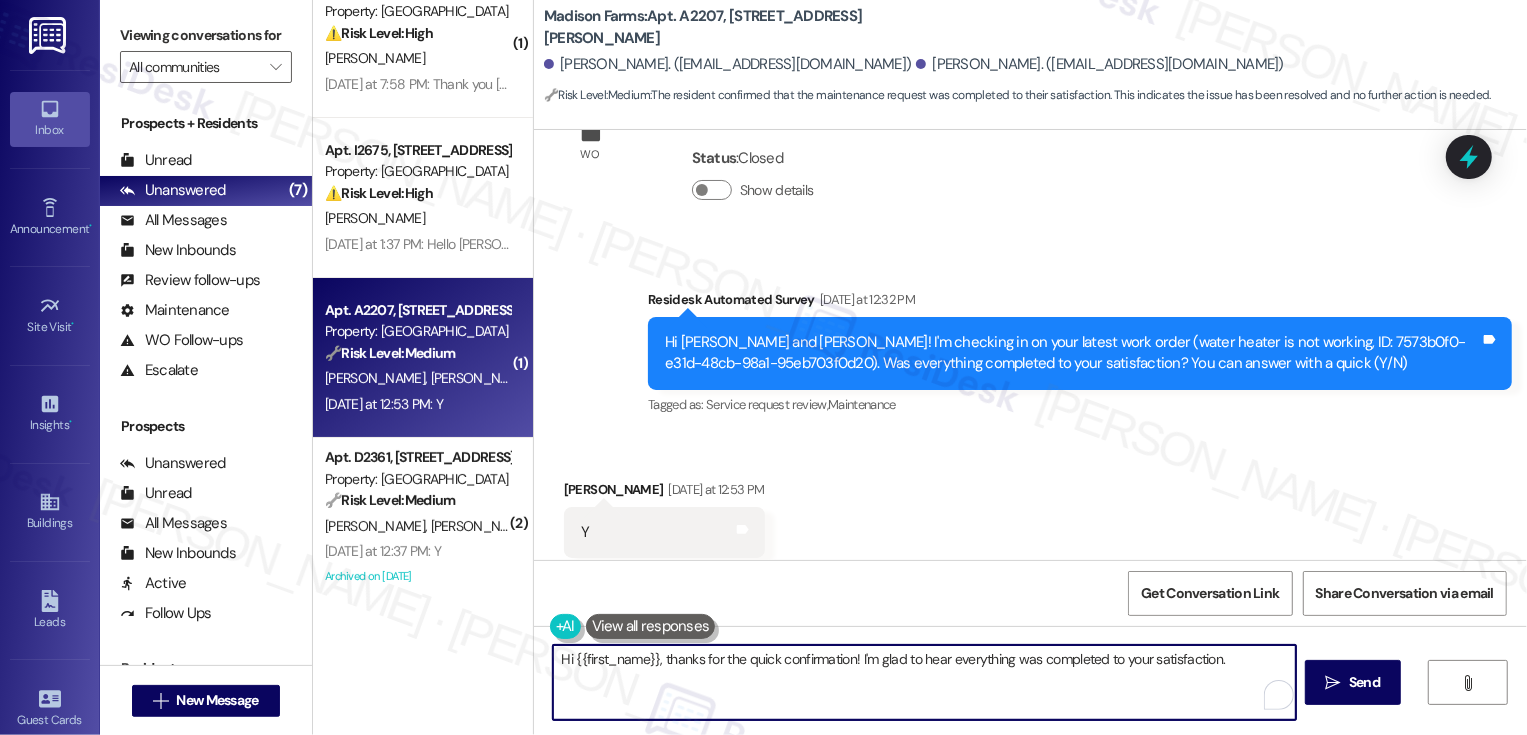 click on "Hi {{first_name}}, thanks for the quick confirmation! I'm glad to hear everything was completed to your satisfaction." at bounding box center (924, 682) 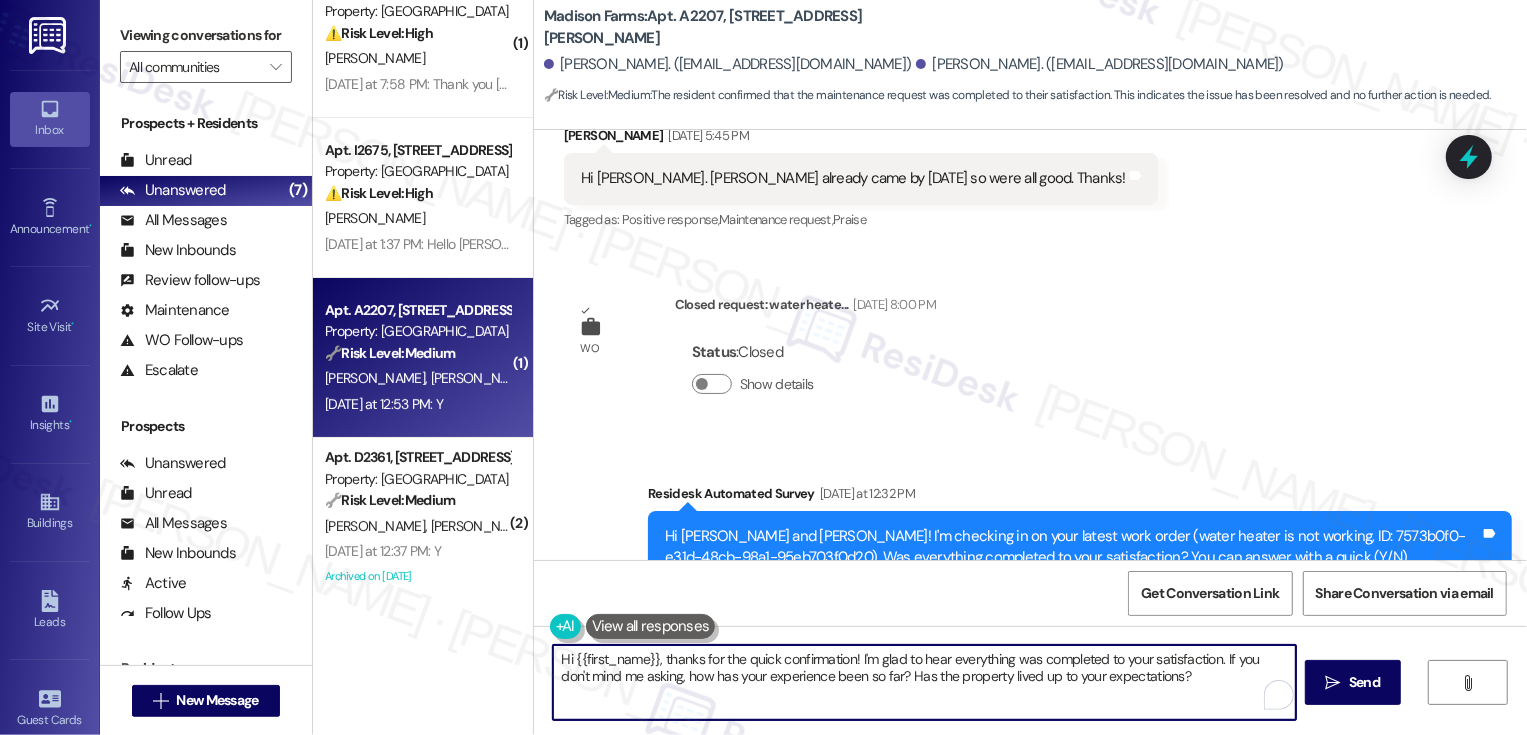 scroll, scrollTop: 3094, scrollLeft: 0, axis: vertical 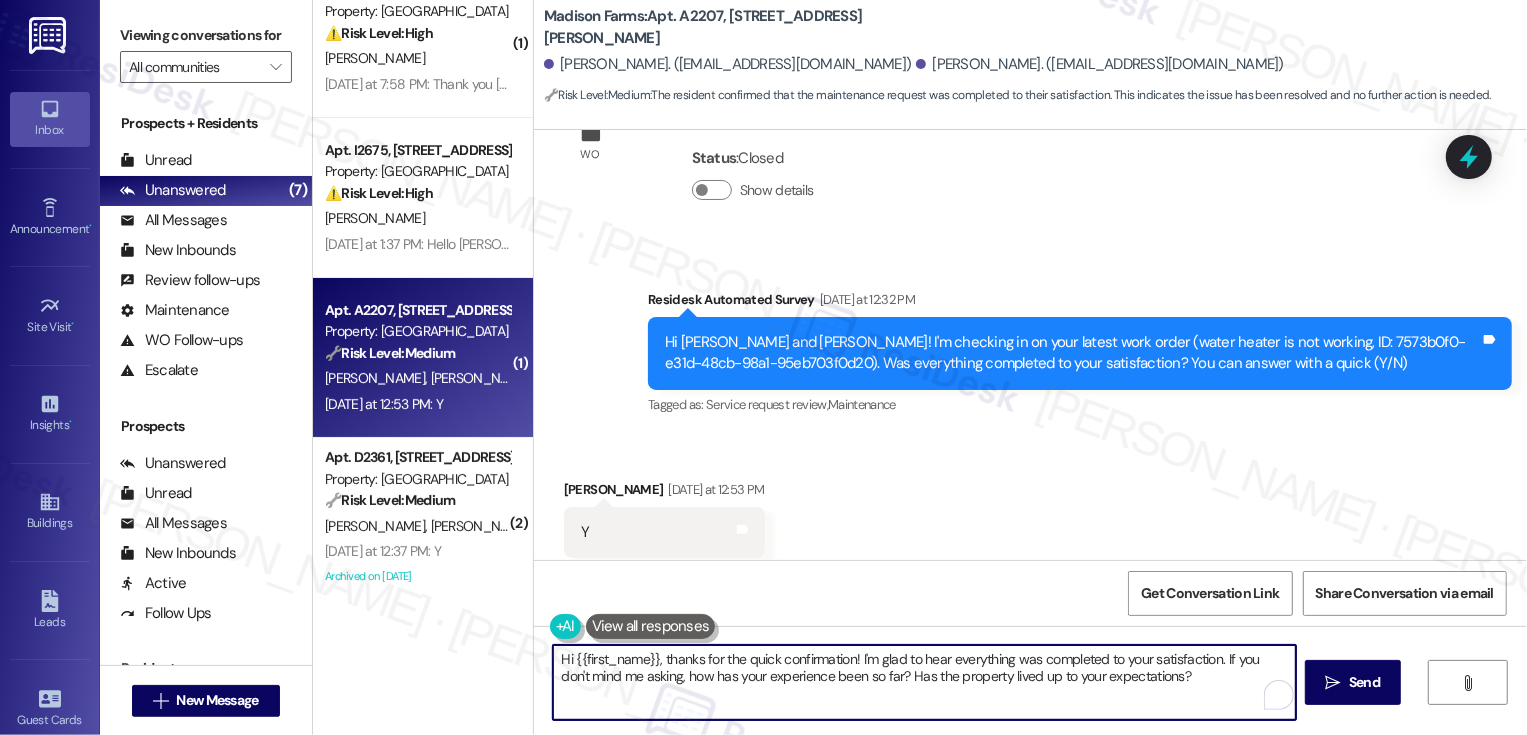 click on "Received via SMS [PERSON_NAME] [DATE] at 12:53 PM Y Tags and notes Tagged as:   Positive response Click to highlight conversations about Positive response" at bounding box center (664, 533) 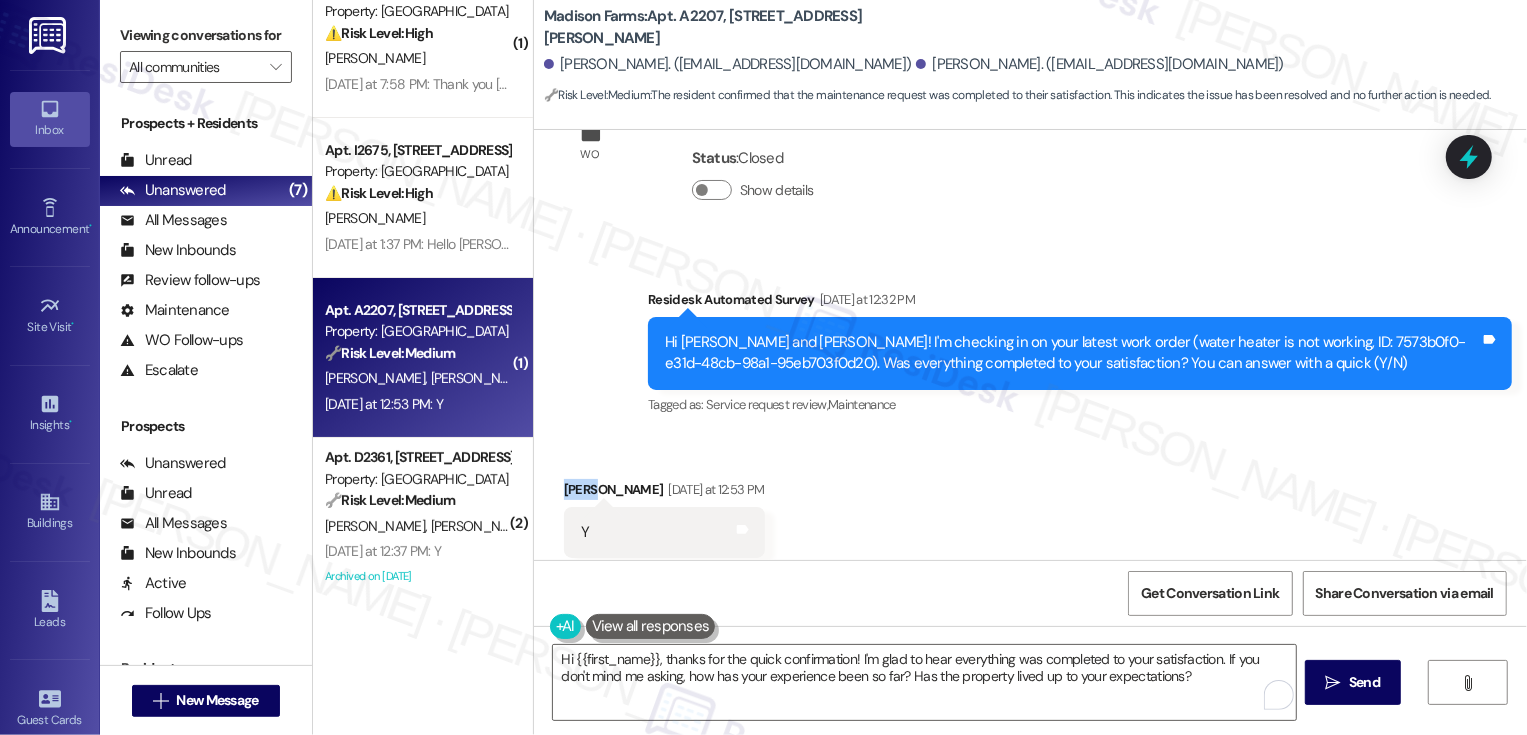copy on "[PERSON_NAME]" 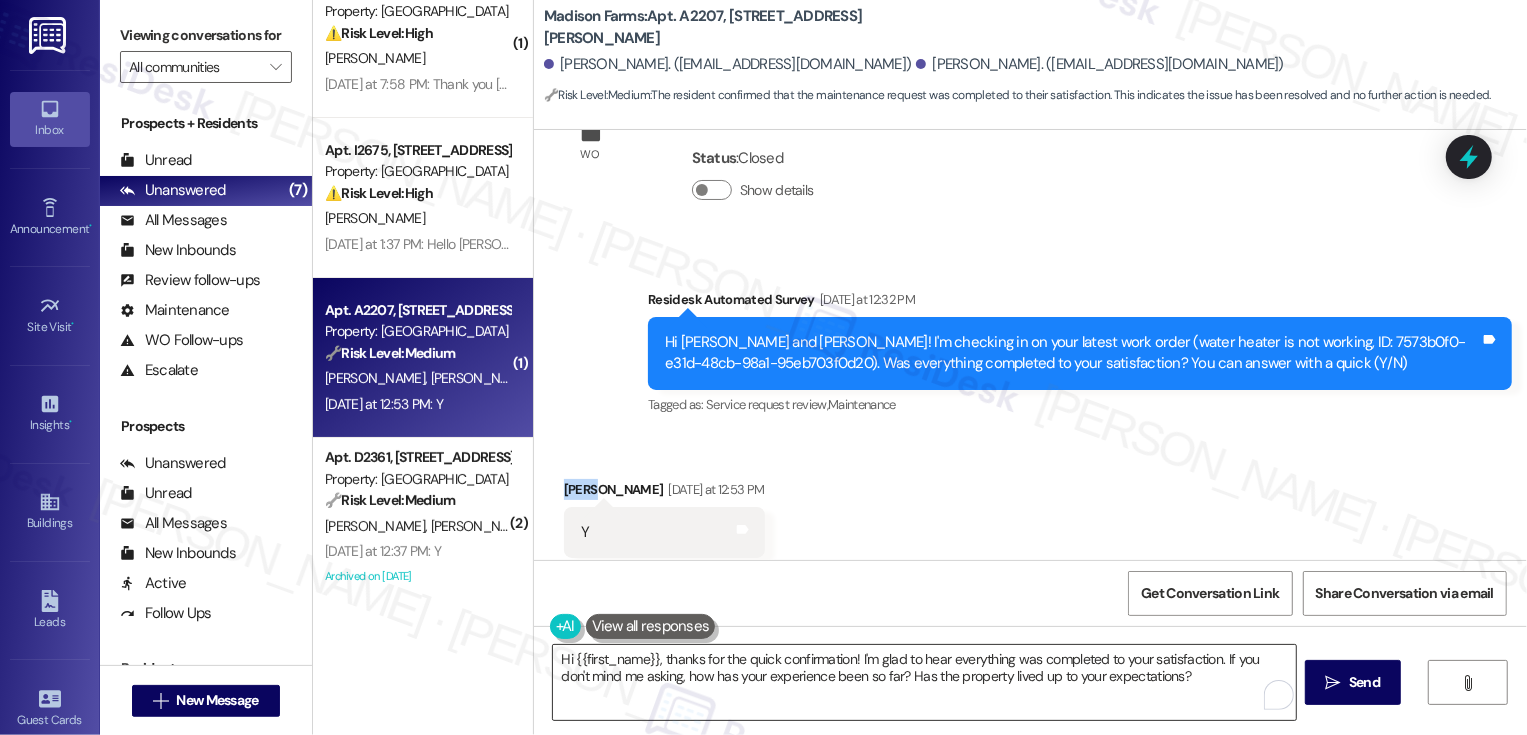 click on "Hi {{first_name}}, thanks for the quick confirmation! I'm glad to hear everything was completed to your satisfaction. If you don't mind me asking, how has your experience been so far? Has the property lived up to your expectations?" at bounding box center (924, 682) 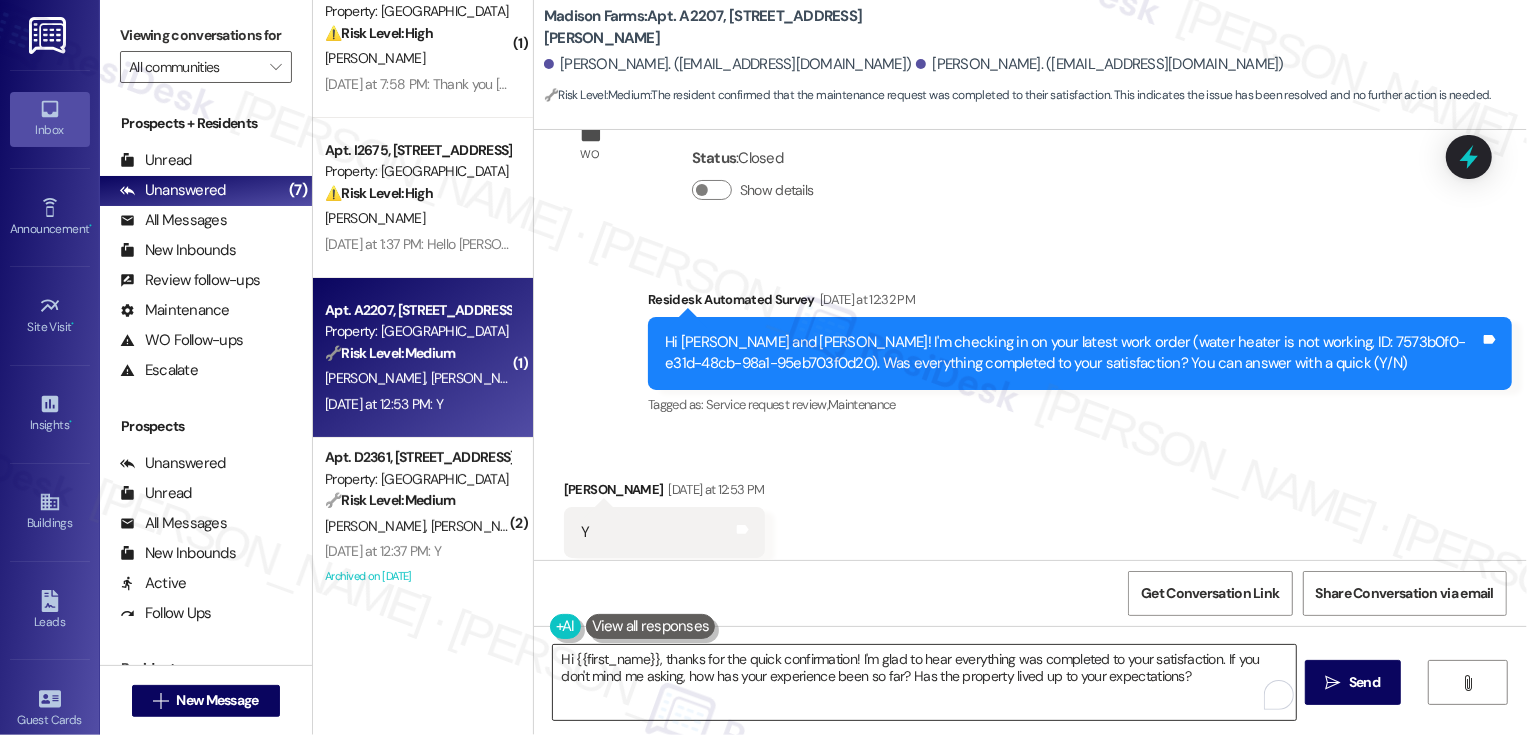 click on "Hi {{first_name}}, thanks for the quick confirmation! I'm glad to hear everything was completed to your satisfaction. If you don't mind me asking, how has your experience been so far? Has the property lived up to your expectations?" at bounding box center [924, 682] 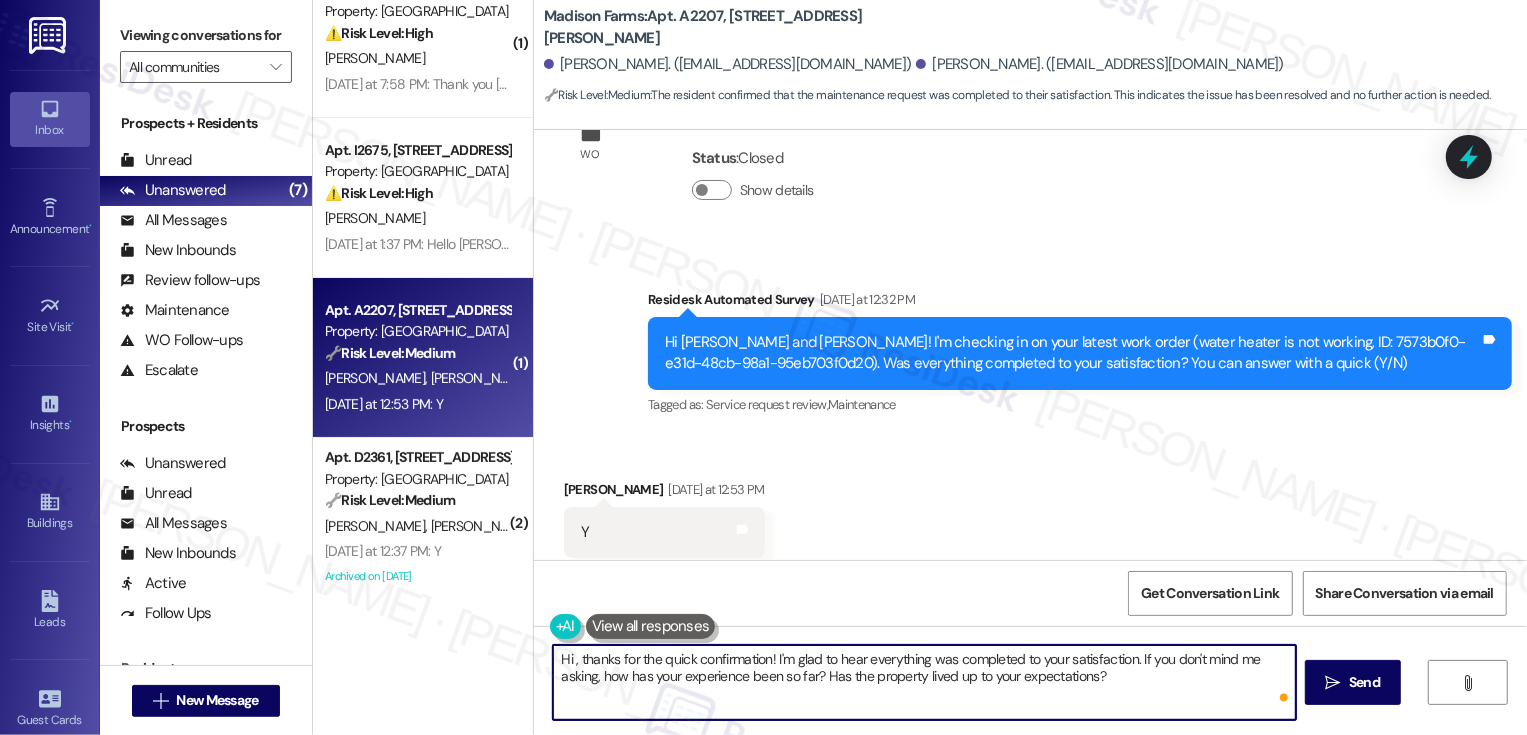 paste on "[PERSON_NAME]" 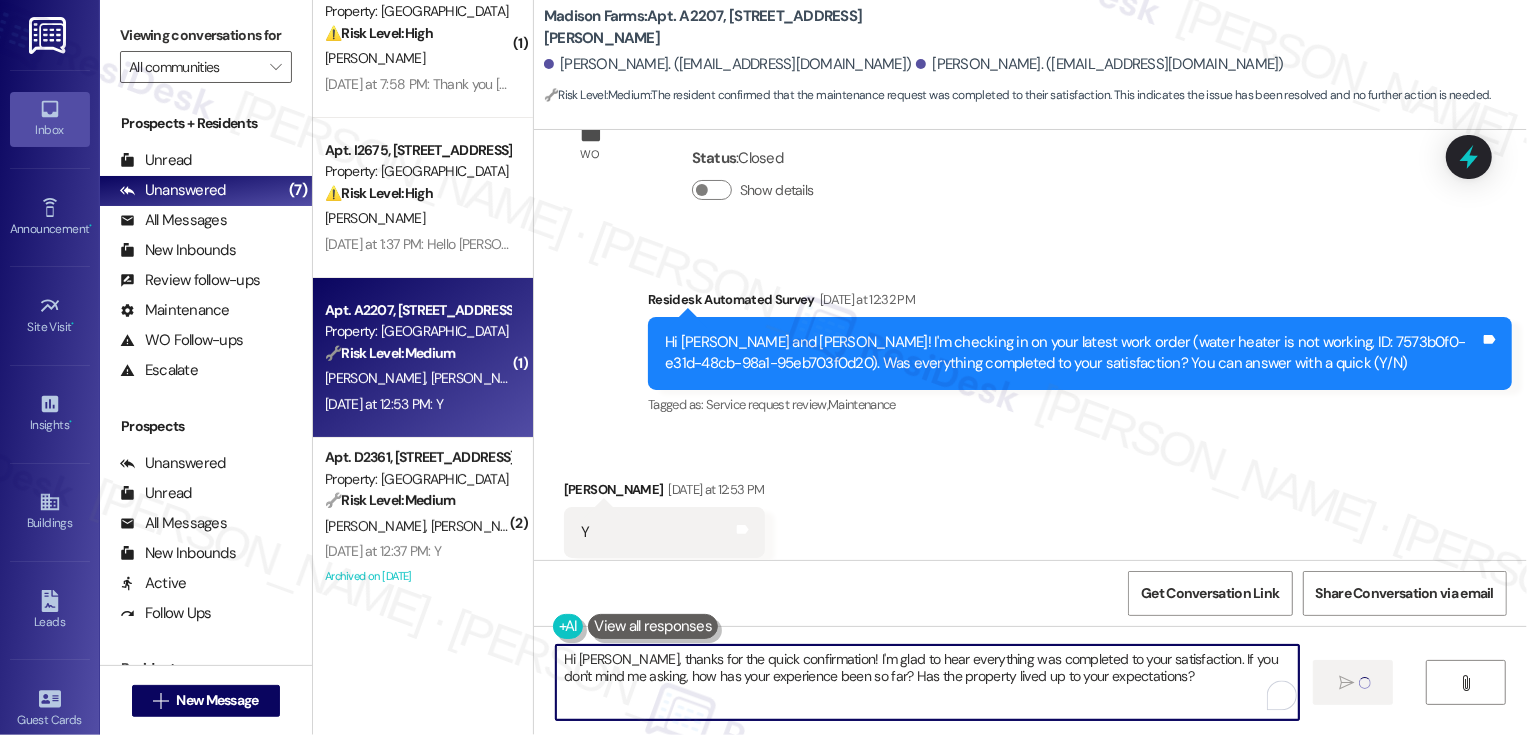type 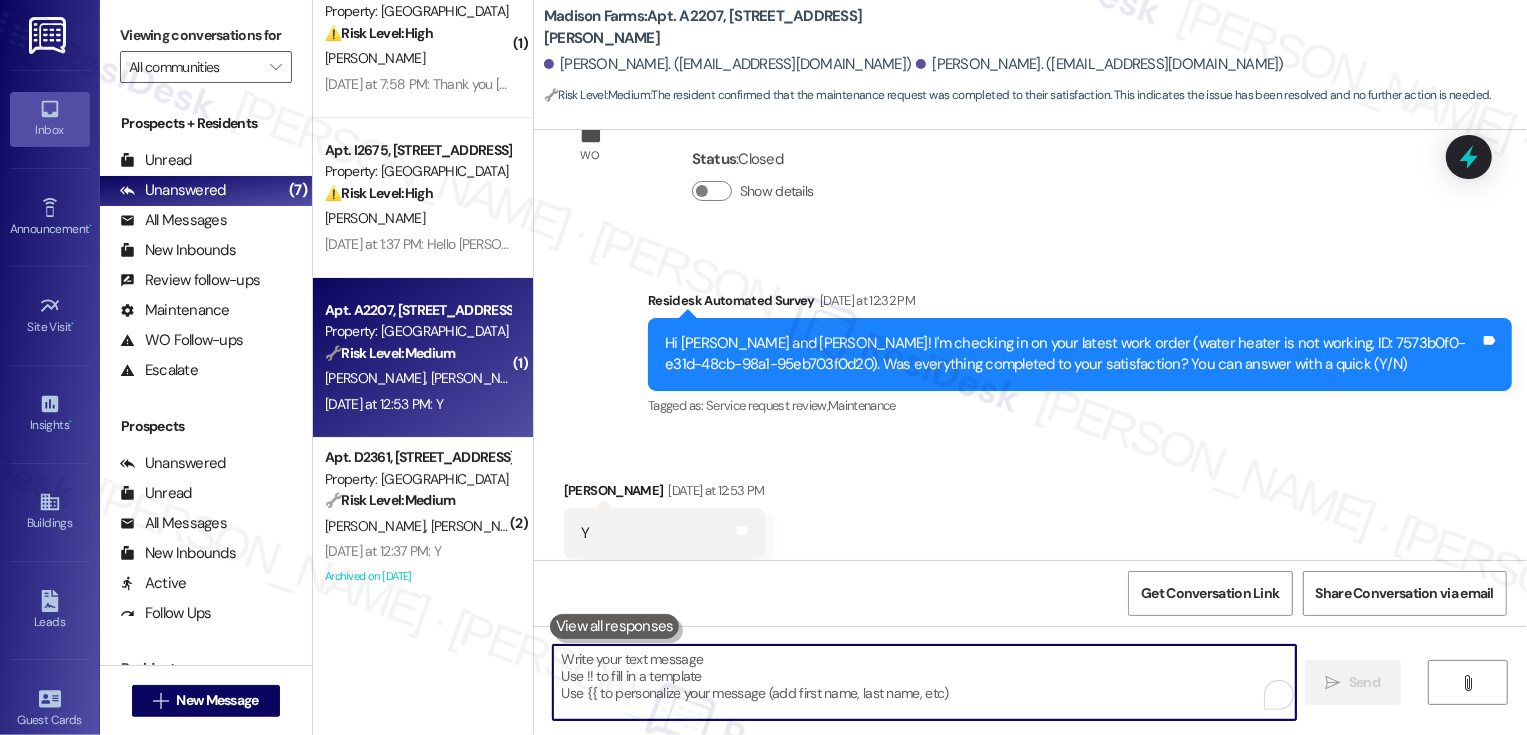 scroll, scrollTop: 3255, scrollLeft: 0, axis: vertical 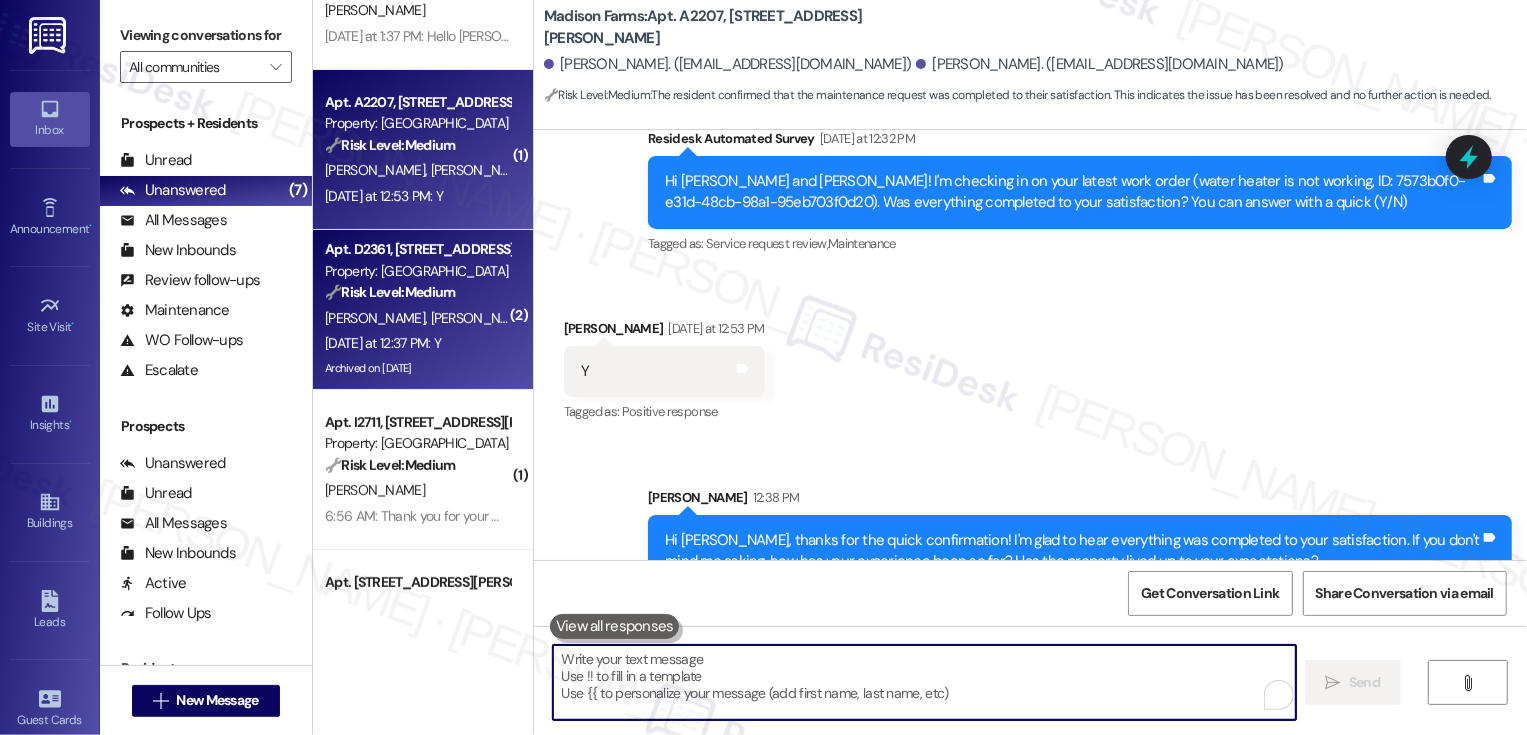 click on "[PERSON_NAME] [PERSON_NAME]" at bounding box center (417, 318) 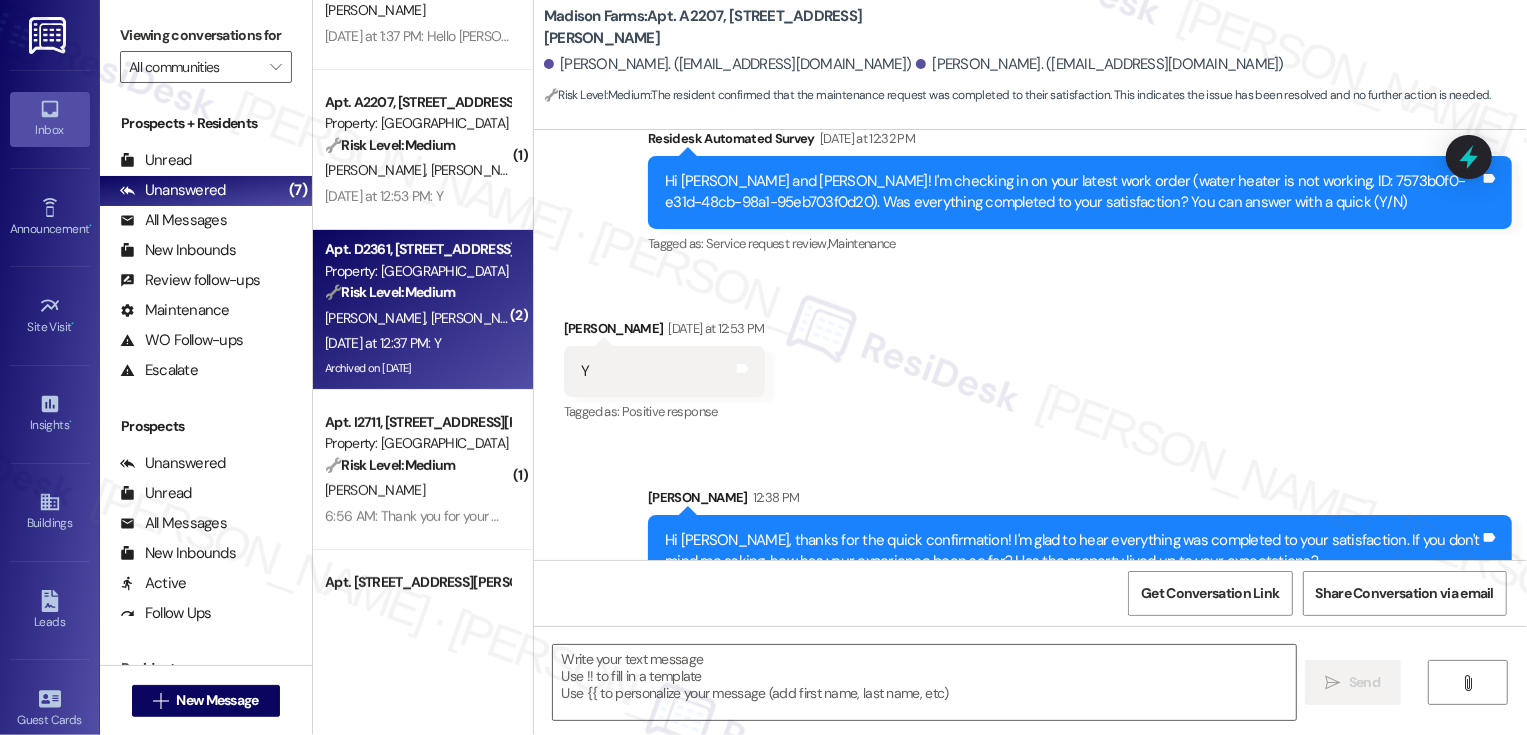 click on "[PERSON_NAME] [PERSON_NAME]" at bounding box center [417, 318] 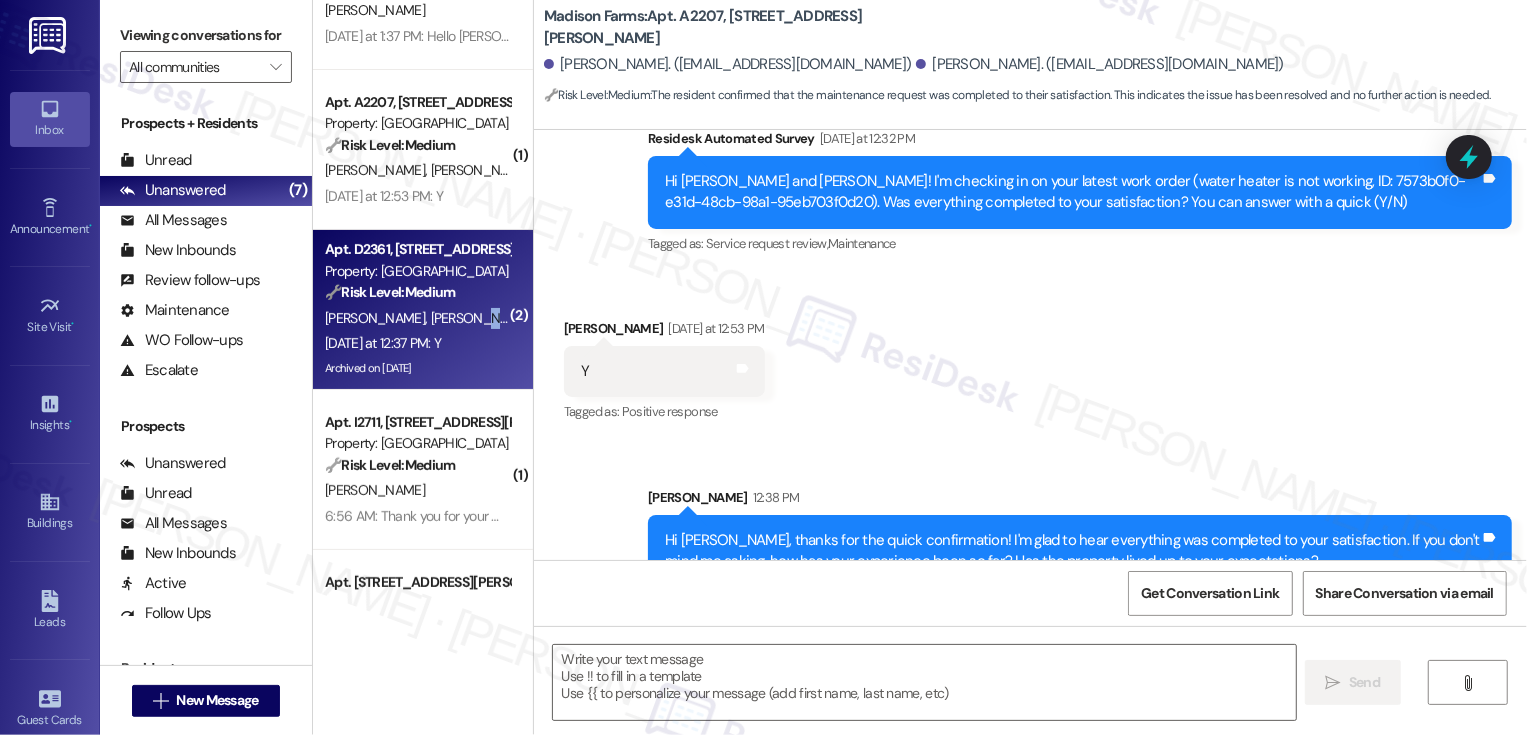 type on "Fetching suggested responses. Please feel free to read through the conversation in the meantime." 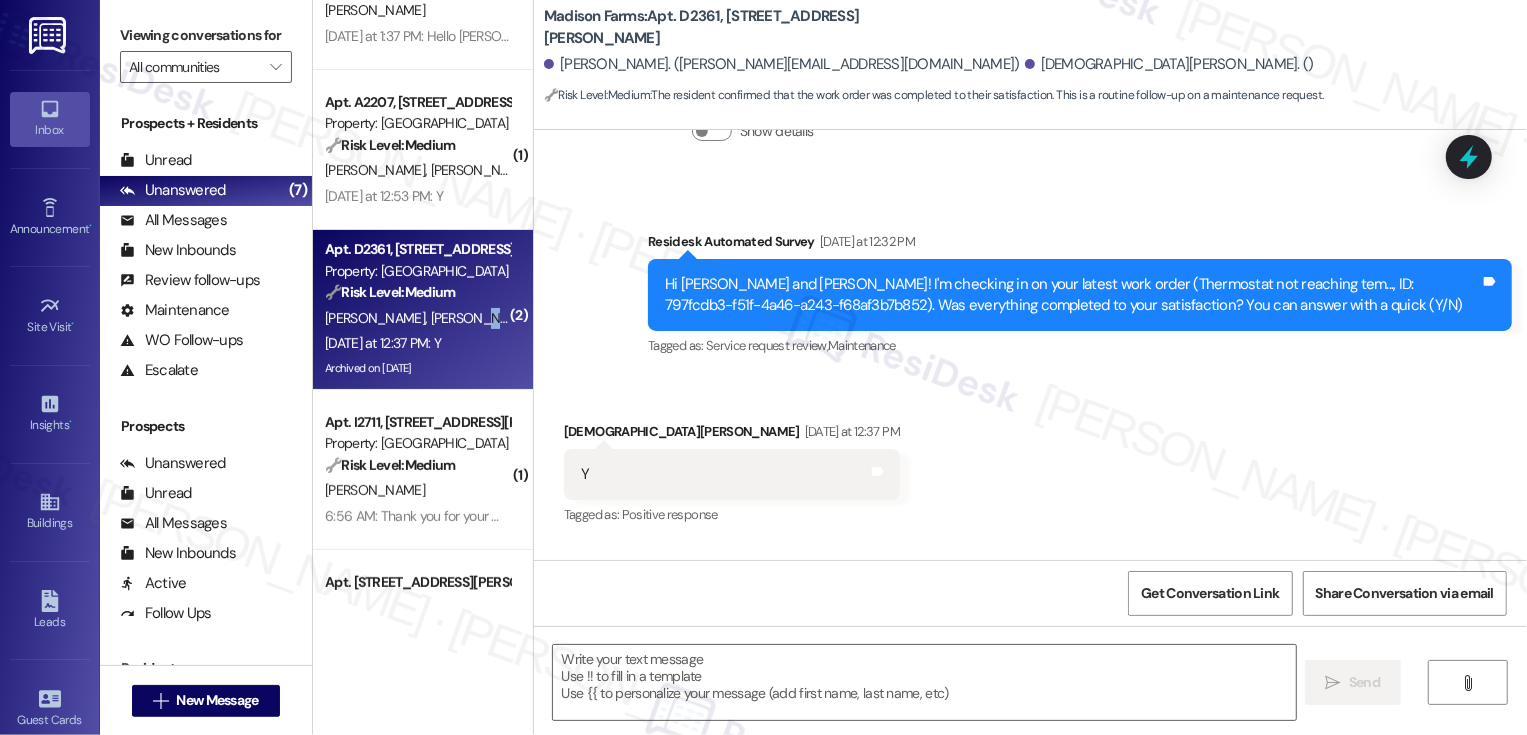 scroll, scrollTop: 2010, scrollLeft: 0, axis: vertical 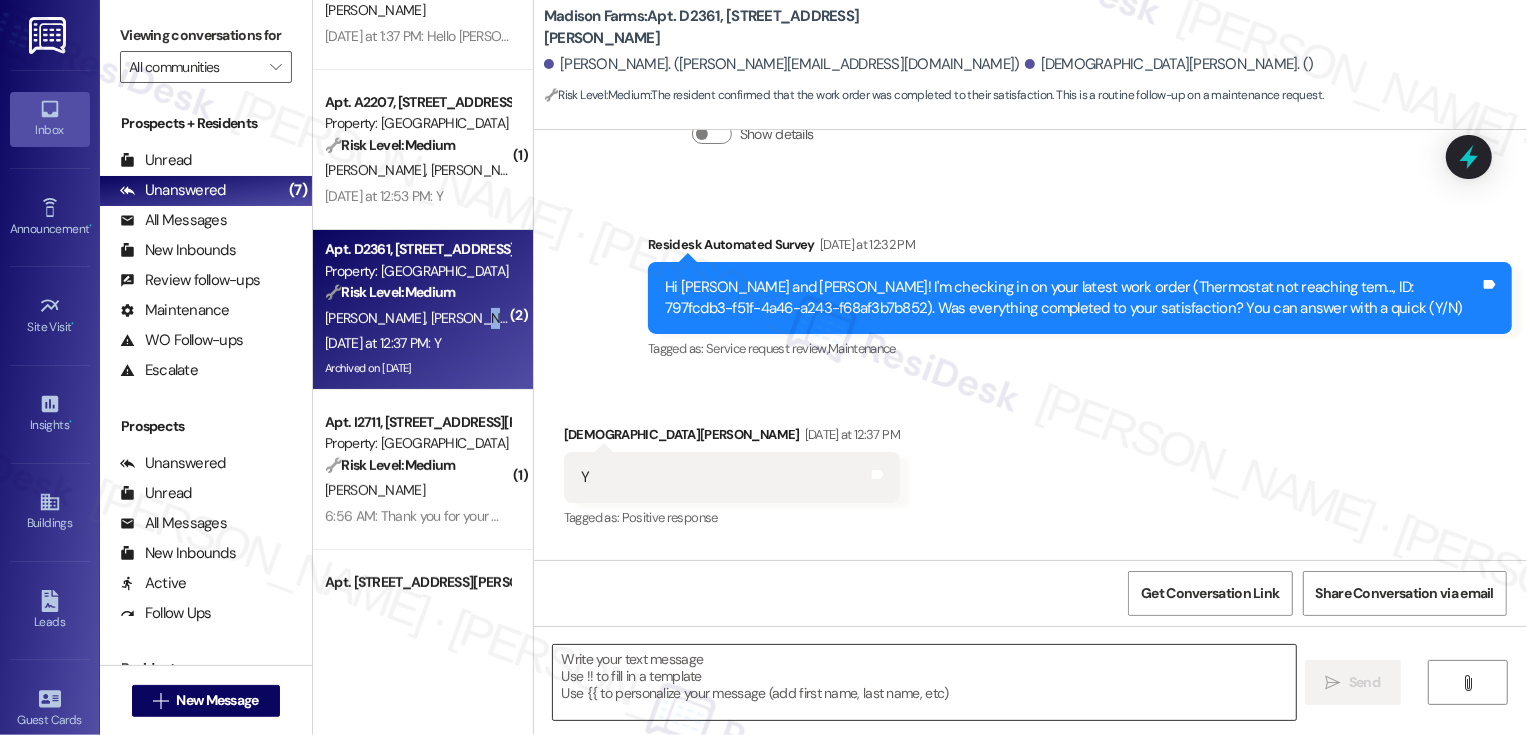 click at bounding box center (924, 682) 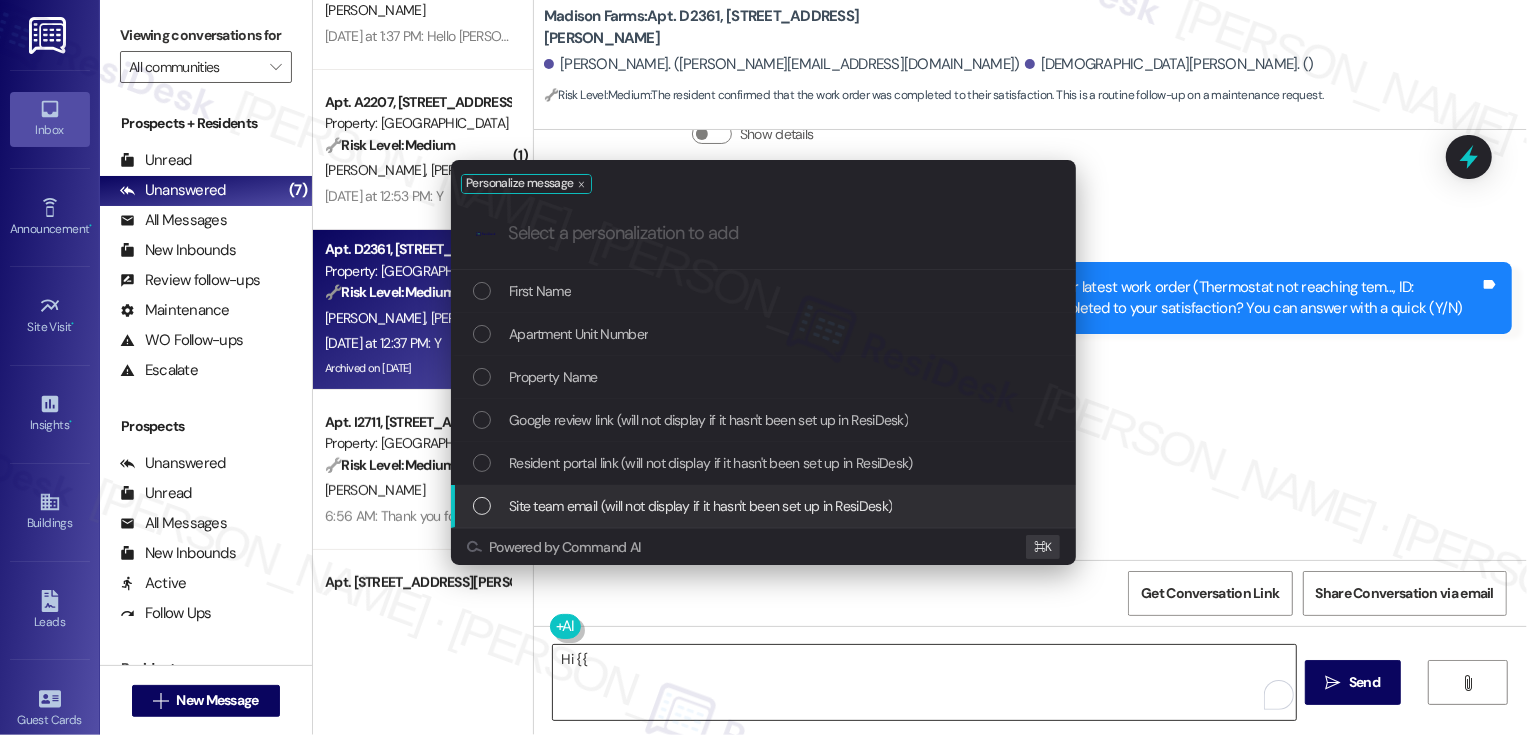 scroll, scrollTop: 2301, scrollLeft: 0, axis: vertical 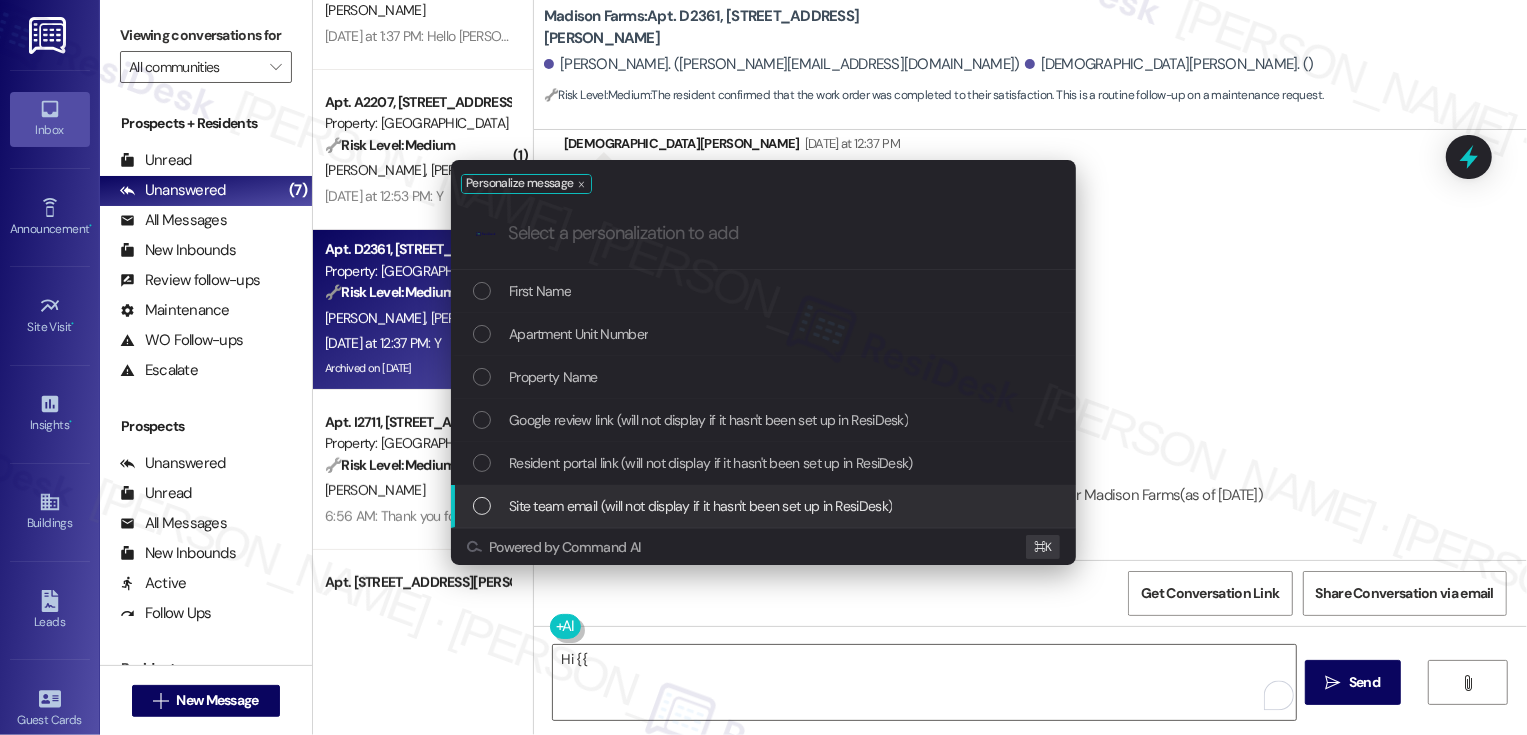 click on "Personalize message .cls-1{fill:#0a055f;}.cls-2{fill:#0cc4c4;} resideskLogoBlueOrange First Name Apartment Unit Number Property Name Google review link (will not display if it hasn't been set up in ResiDesk) Resident portal link (will not display if it hasn't been set up in ResiDesk) Site team email (will not display if it hasn't been set up in ResiDesk) Powered by Command AI ⌘ K" at bounding box center (763, 367) 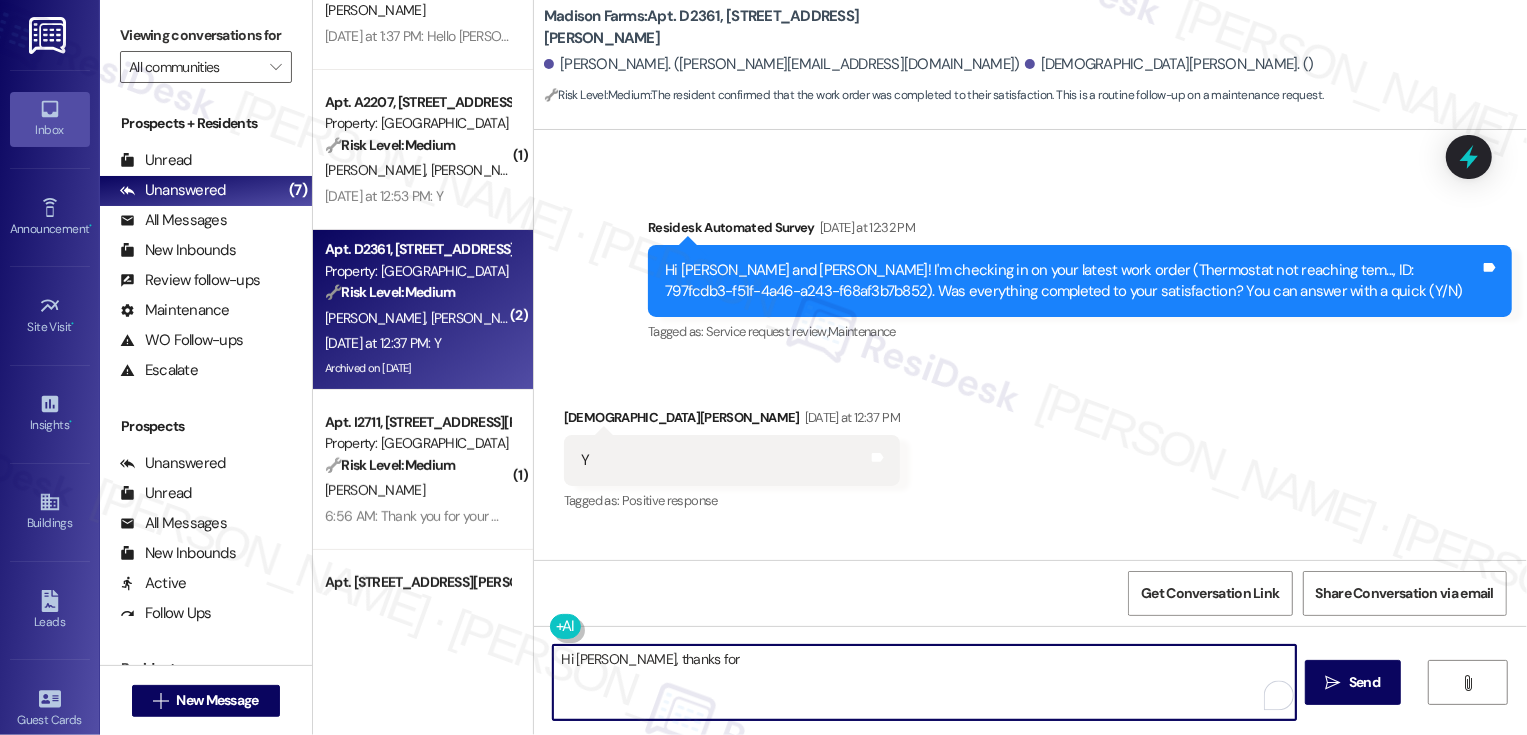 scroll, scrollTop: 2022, scrollLeft: 0, axis: vertical 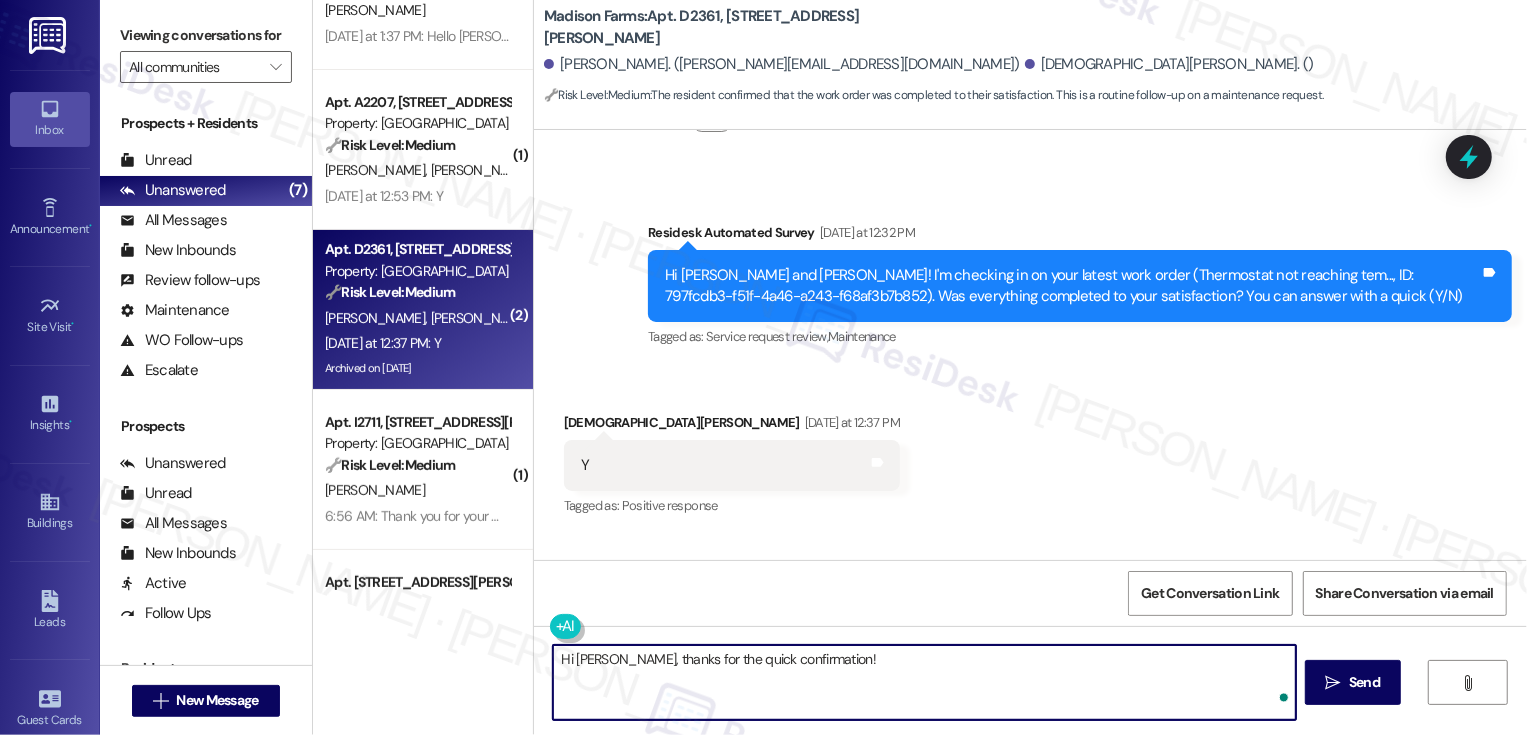 paste on "[PERSON_NAME]" 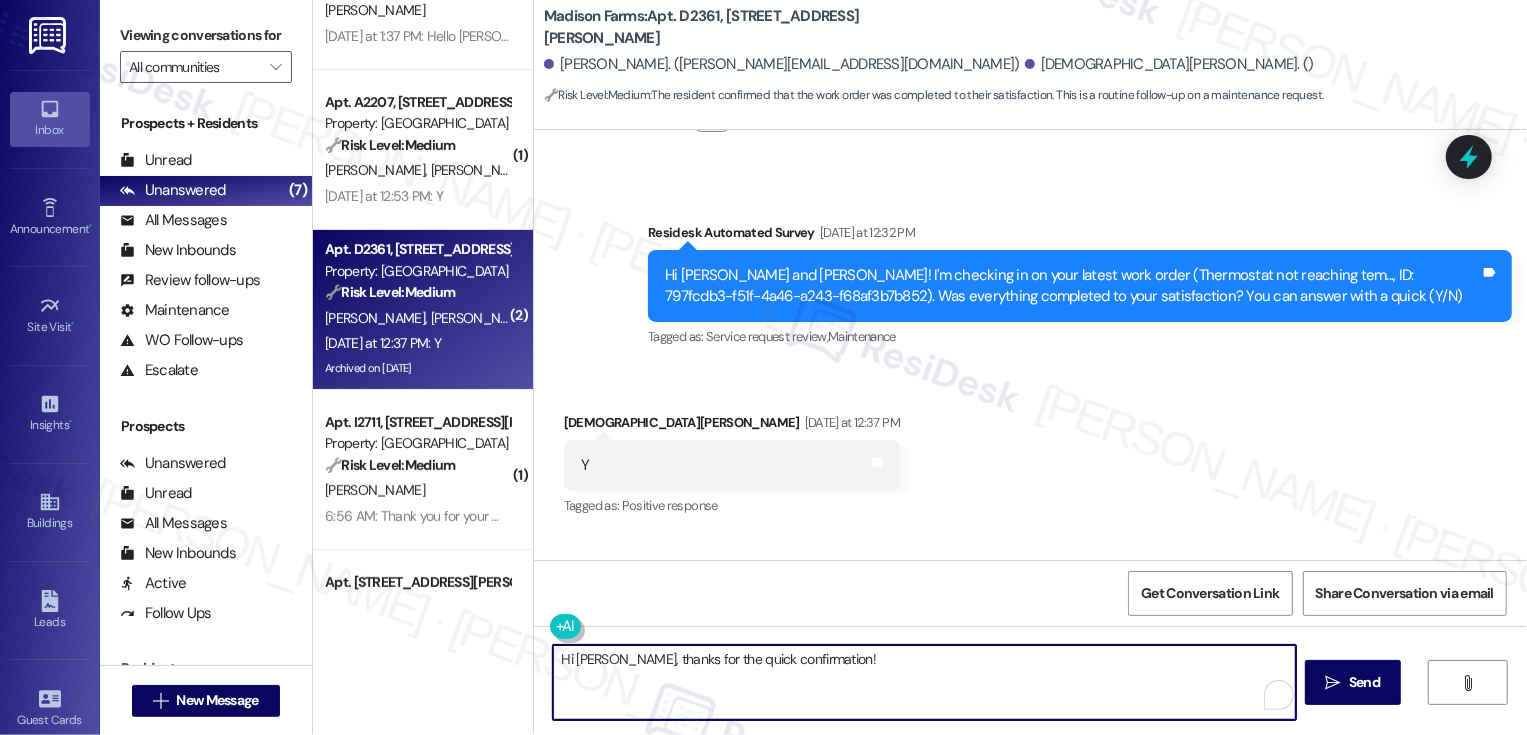 paste on "If you don't mind me asking, how has your experience been so far? Has the property lived up to your expectations?" 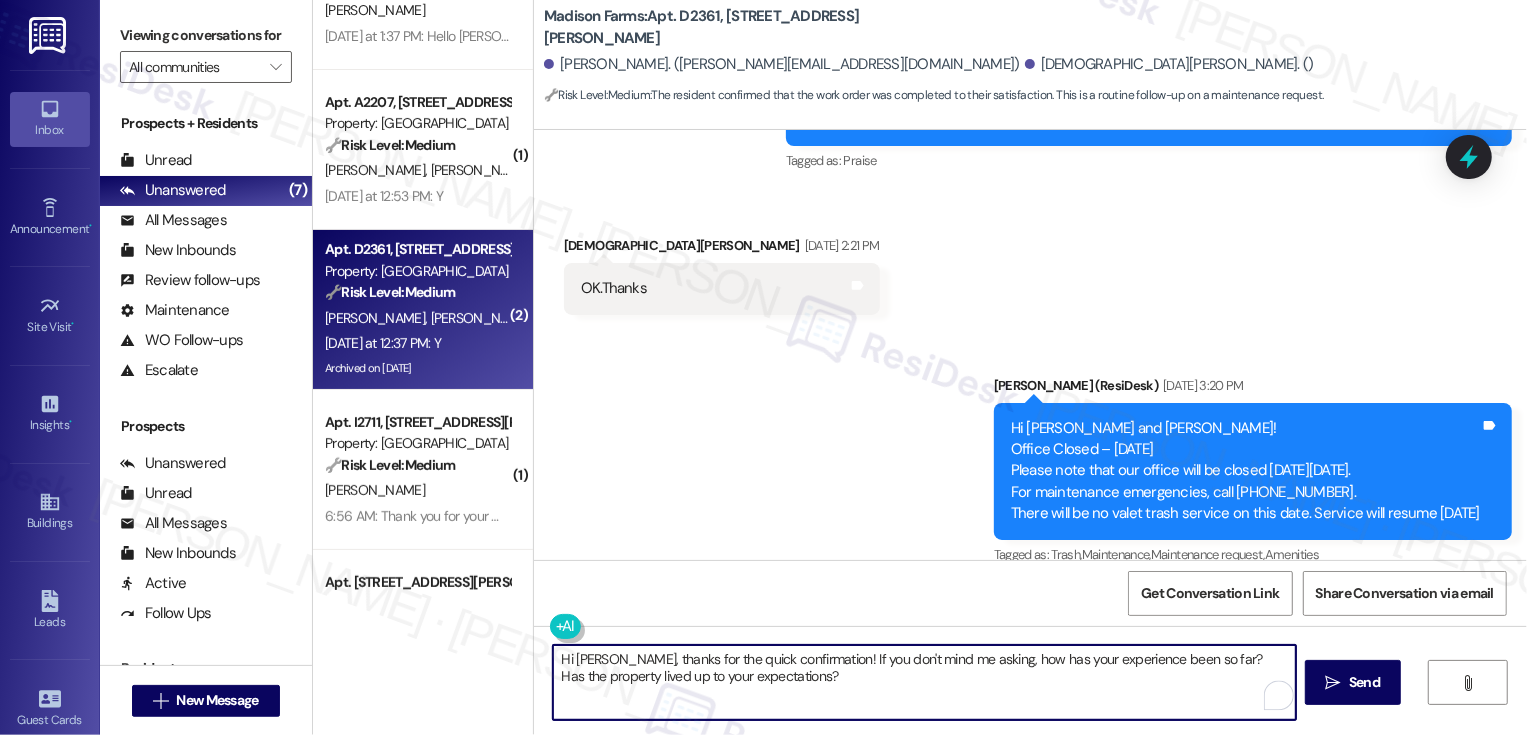 scroll, scrollTop: 816, scrollLeft: 0, axis: vertical 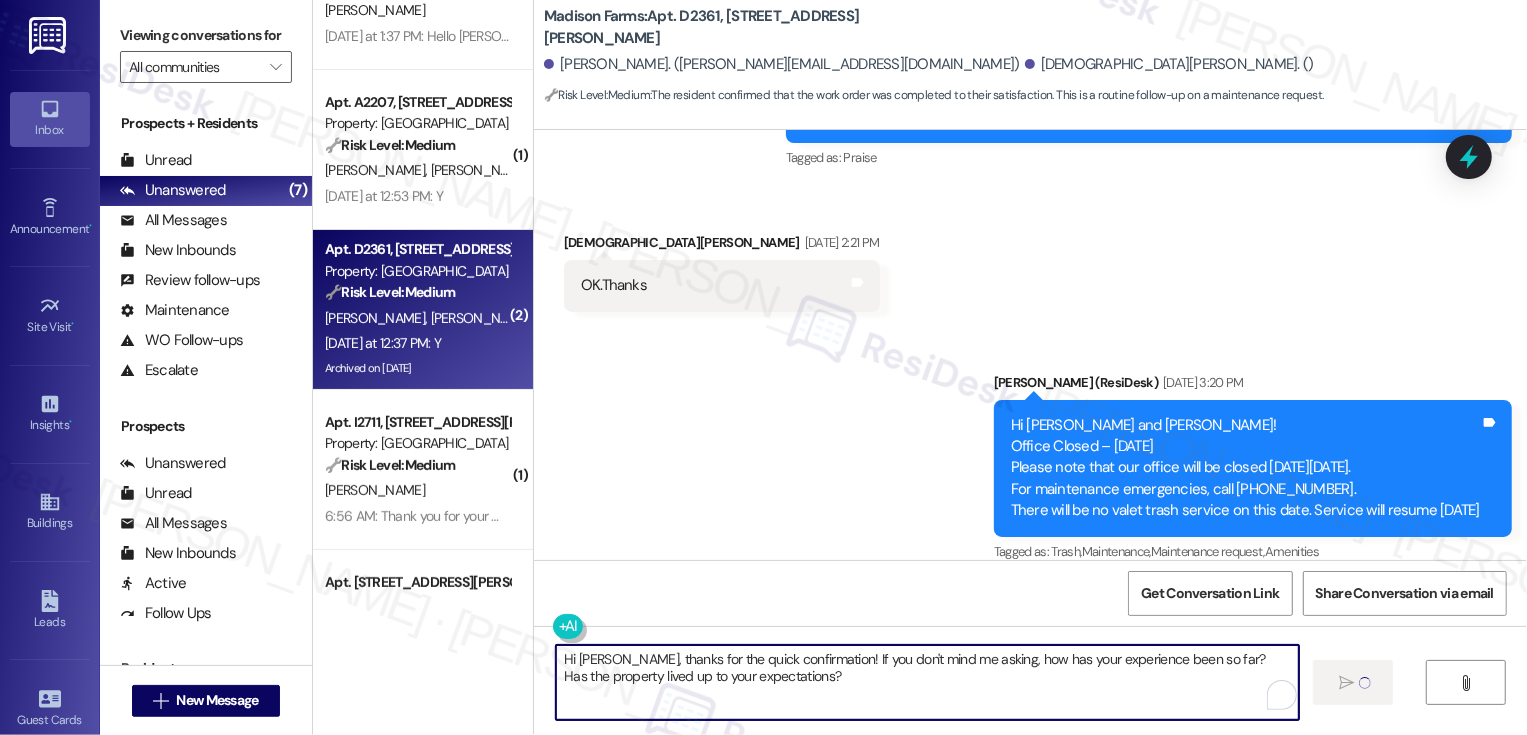 type 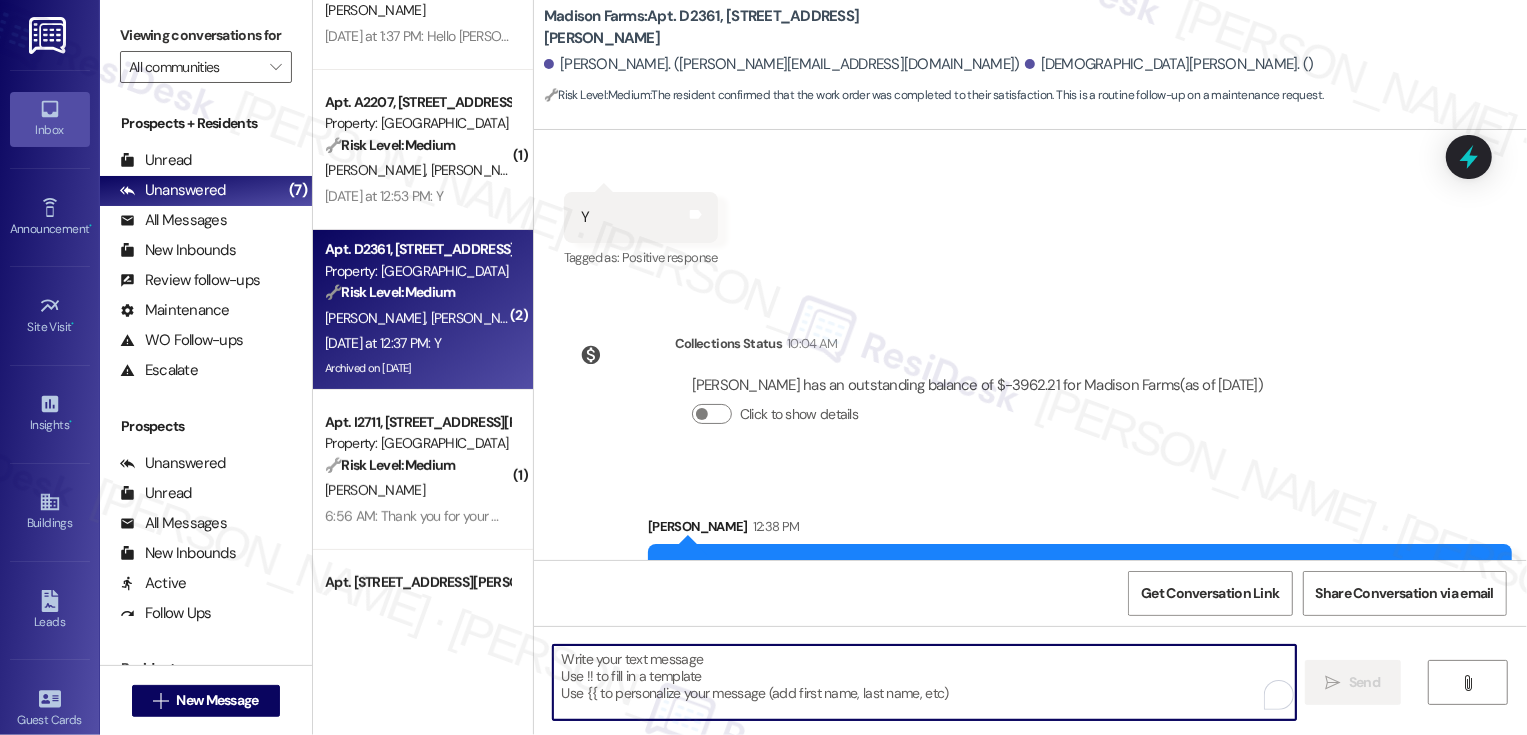 scroll, scrollTop: 2462, scrollLeft: 0, axis: vertical 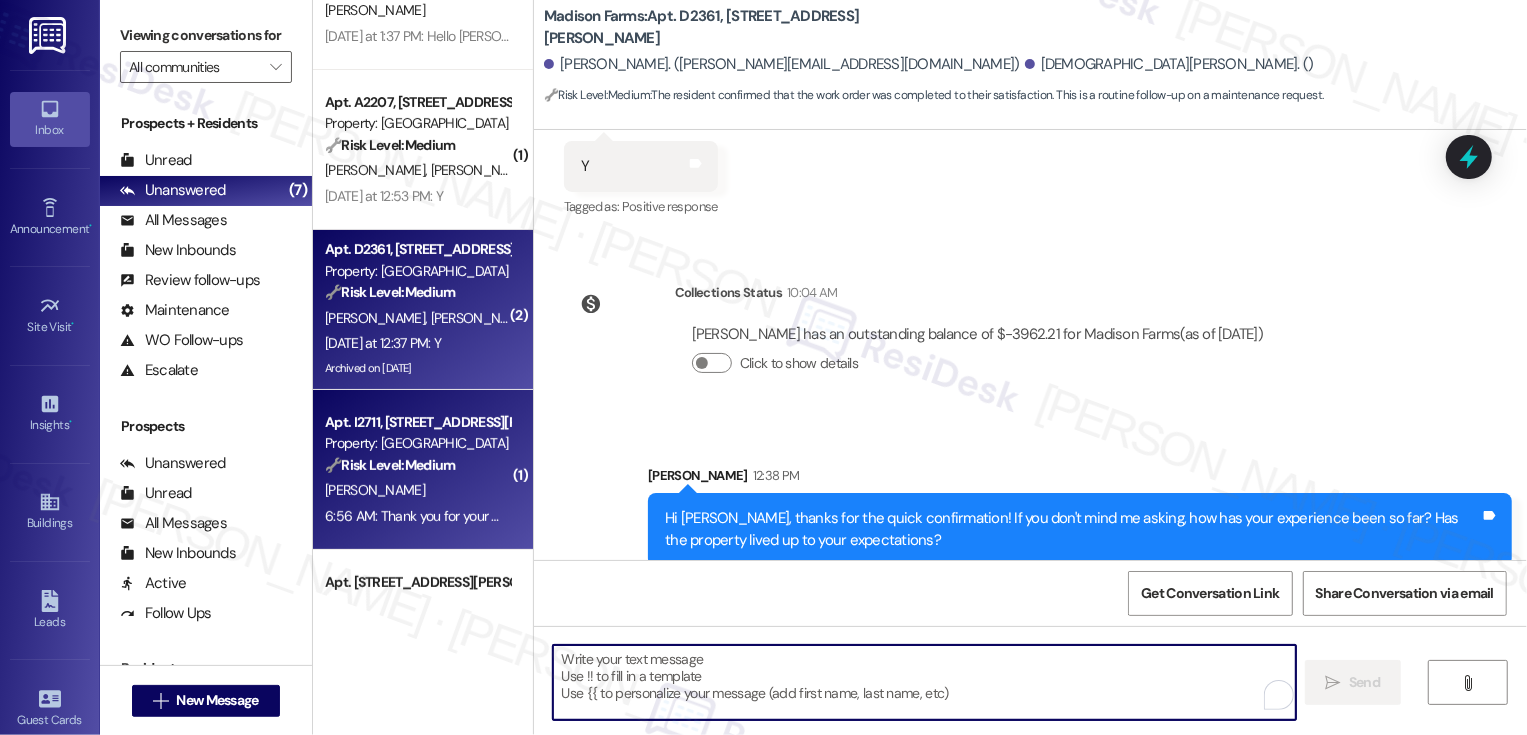 click on "Property: [GEOGRAPHIC_DATA]" at bounding box center (417, 443) 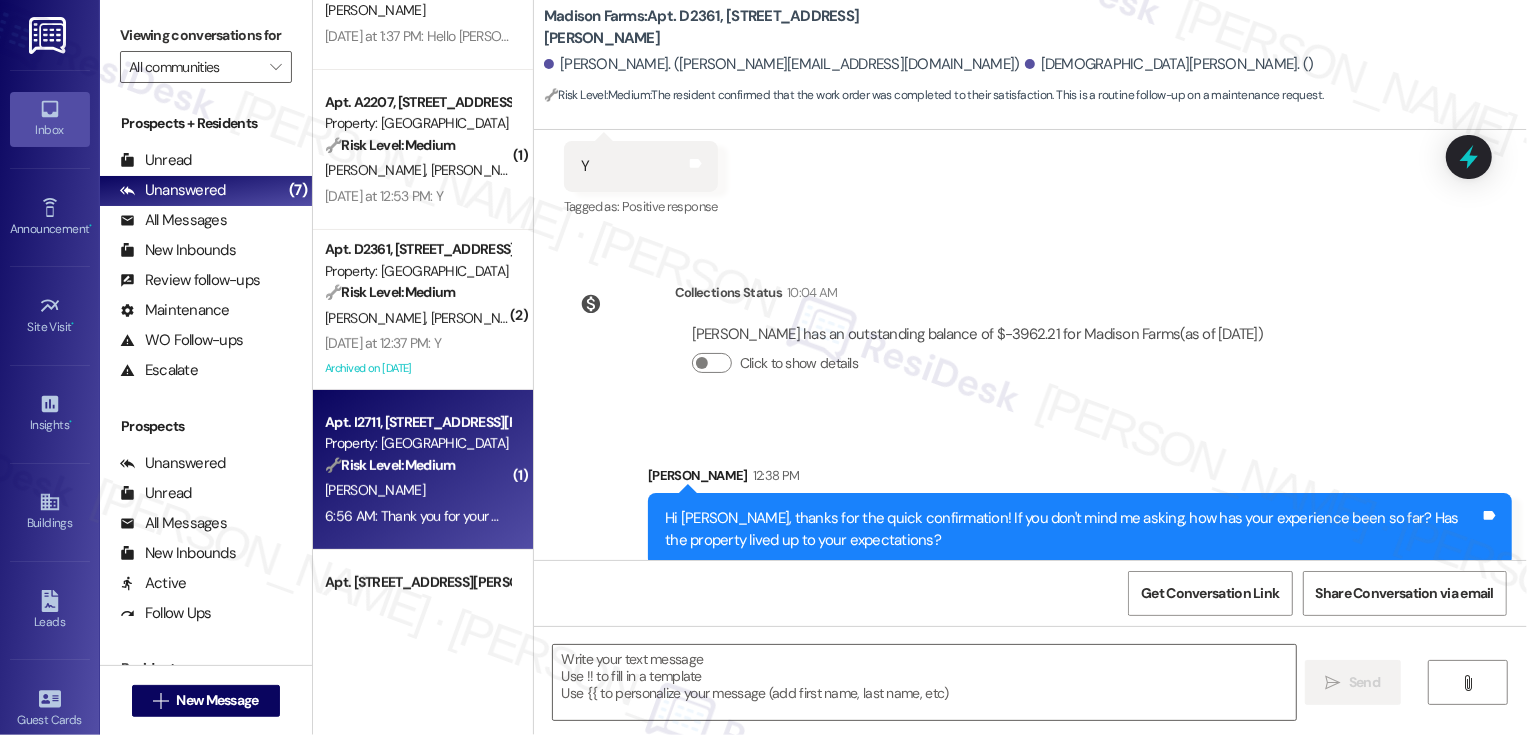 click on "Property: [GEOGRAPHIC_DATA]" at bounding box center [417, 443] 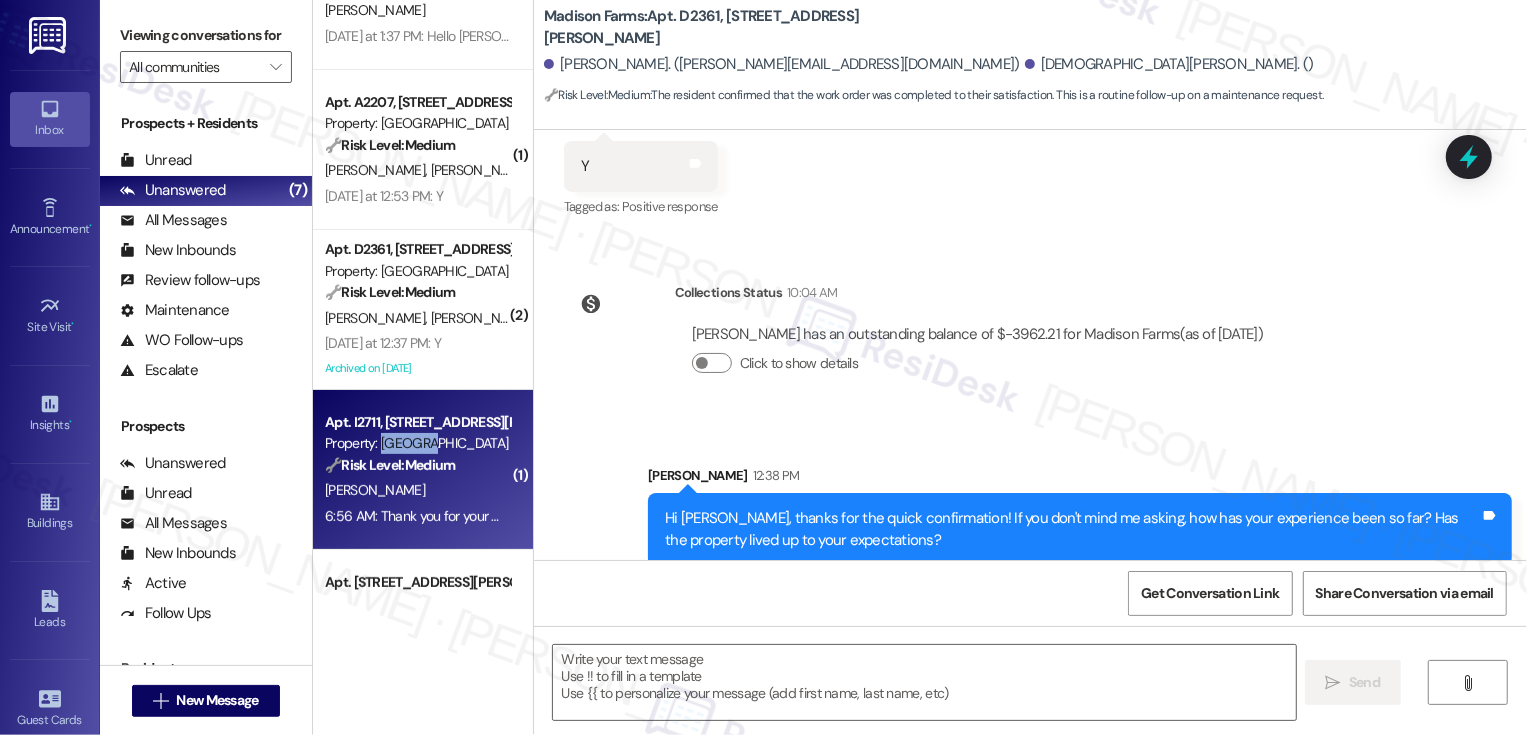 type on "Fetching suggested responses. Please feel free to read through the conversation in the meantime." 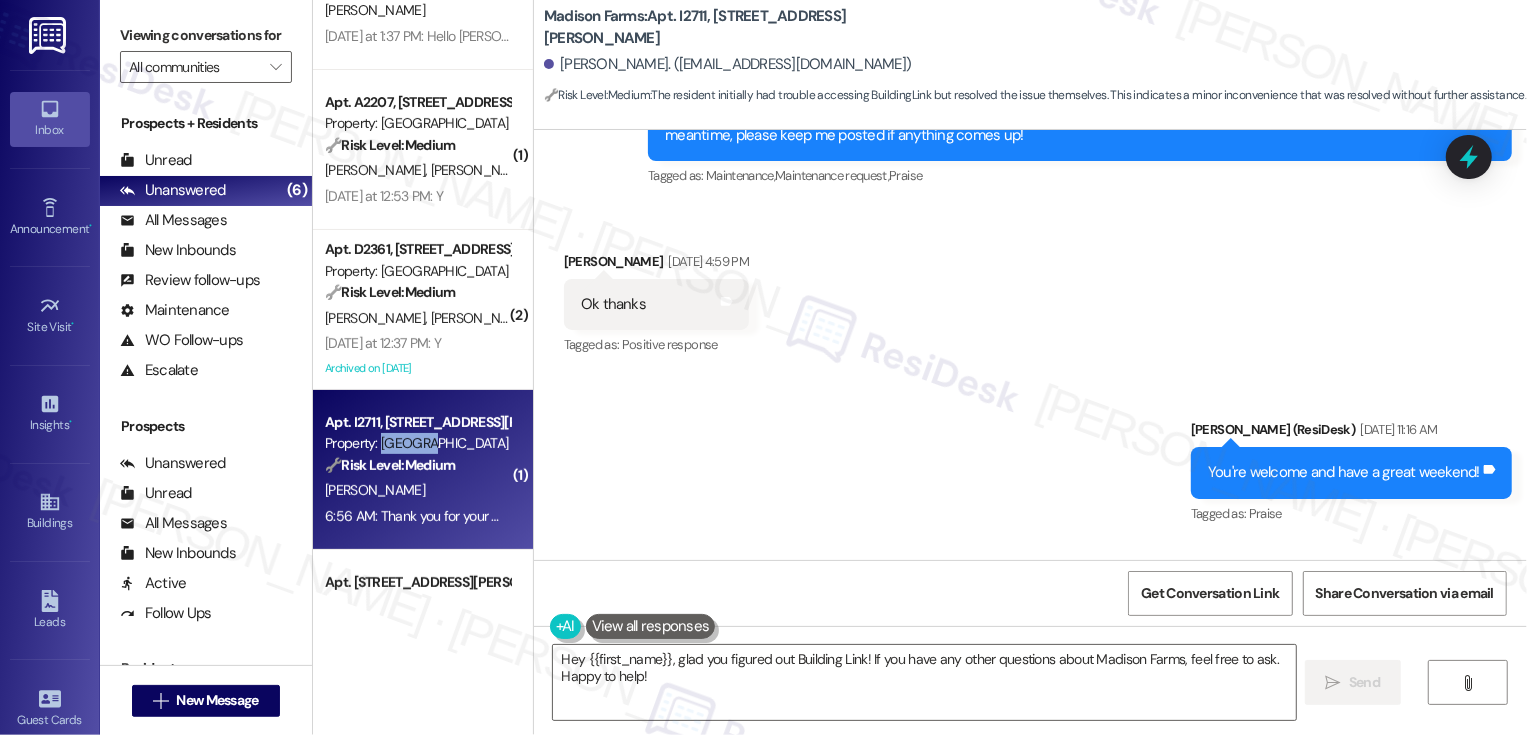 scroll, scrollTop: 6159, scrollLeft: 0, axis: vertical 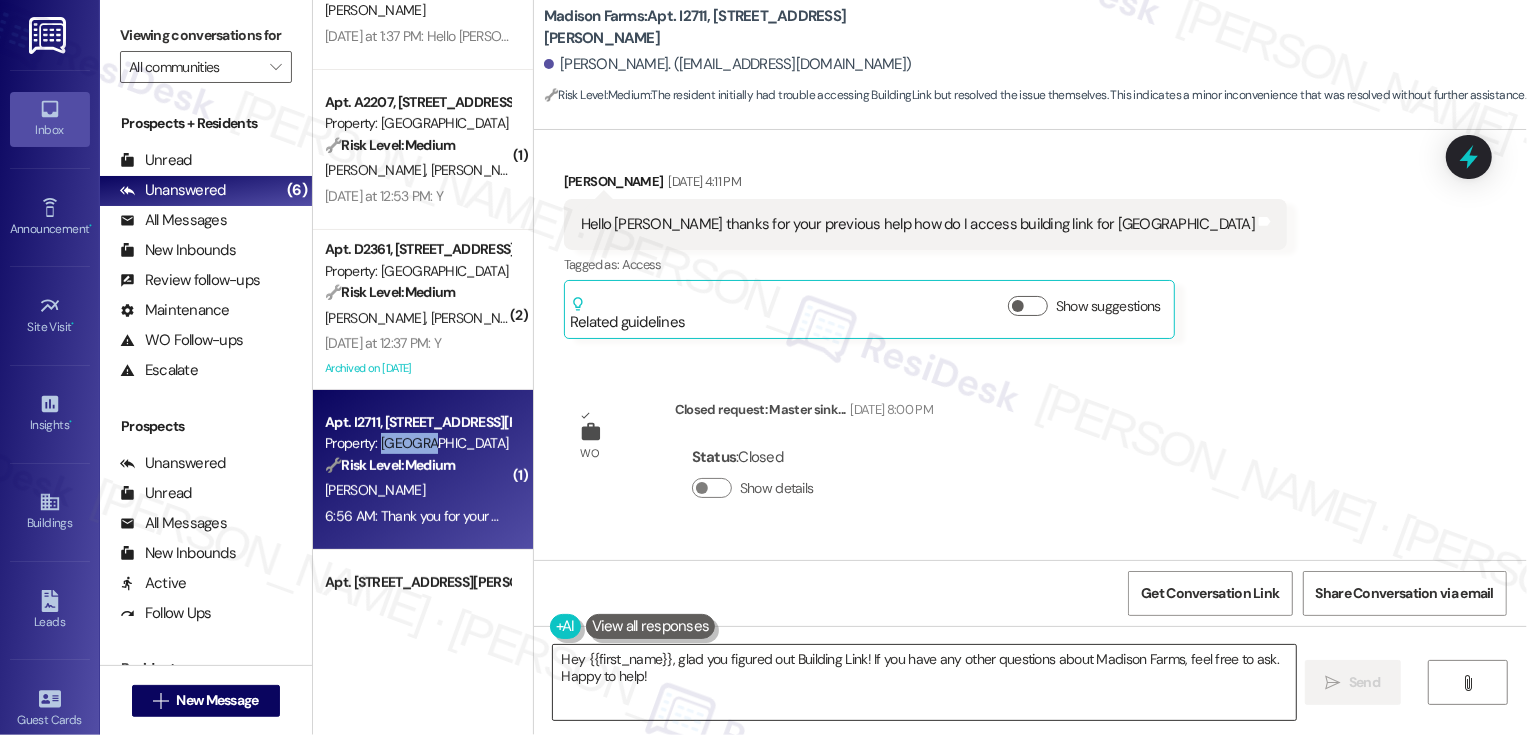 click on "Hey {{first_name}}, glad you figured out Building Link! If you have any other questions about Madison Farms, feel free to ask. Happy to help!" at bounding box center [924, 682] 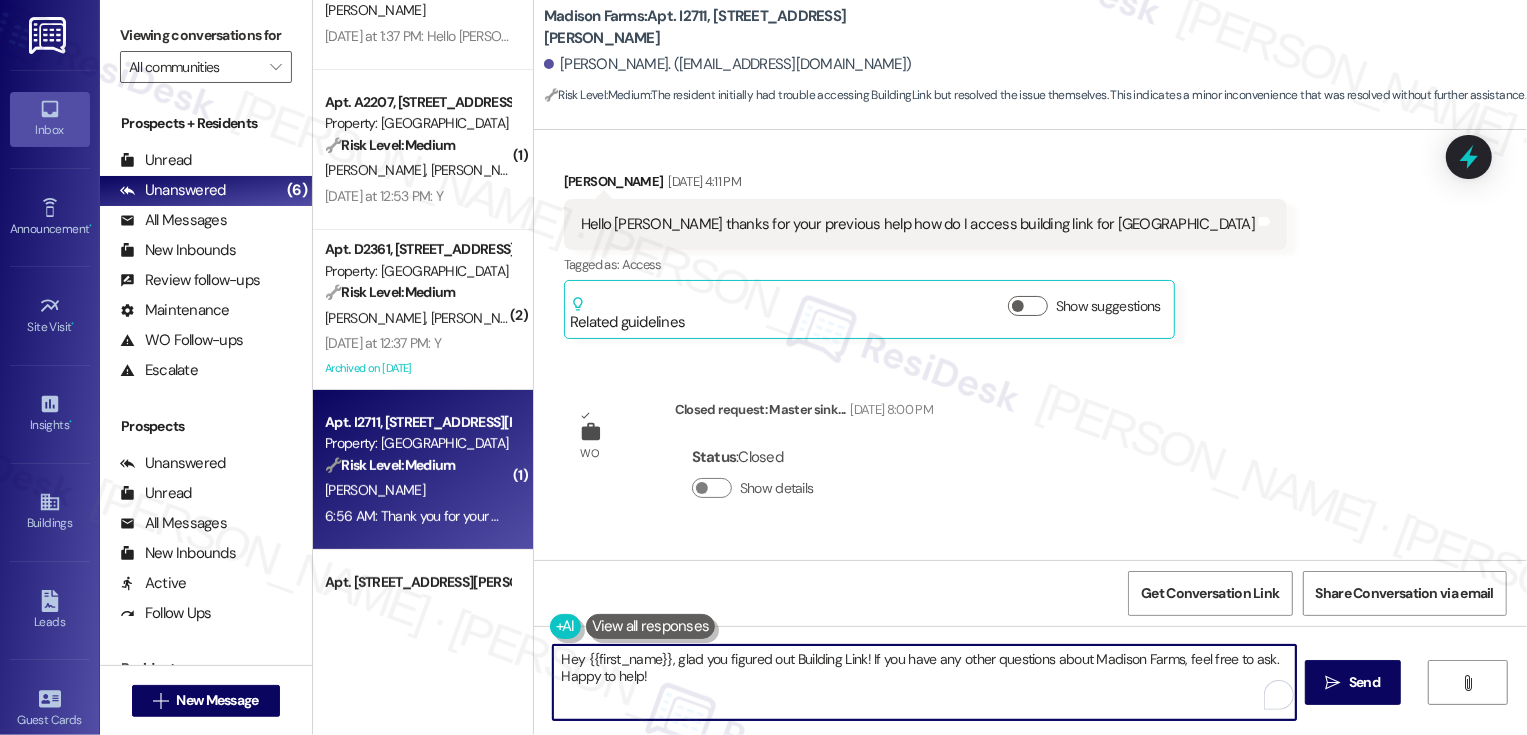 drag, startPoint x: 669, startPoint y: 662, endPoint x: 535, endPoint y: 653, distance: 134.3019 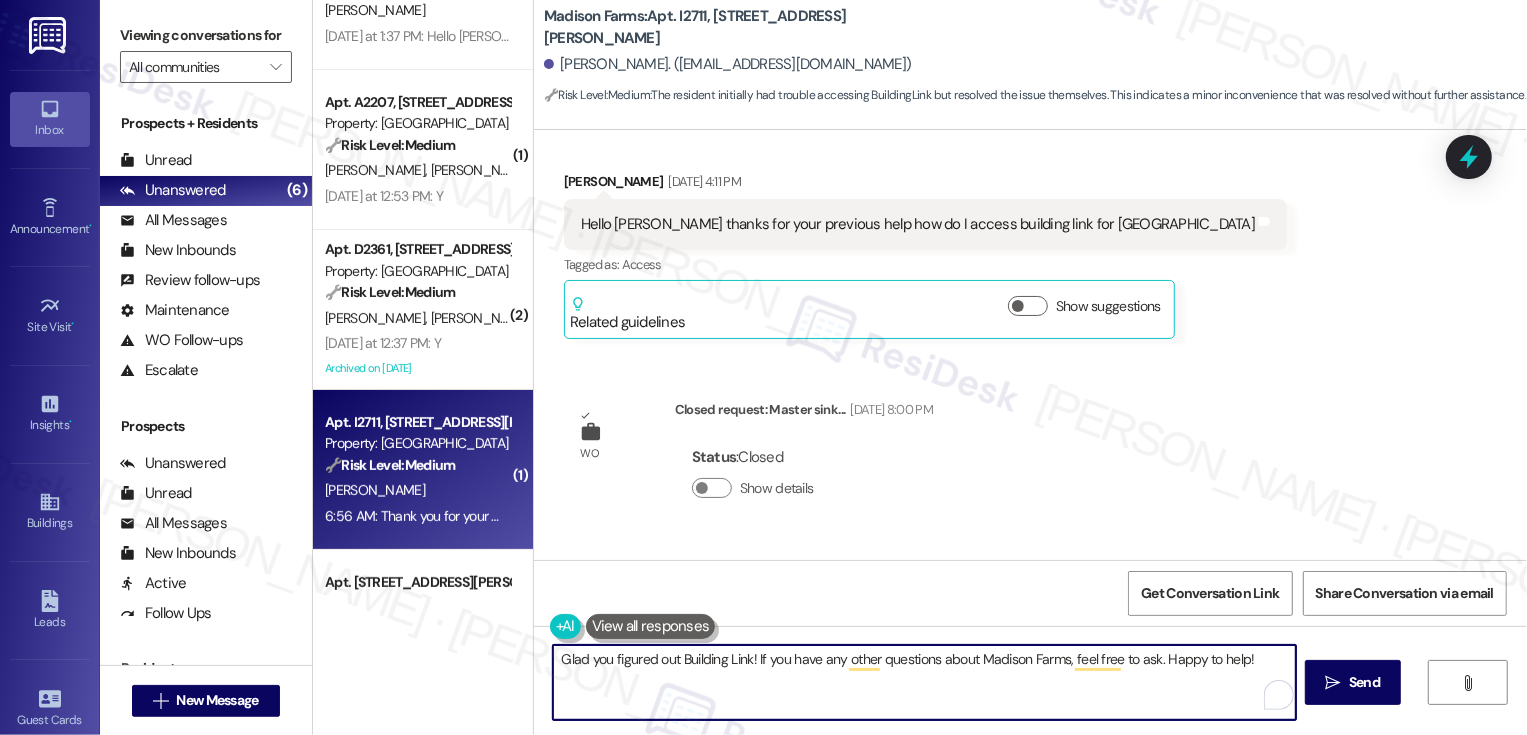 click on "Glad you figured out Building Link! If you have any other questions about Madison Farms, feel free to ask. Happy to help!" at bounding box center (924, 682) 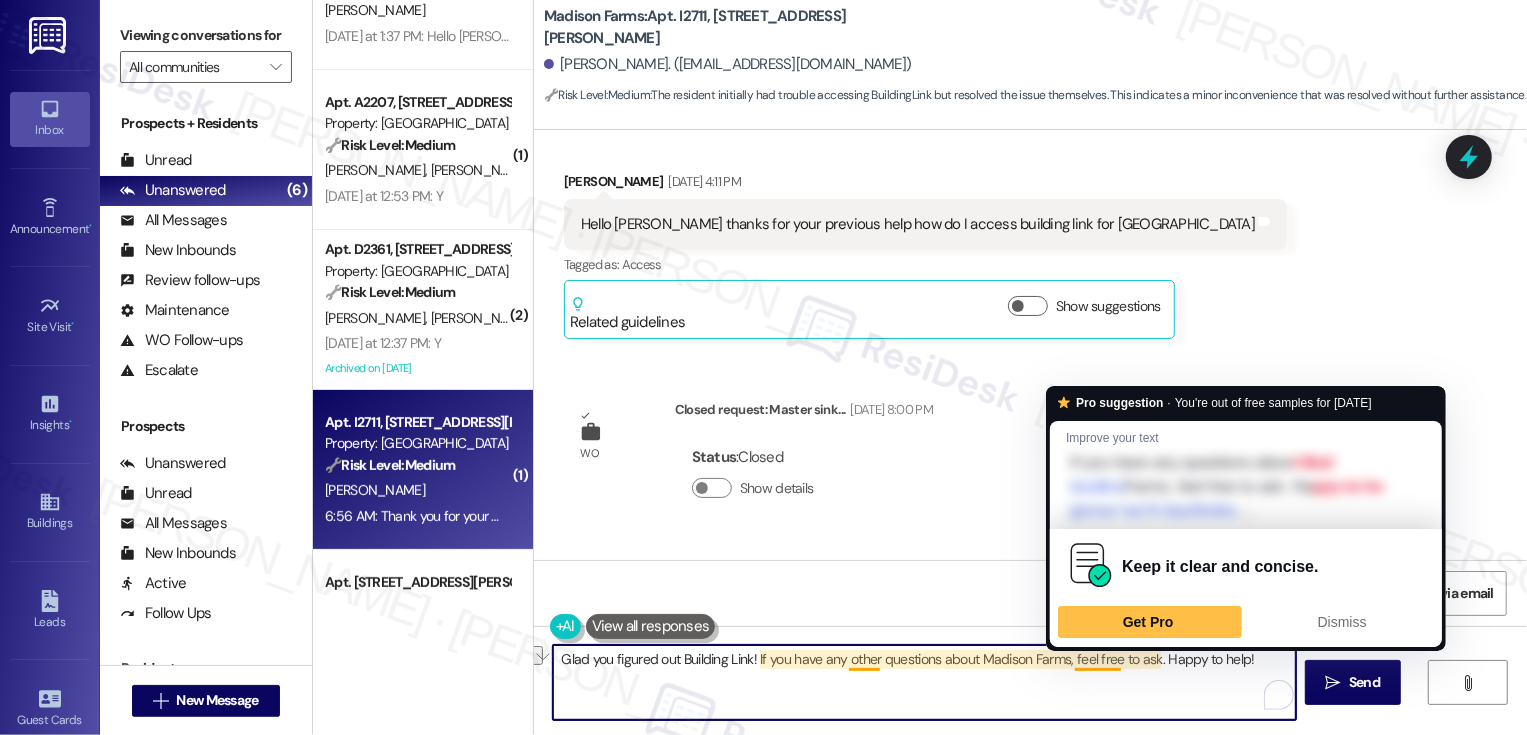 drag, startPoint x: 932, startPoint y: 661, endPoint x: 1051, endPoint y: 649, distance: 119.60351 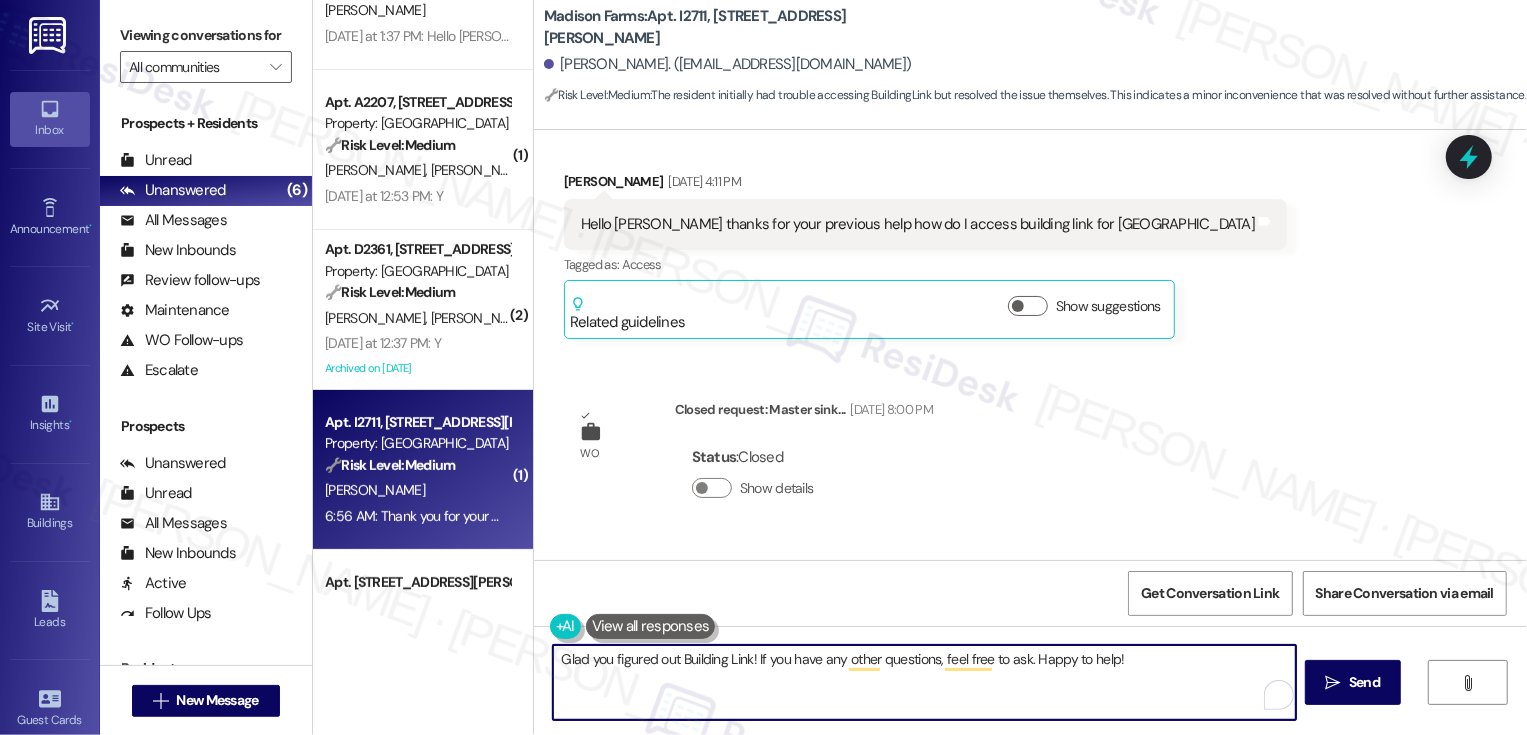 drag, startPoint x: 1025, startPoint y: 657, endPoint x: 1232, endPoint y: 665, distance: 207.15453 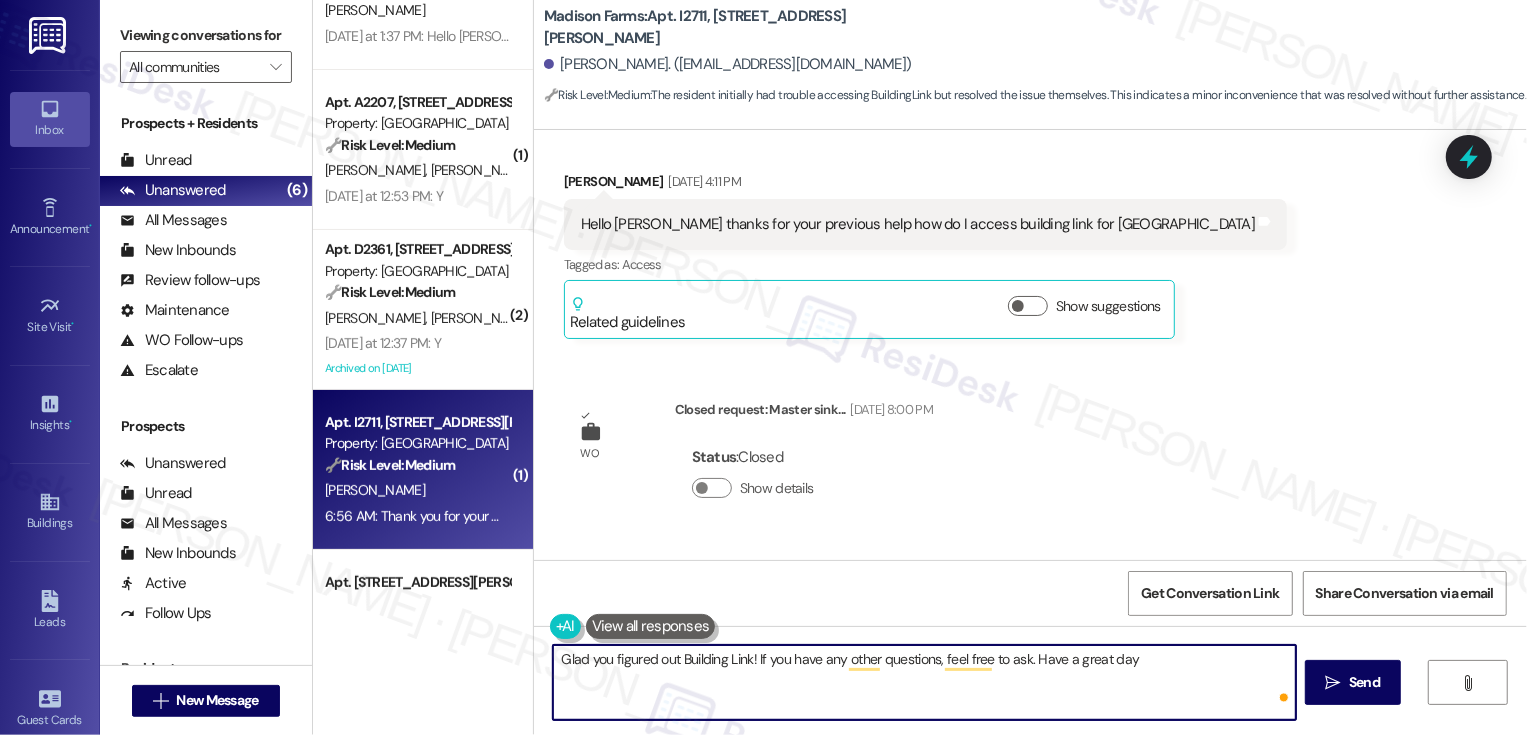 type on "Glad you figured out Building Link! If you have any other questions, feel free to ask. Have a great day!" 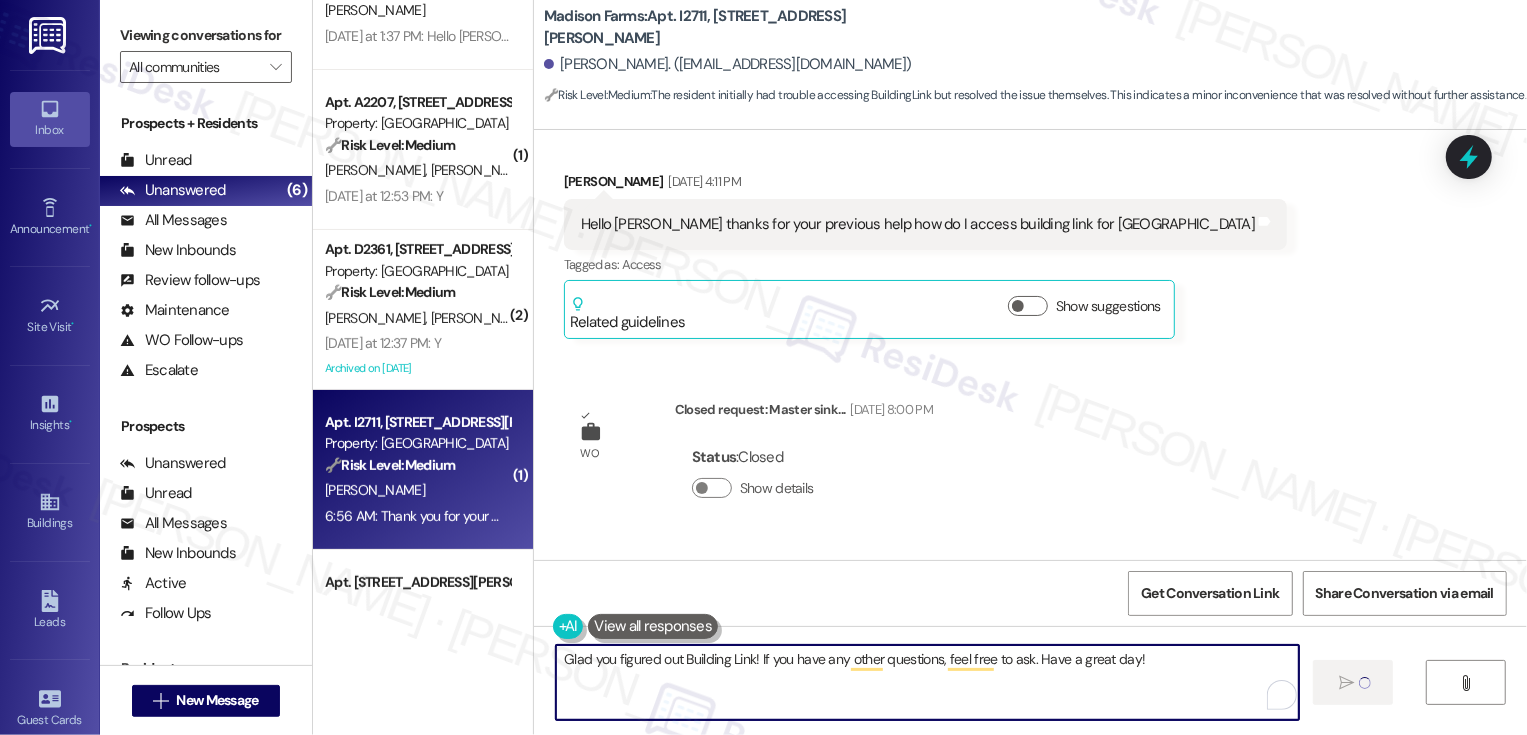 type 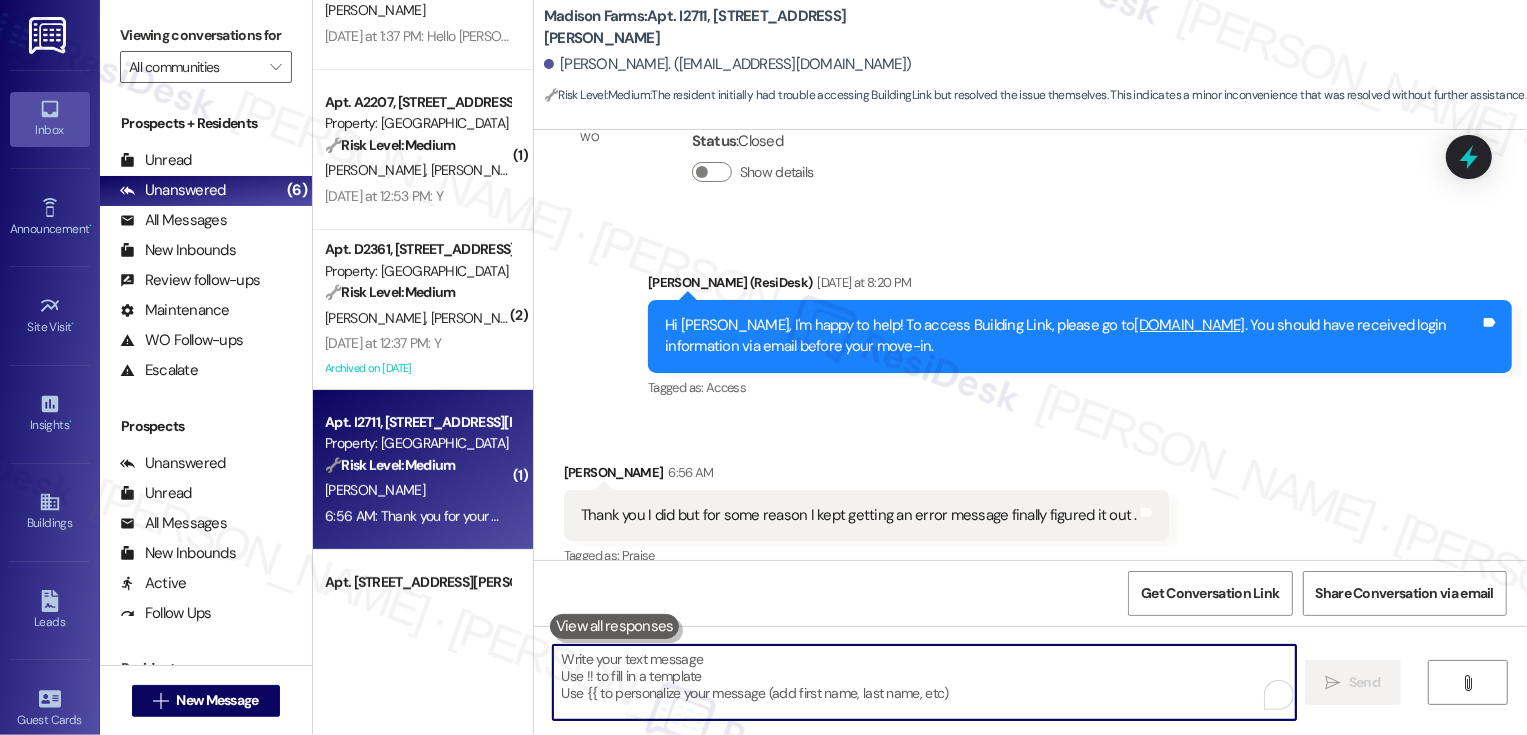scroll, scrollTop: 6786, scrollLeft: 0, axis: vertical 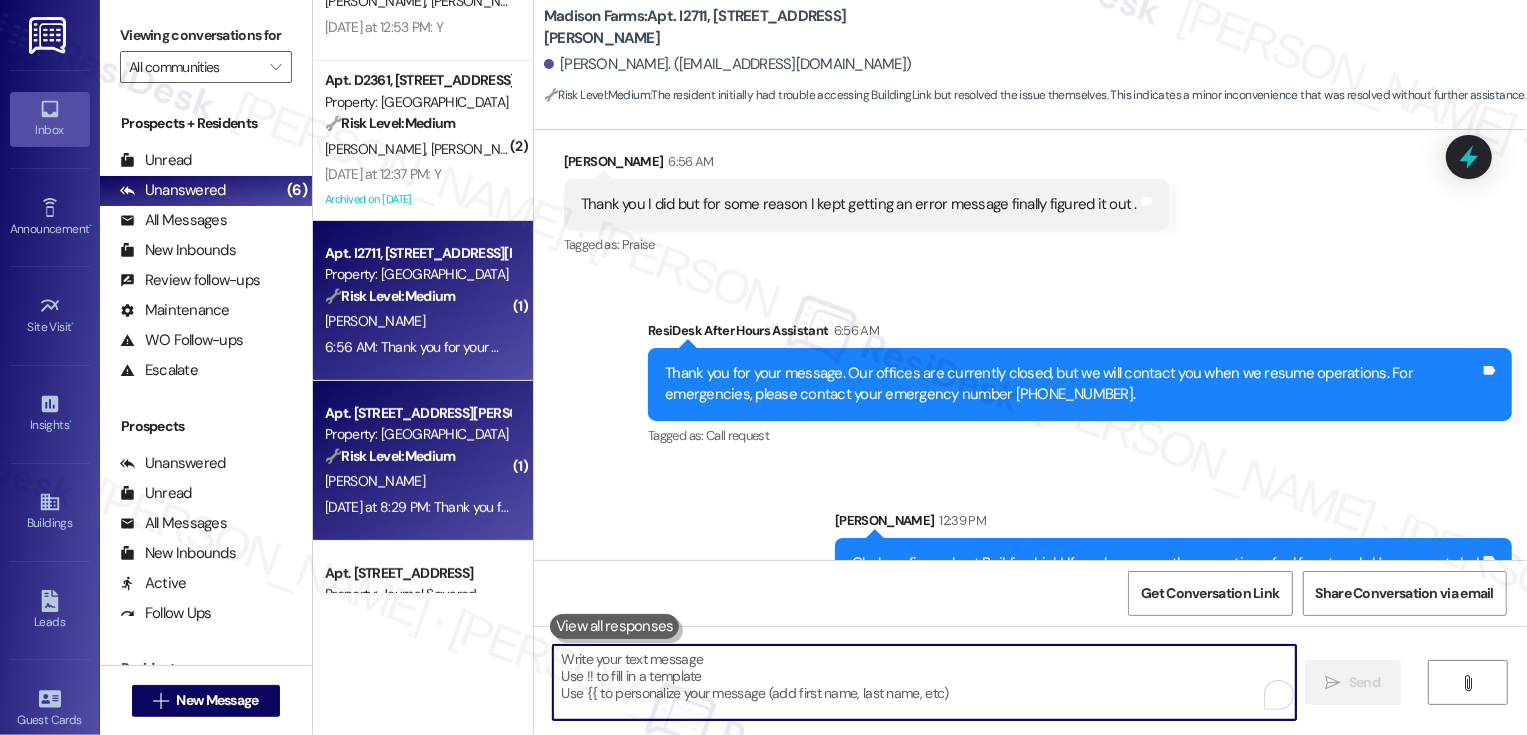 click on "[PERSON_NAME]" at bounding box center [417, 481] 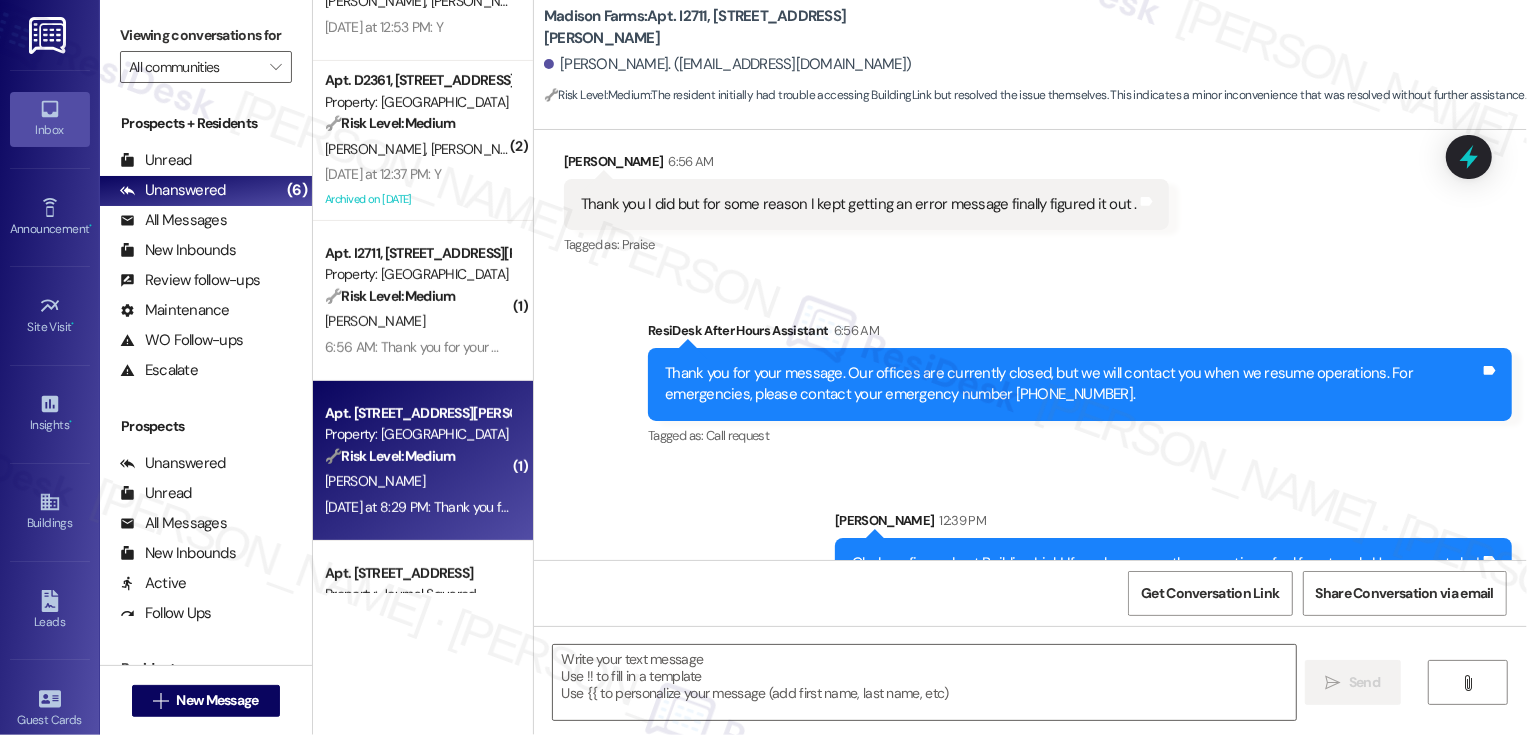 click on "[PERSON_NAME]" at bounding box center [417, 481] 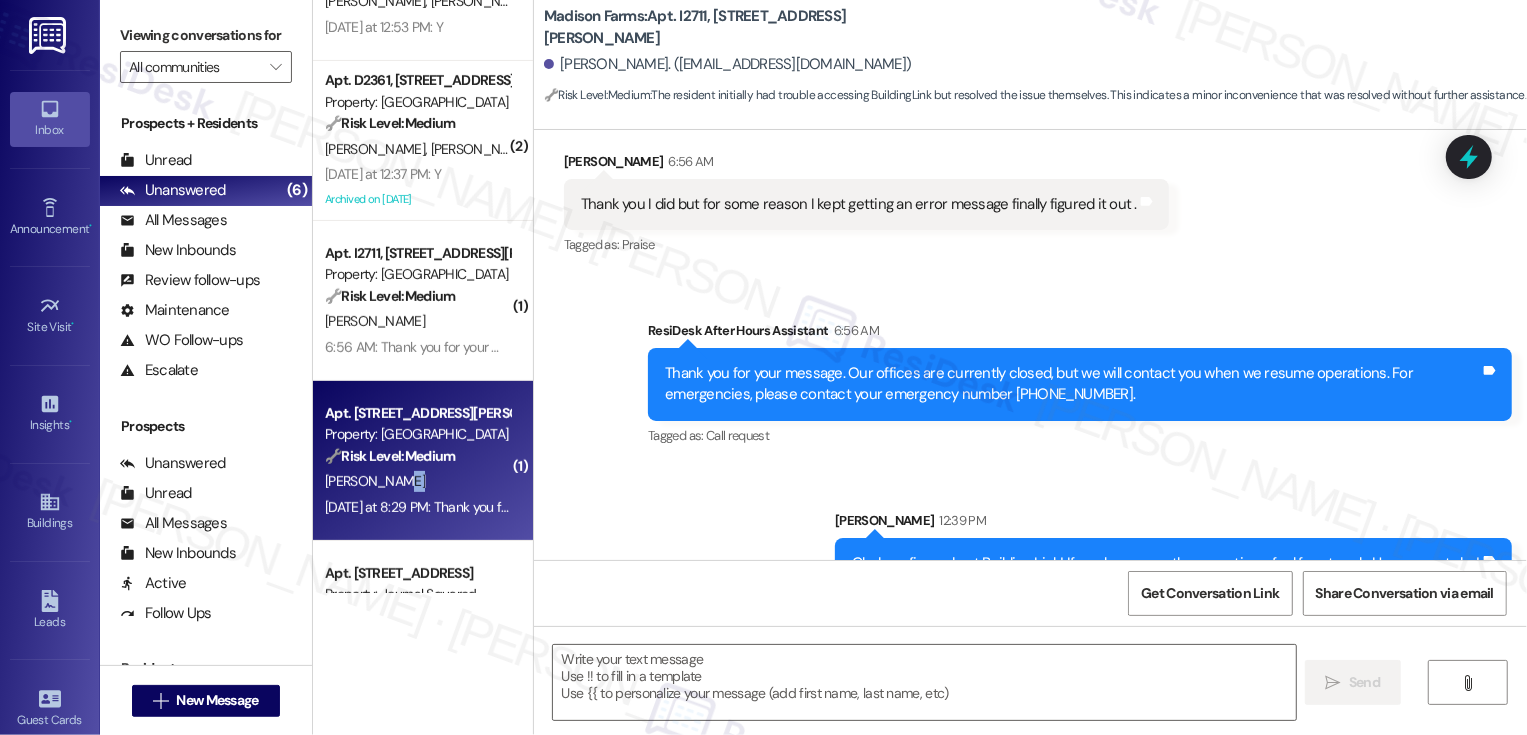 type on "Fetching suggested responses. Please feel free to read through the conversation in the meantime." 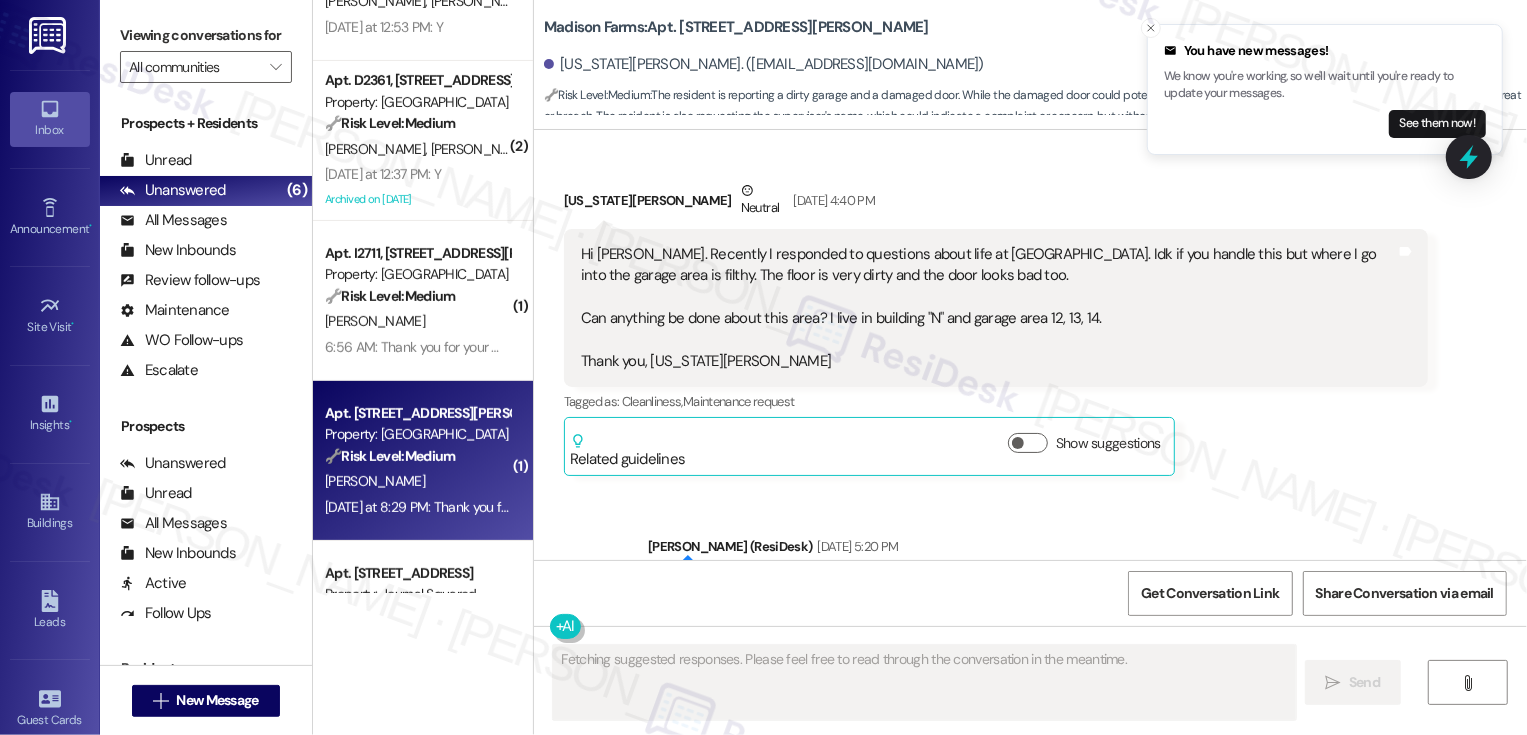 scroll, scrollTop: 3697, scrollLeft: 0, axis: vertical 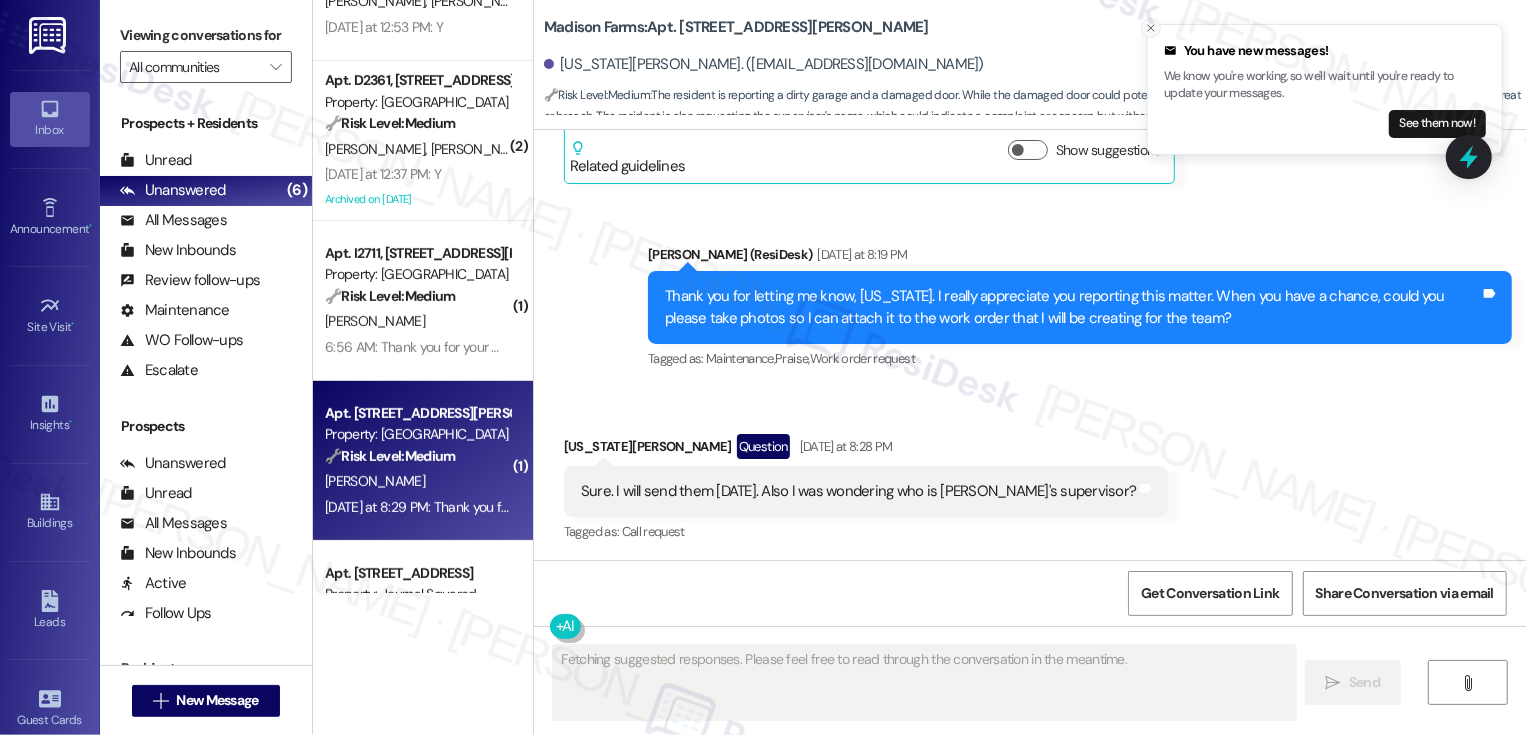 click 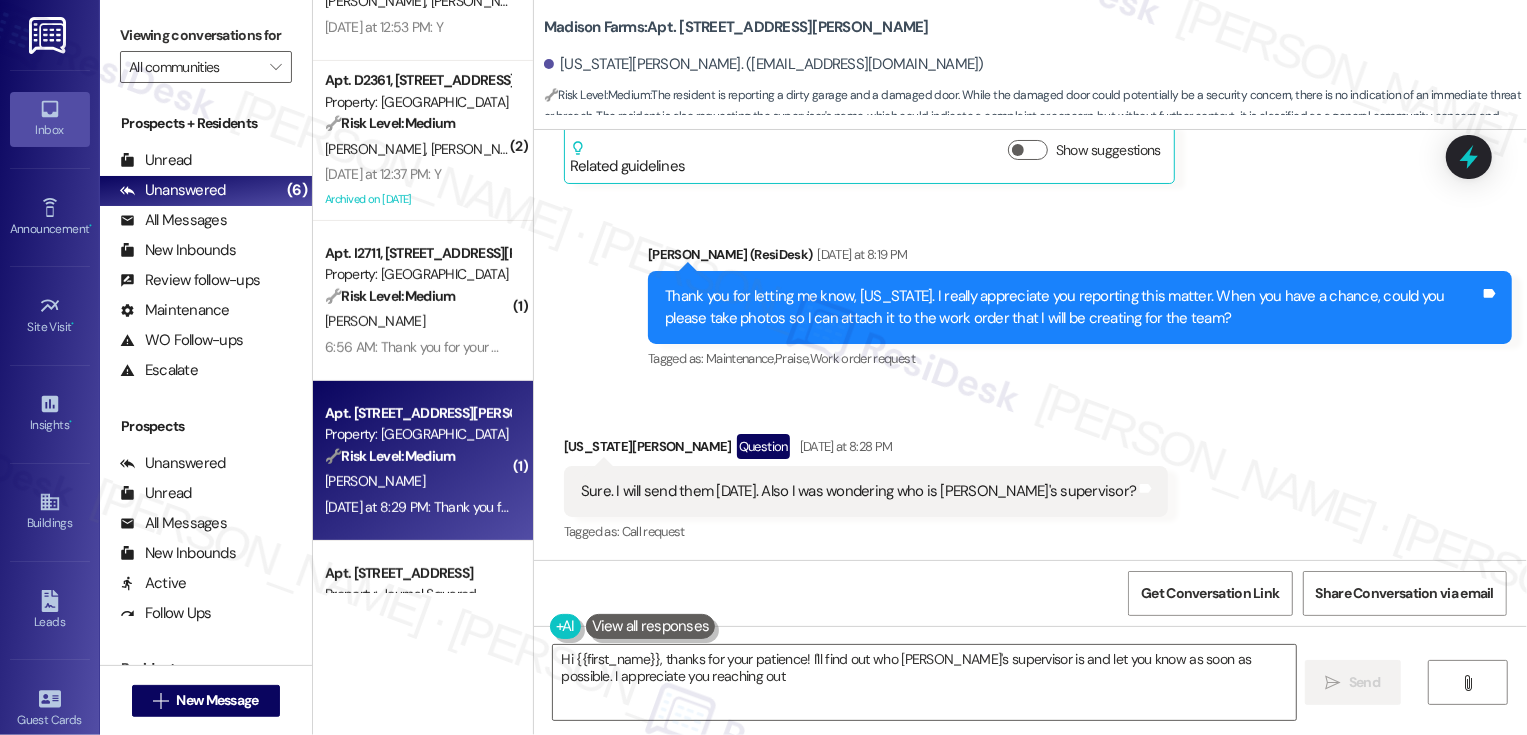 type on "Hi {{first_name}}, thanks for your patience! I'll find out who [PERSON_NAME]'s supervisor is and let you know as soon as possible. I appreciate you reaching out!" 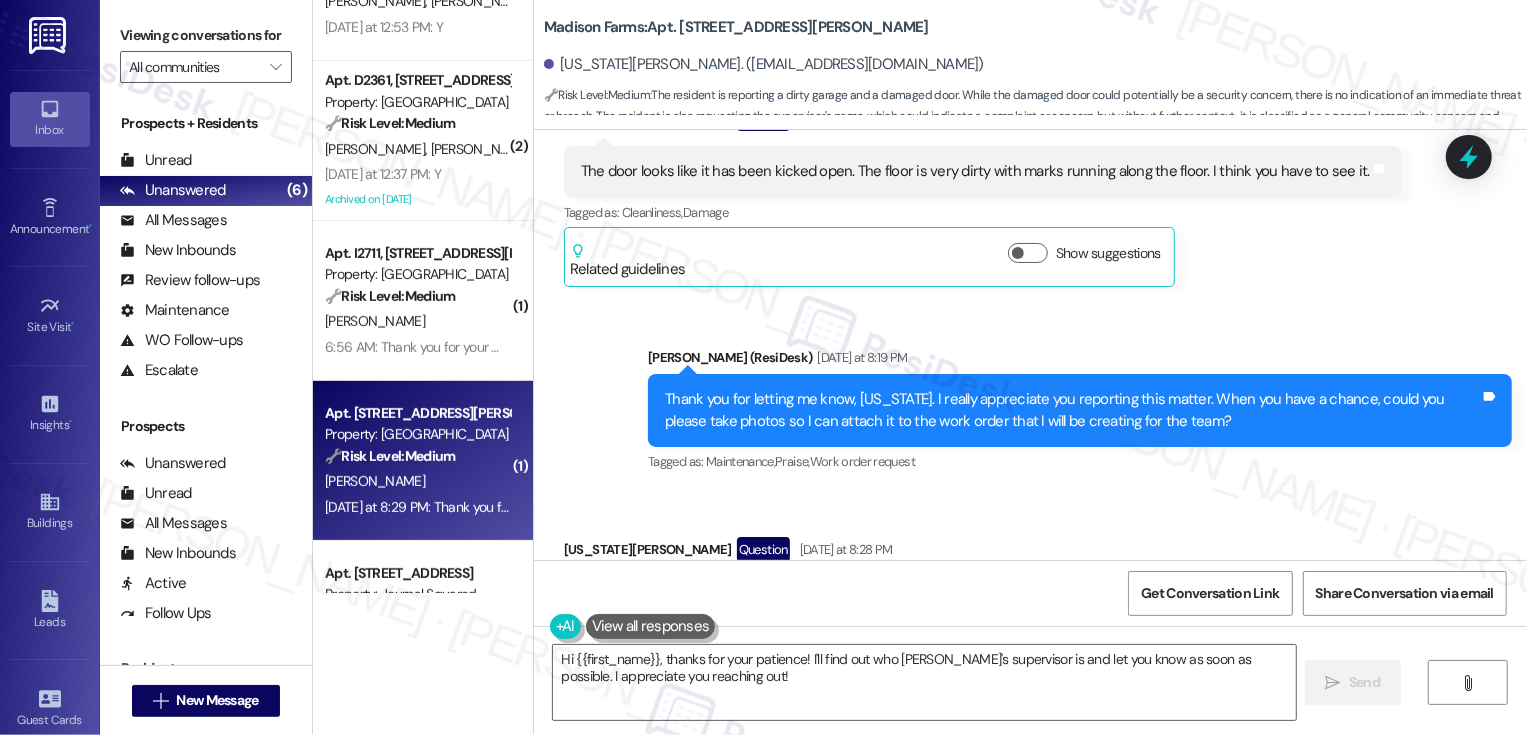 scroll, scrollTop: 3468, scrollLeft: 0, axis: vertical 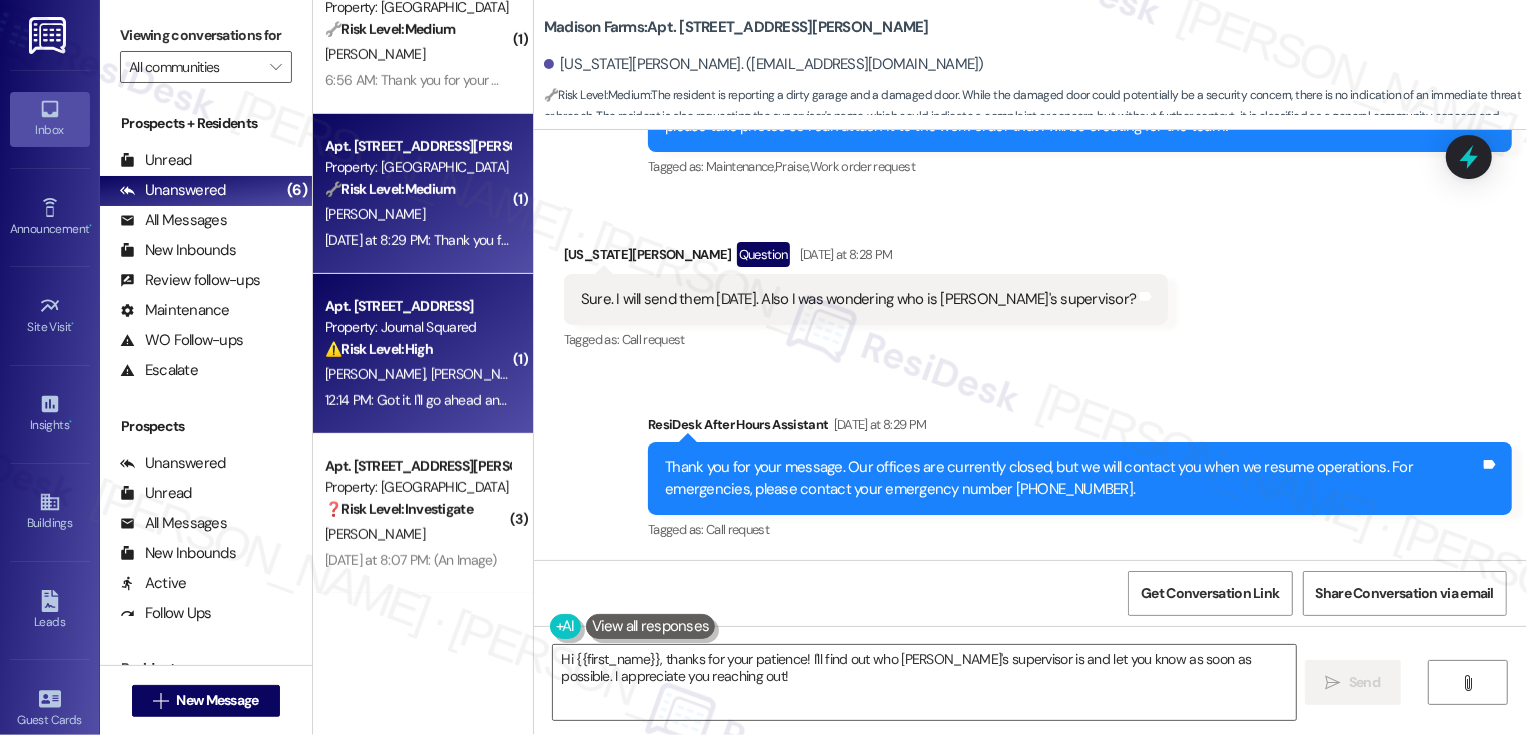 click on "[PERSON_NAME]" at bounding box center [480, 374] 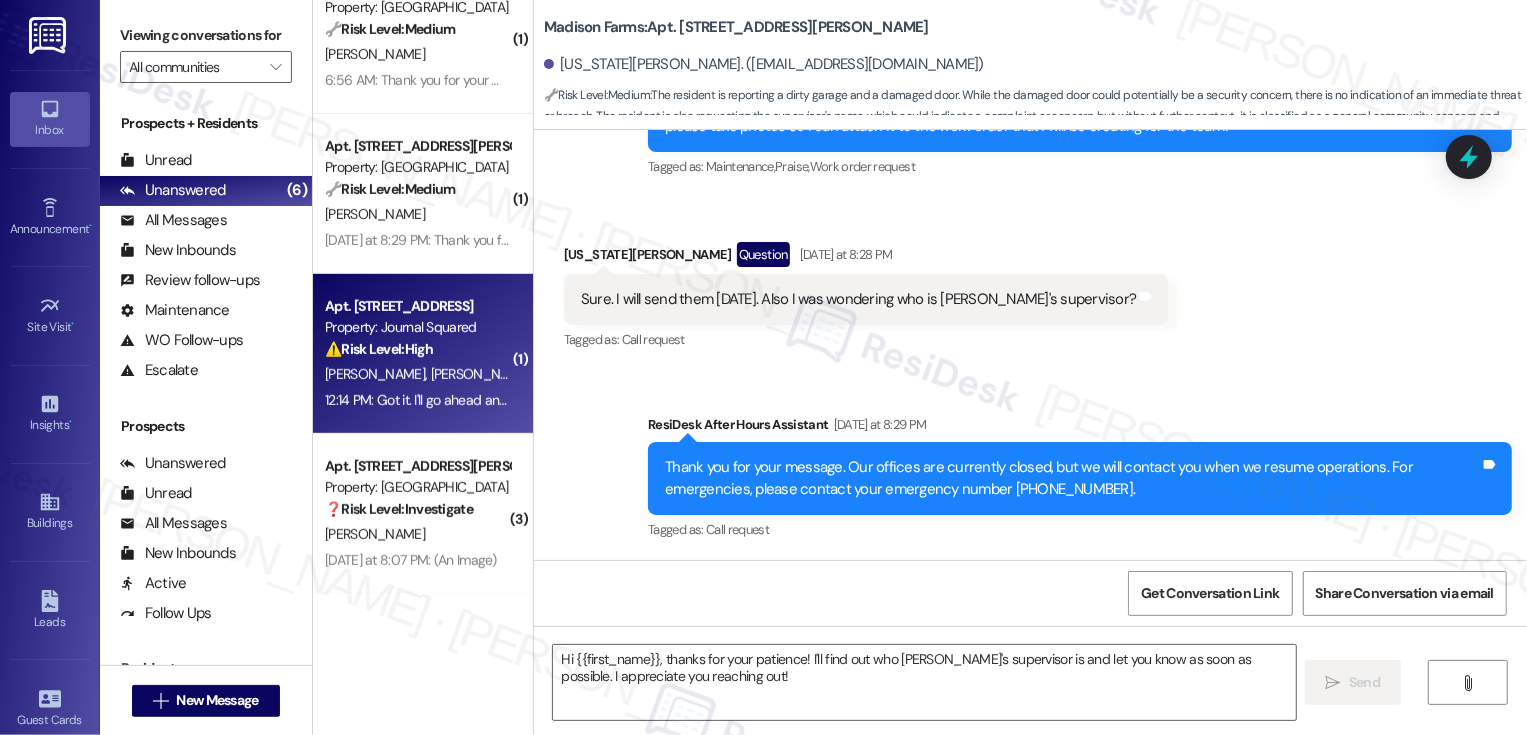 click on "[PERSON_NAME]" at bounding box center (480, 374) 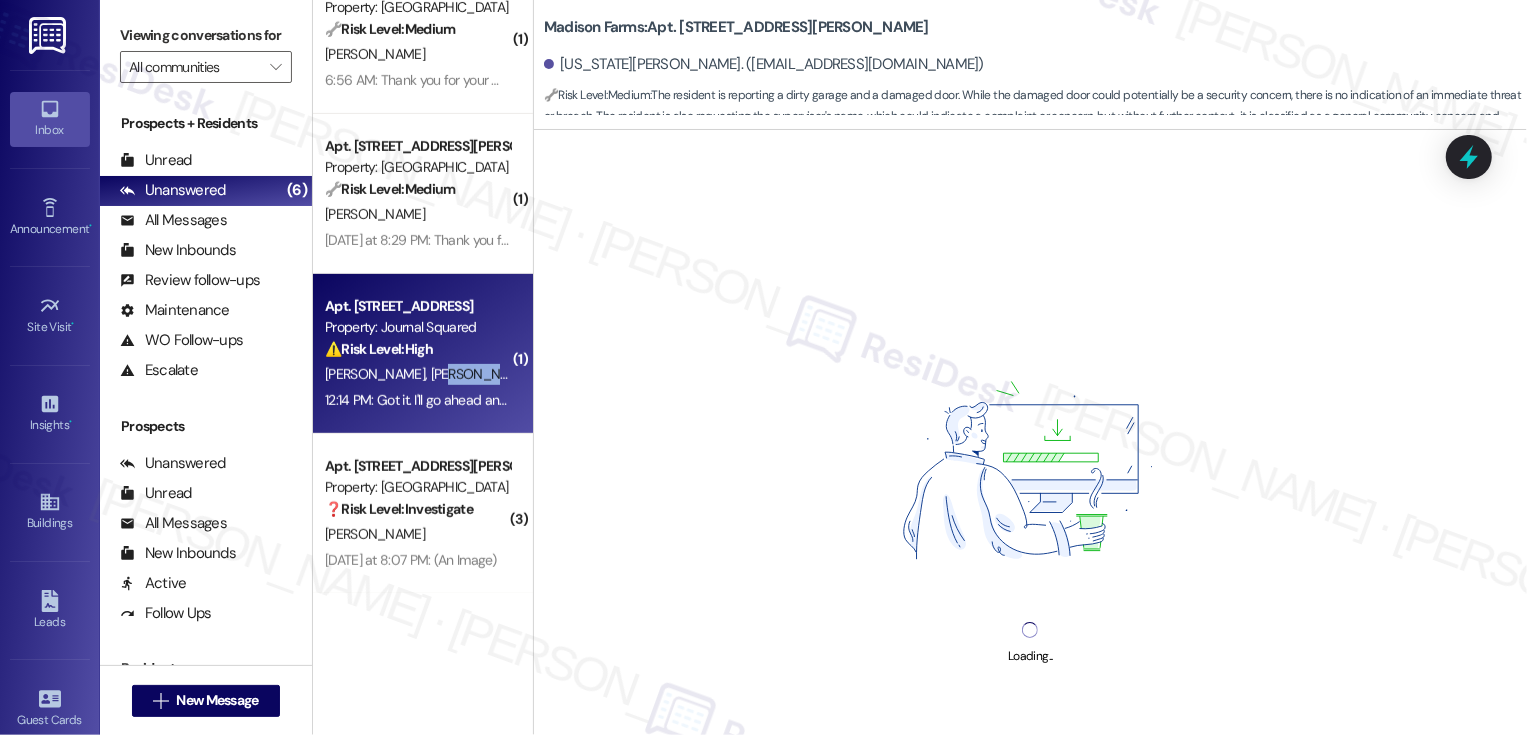 click on "[PERSON_NAME]" at bounding box center (480, 374) 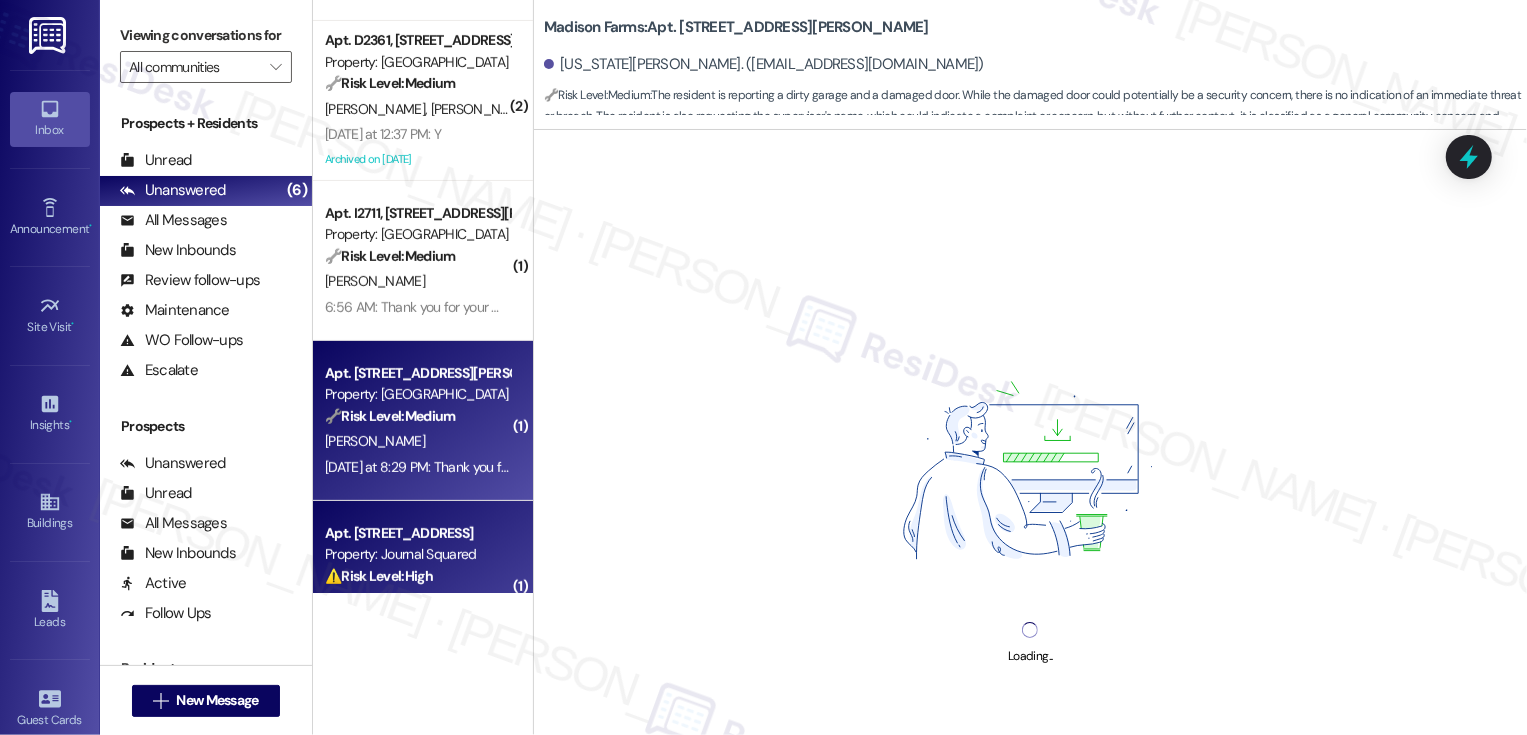 scroll, scrollTop: 456, scrollLeft: 0, axis: vertical 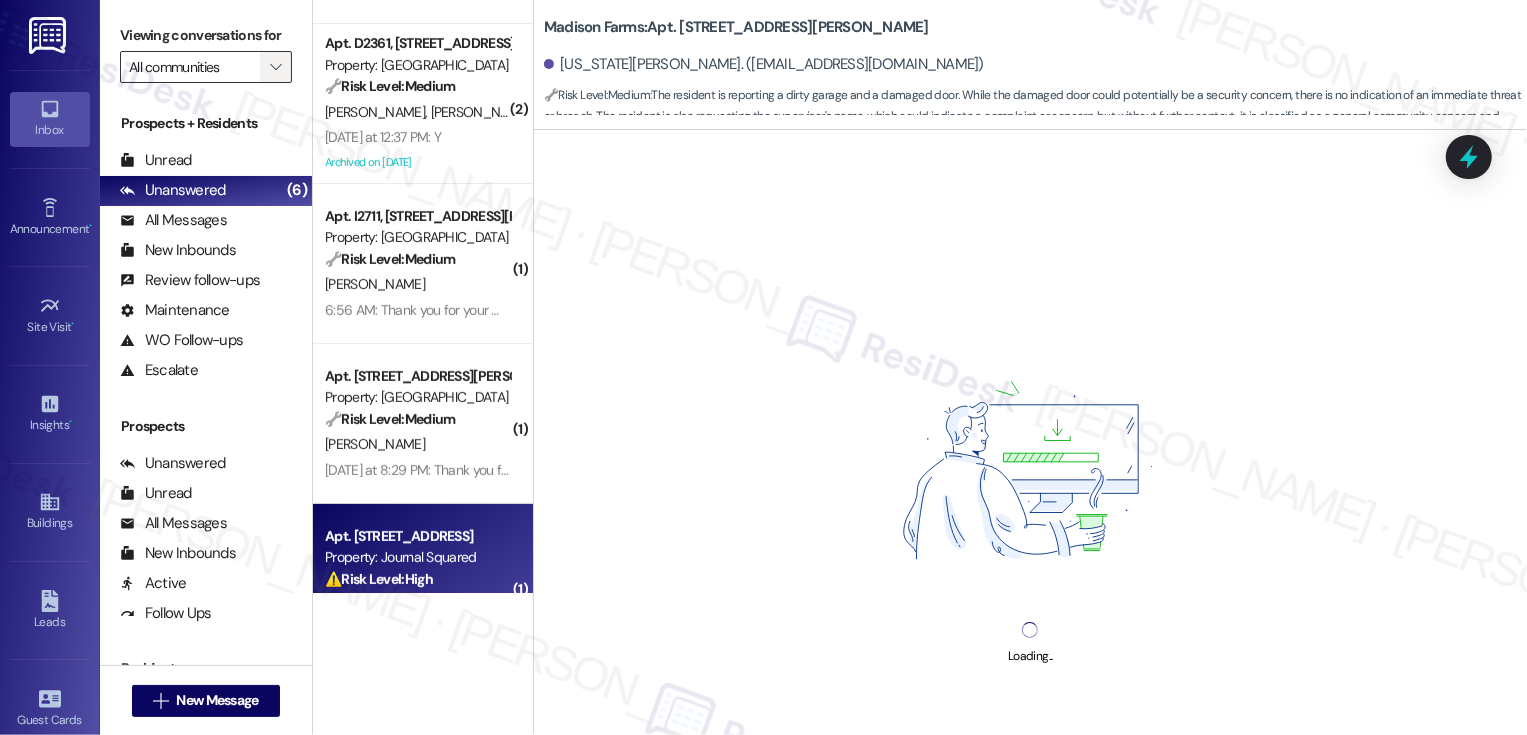 click on "" at bounding box center (275, 67) 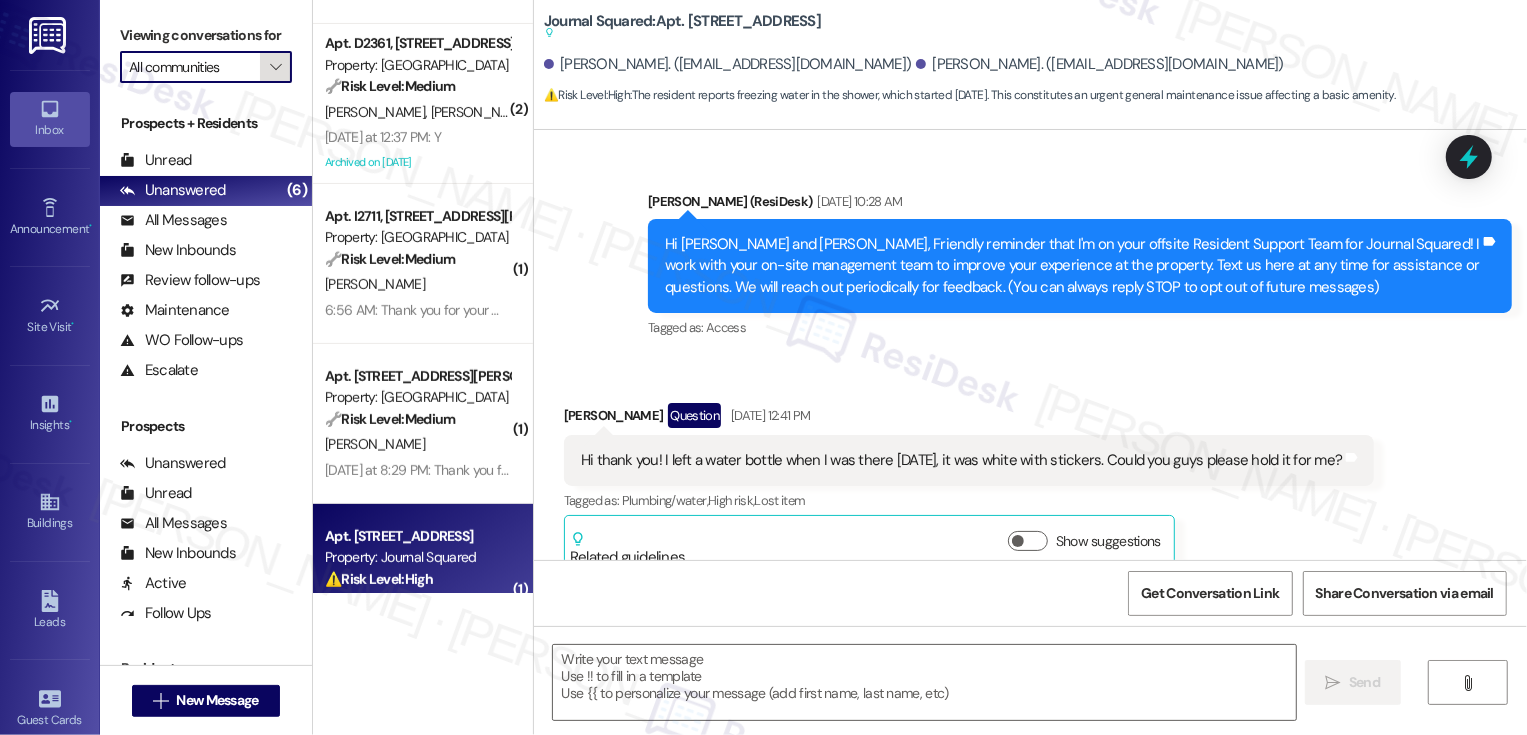 click on "" at bounding box center [275, 67] 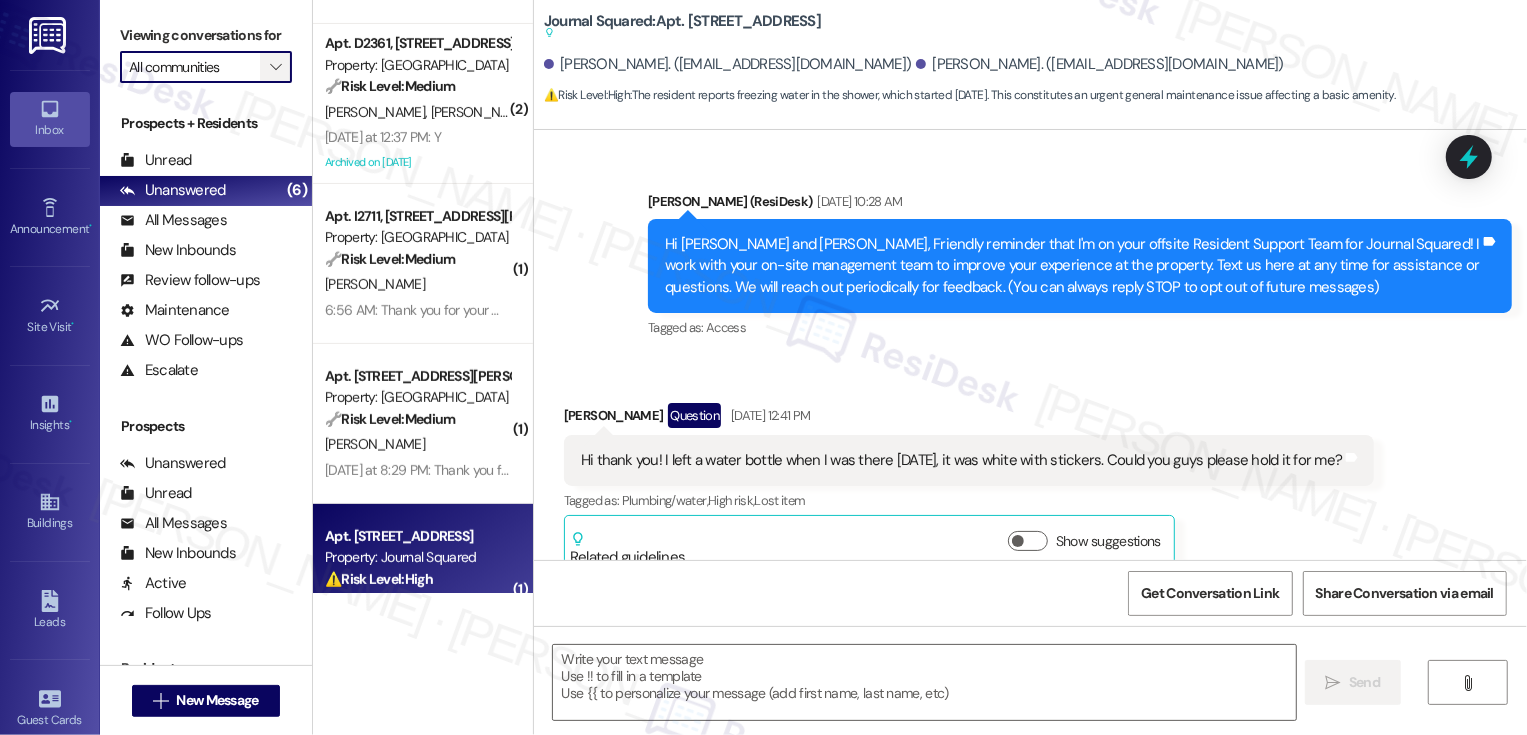 scroll, scrollTop: 52142, scrollLeft: 0, axis: vertical 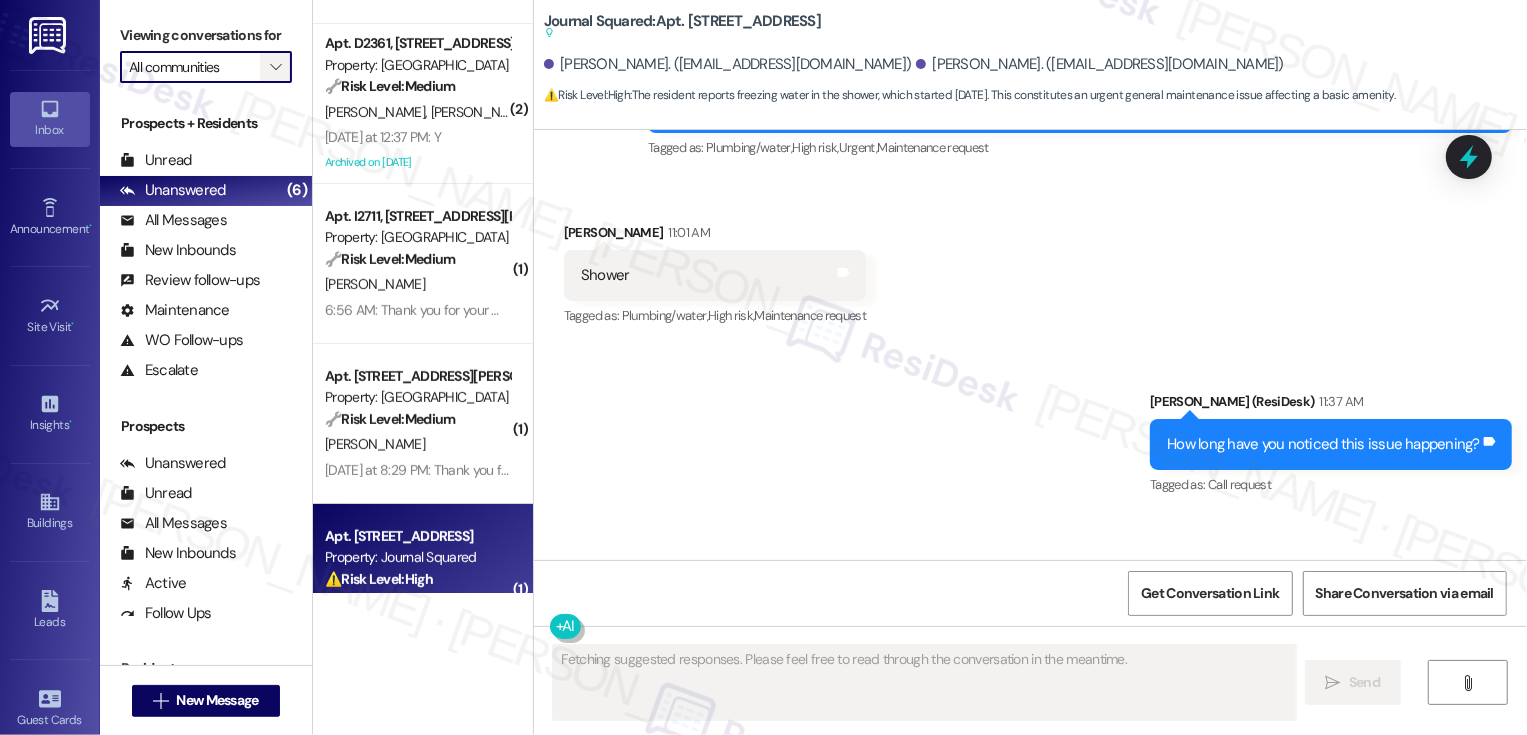 click on "" at bounding box center (275, 67) 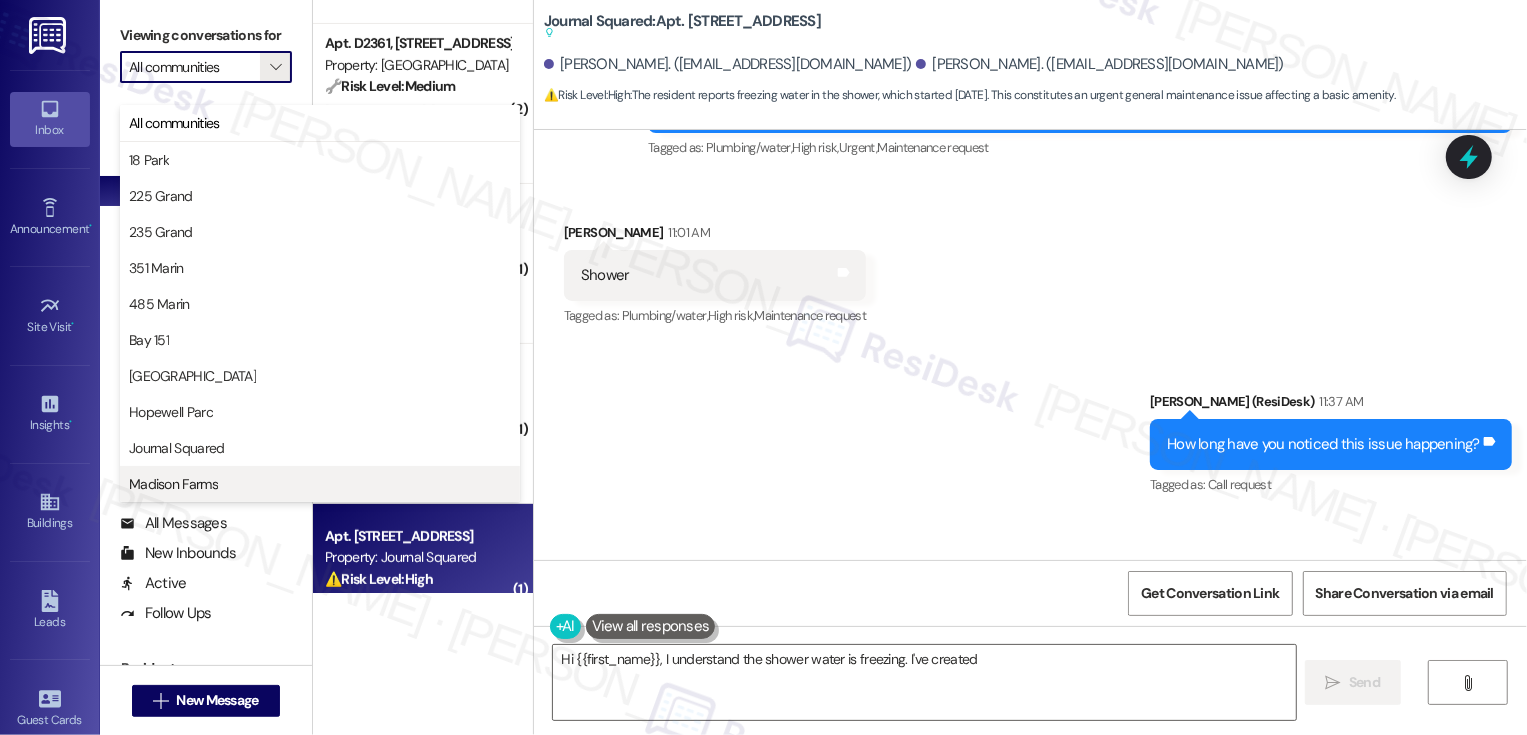 type on "Hi {{first_name}}, I understand the shower water is freezing. I've created" 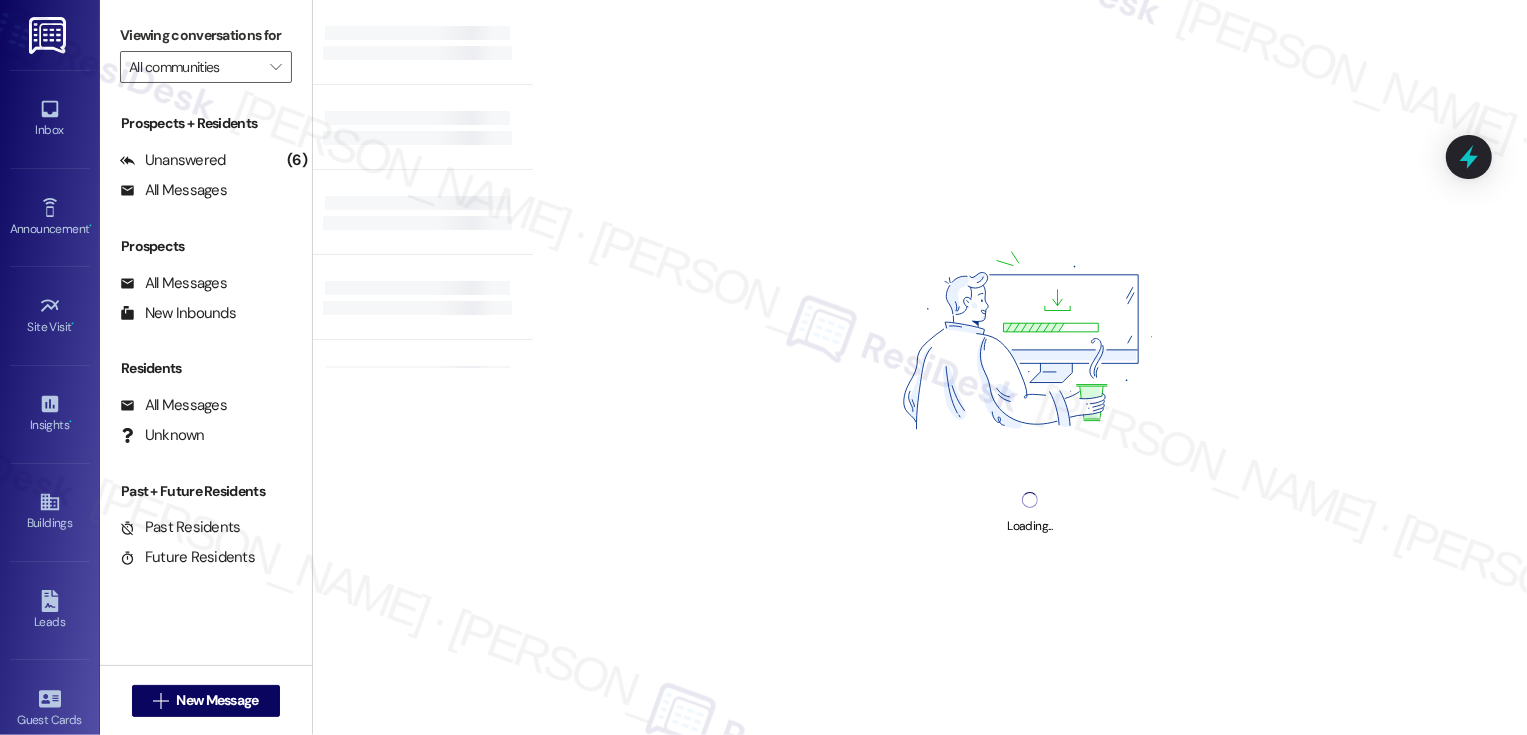 type on "Madison Farms" 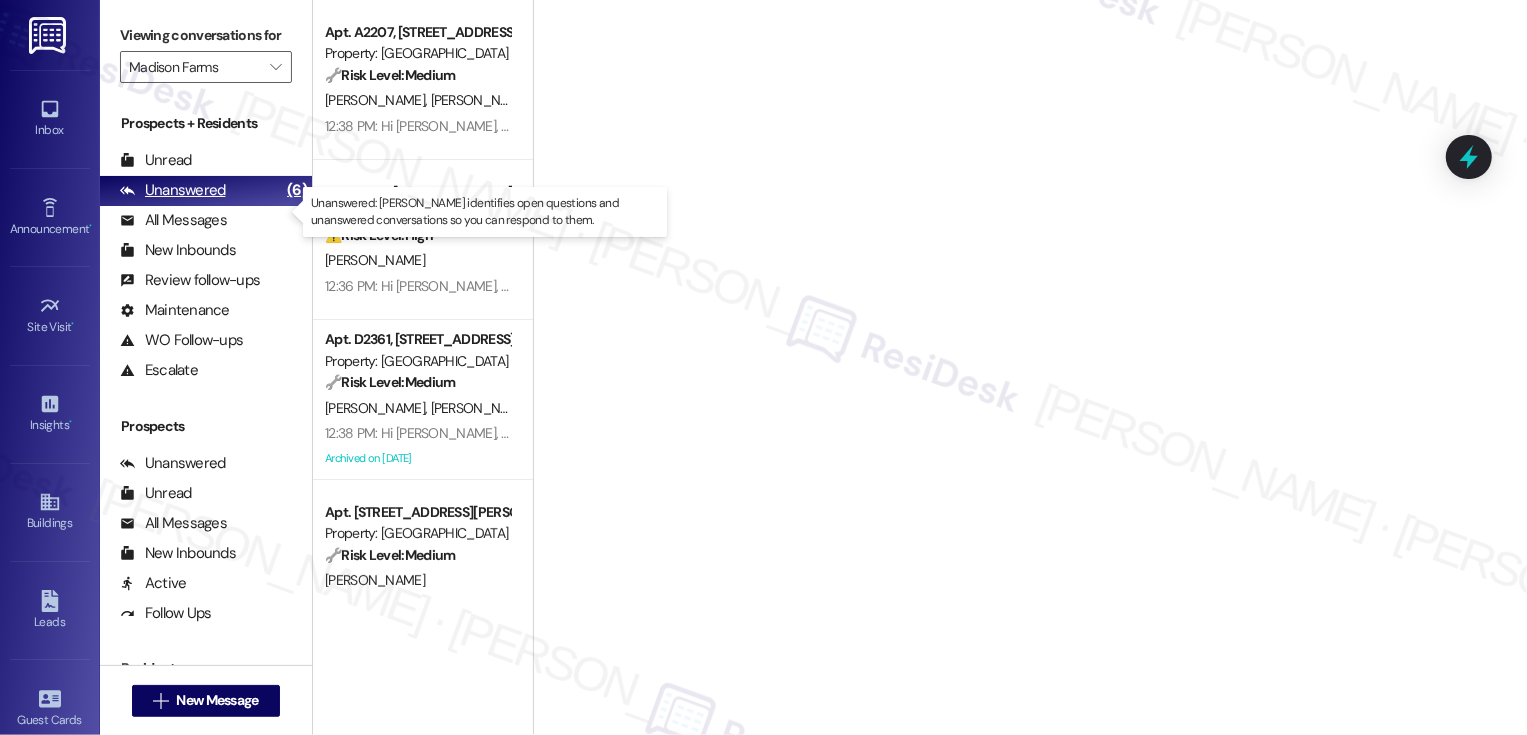 click on "(6)" at bounding box center [297, 190] 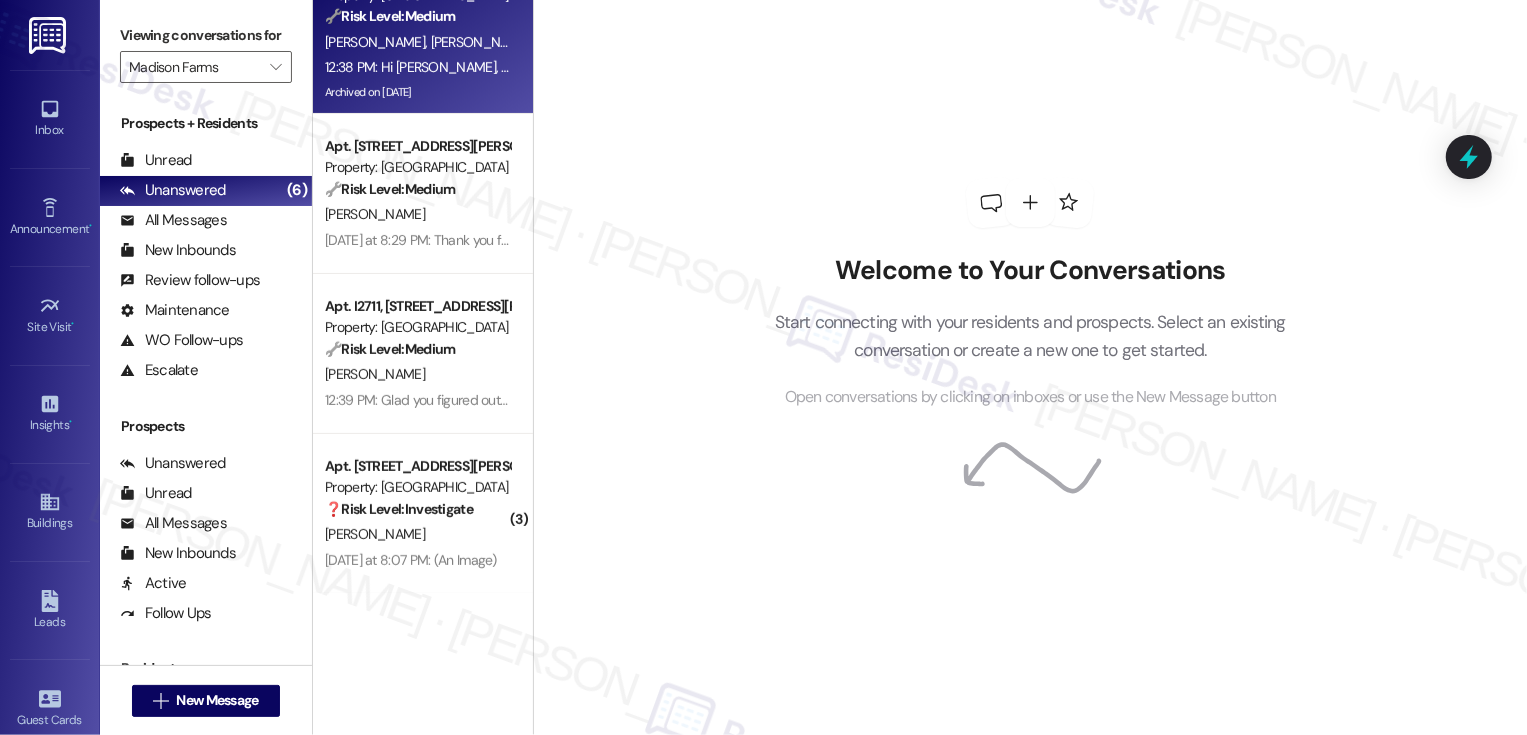 scroll, scrollTop: 366, scrollLeft: 0, axis: vertical 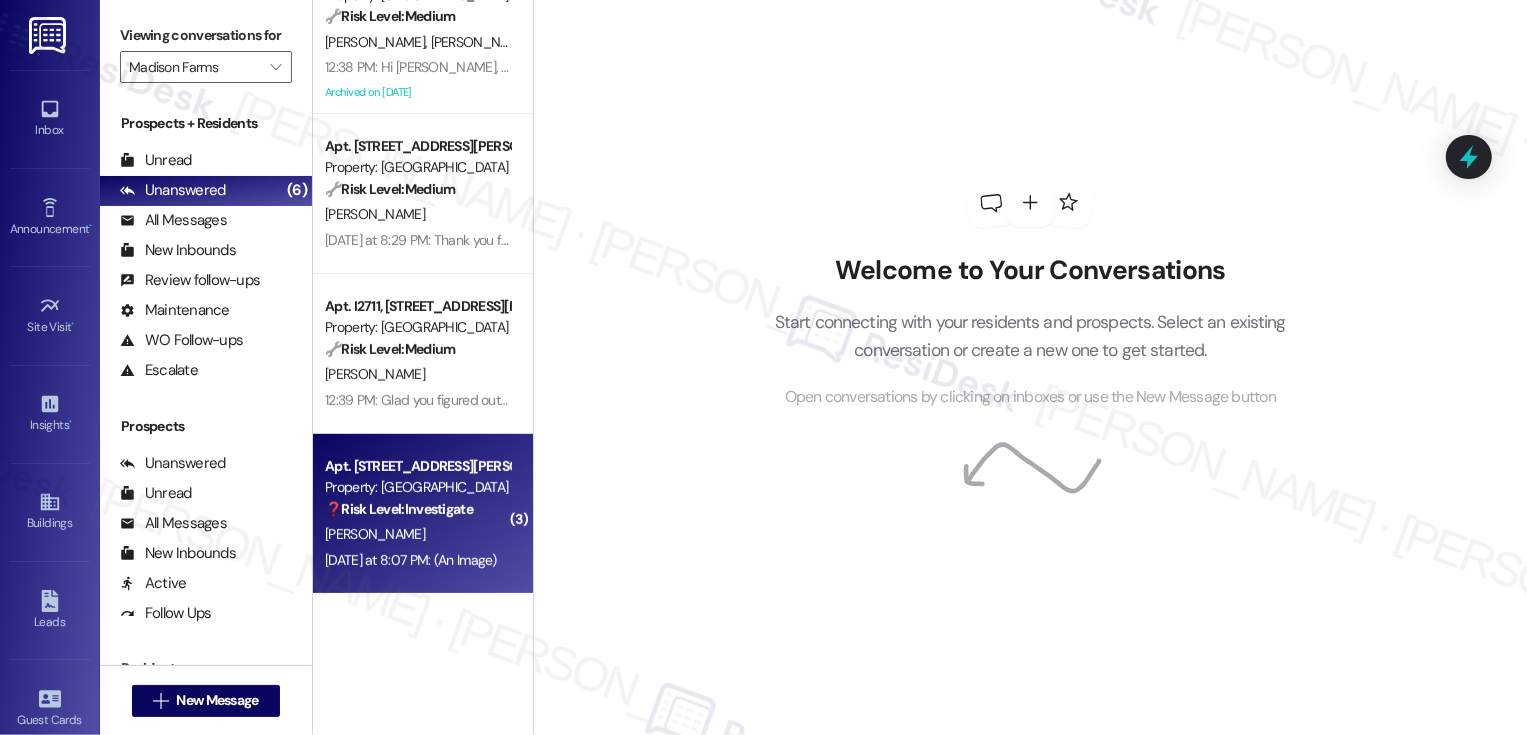 click on "Apt. N3139, 4883 Riley Road Property: Madison Farms ❓  Risk Level:  Investigate No message text available" at bounding box center (417, 488) 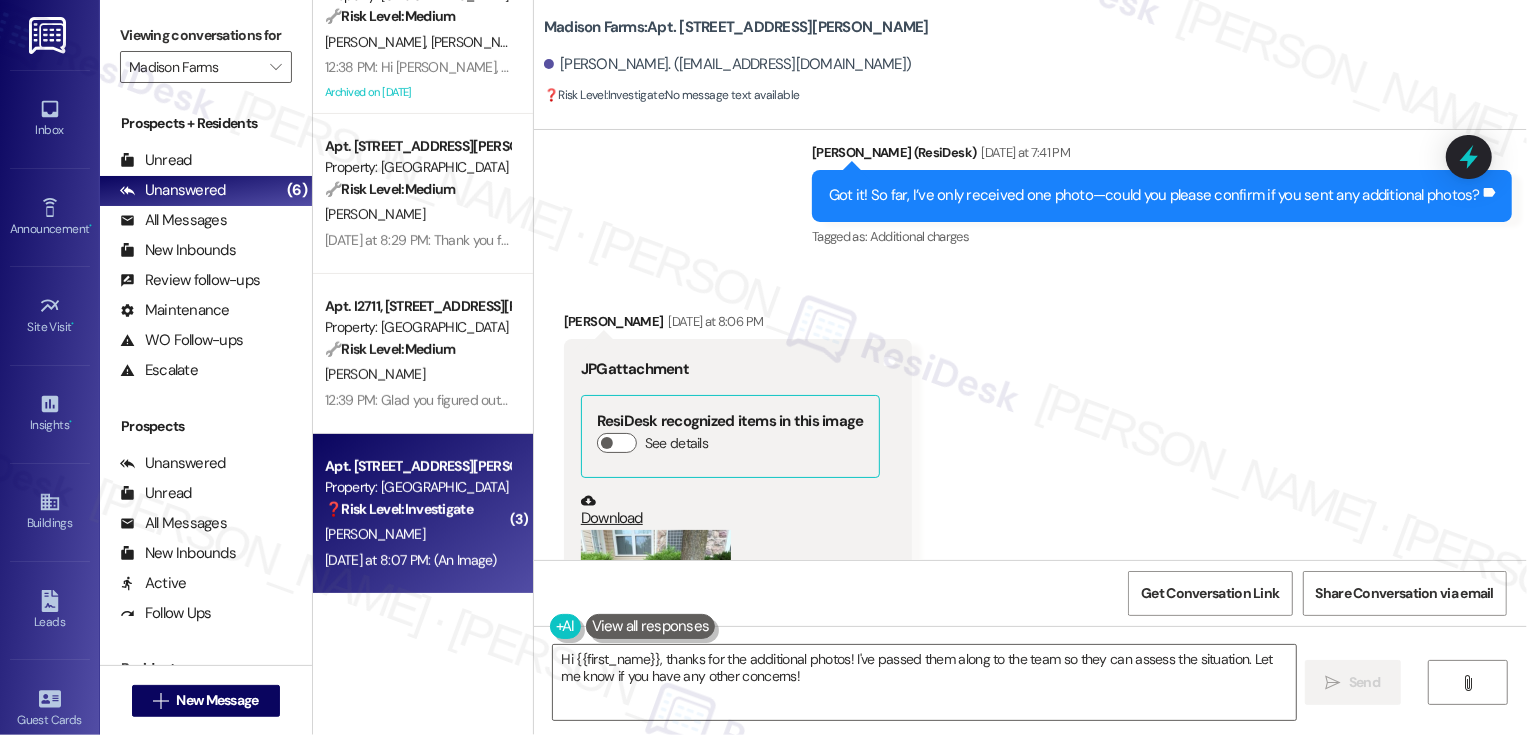 scroll, scrollTop: 22904, scrollLeft: 0, axis: vertical 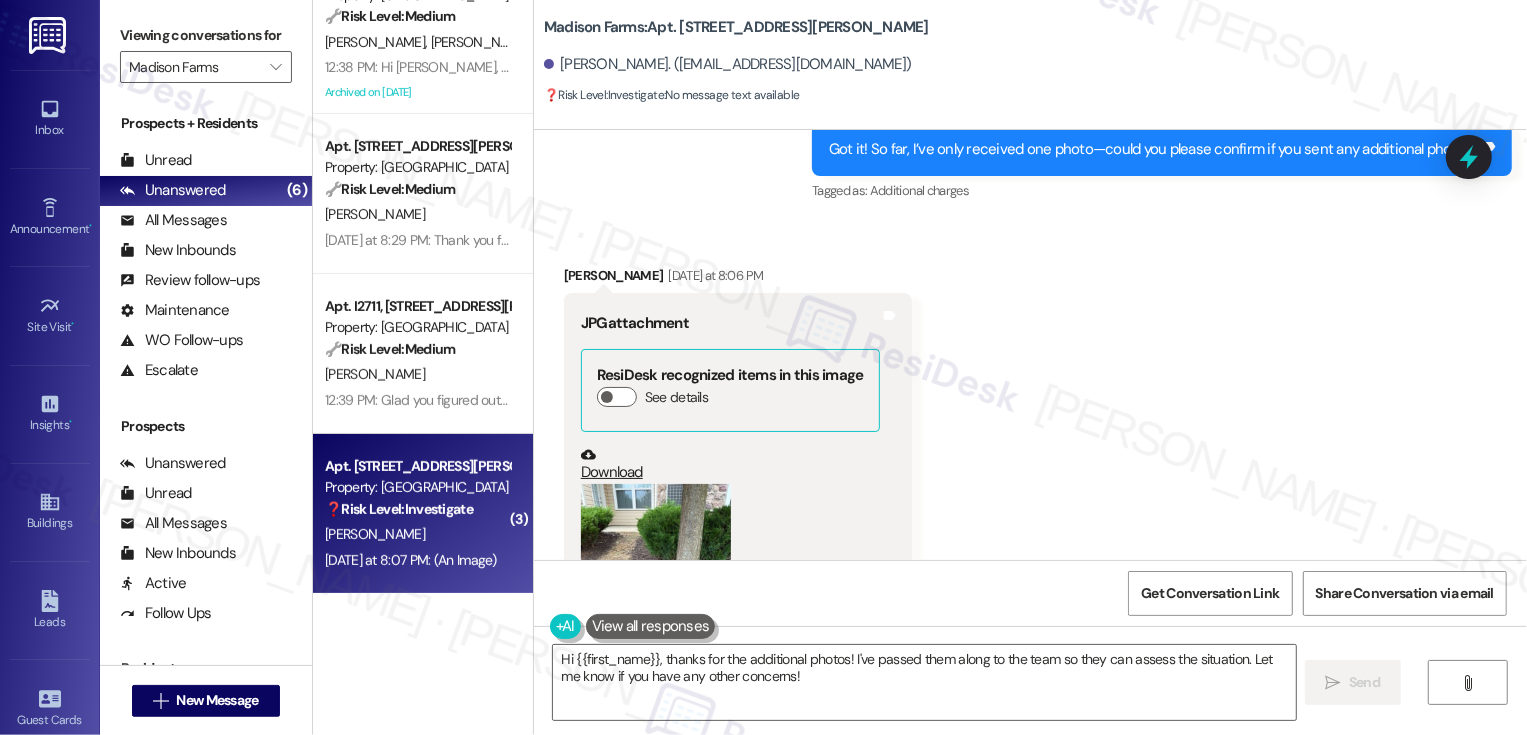 click at bounding box center [656, 584] 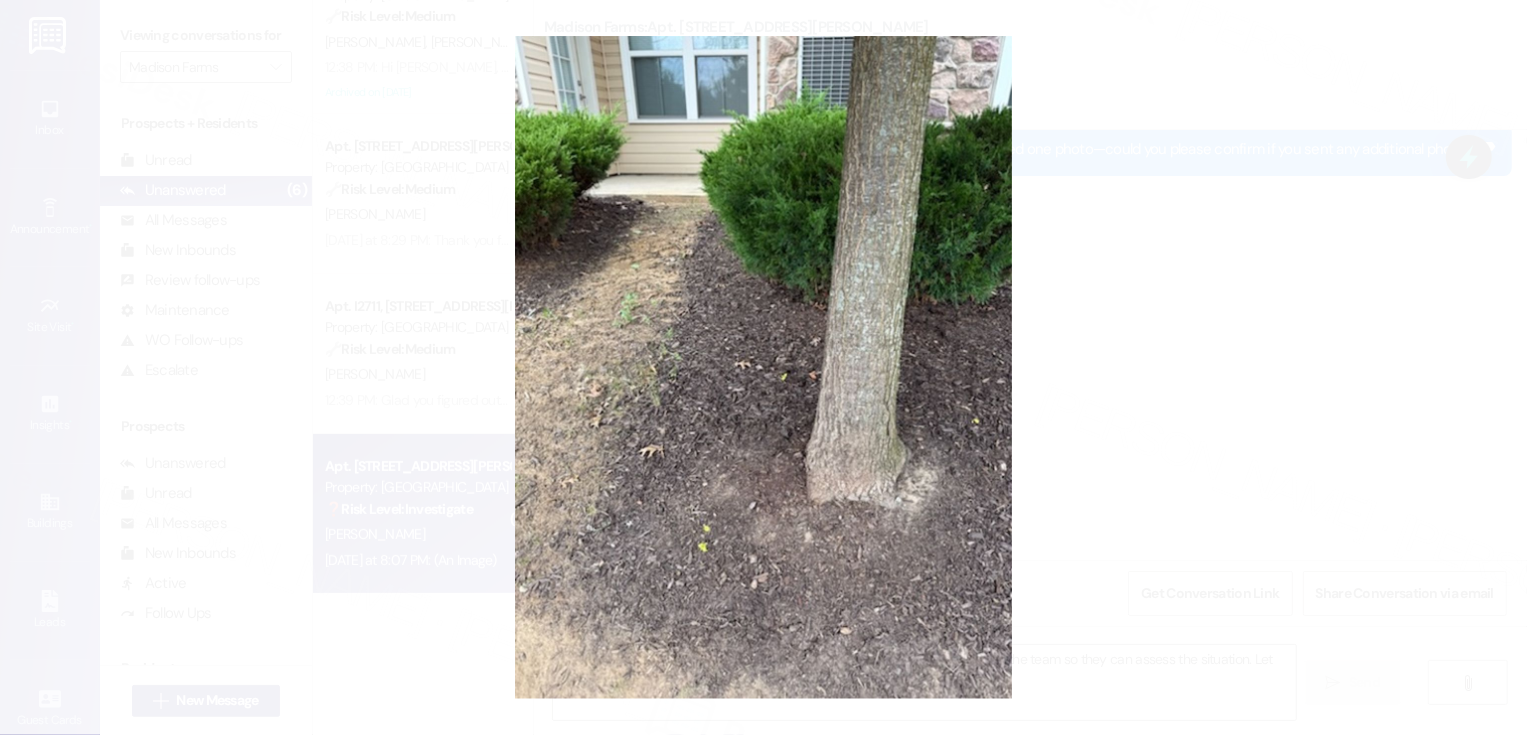click at bounding box center [763, 367] 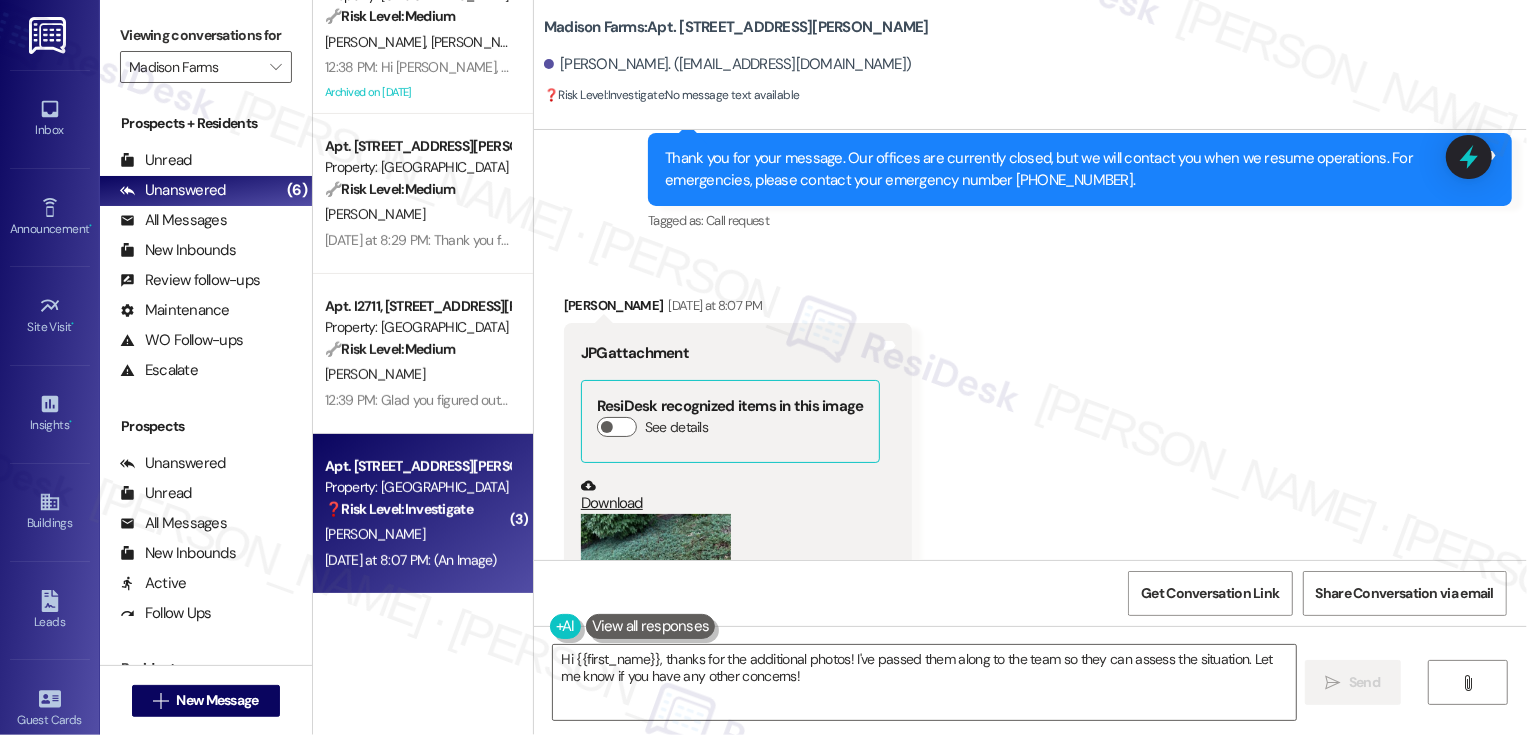 scroll, scrollTop: 23594, scrollLeft: 0, axis: vertical 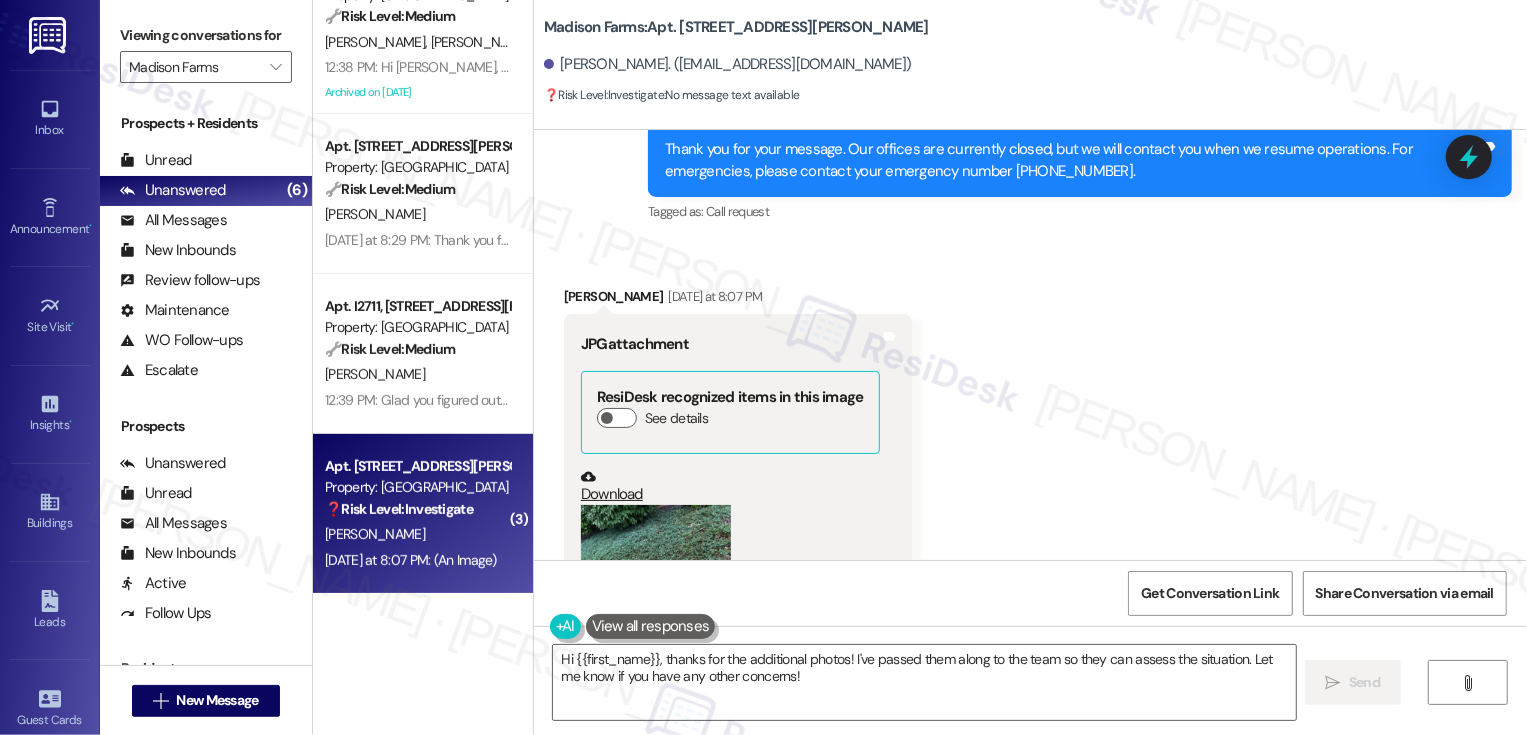 click at bounding box center (656, 561) 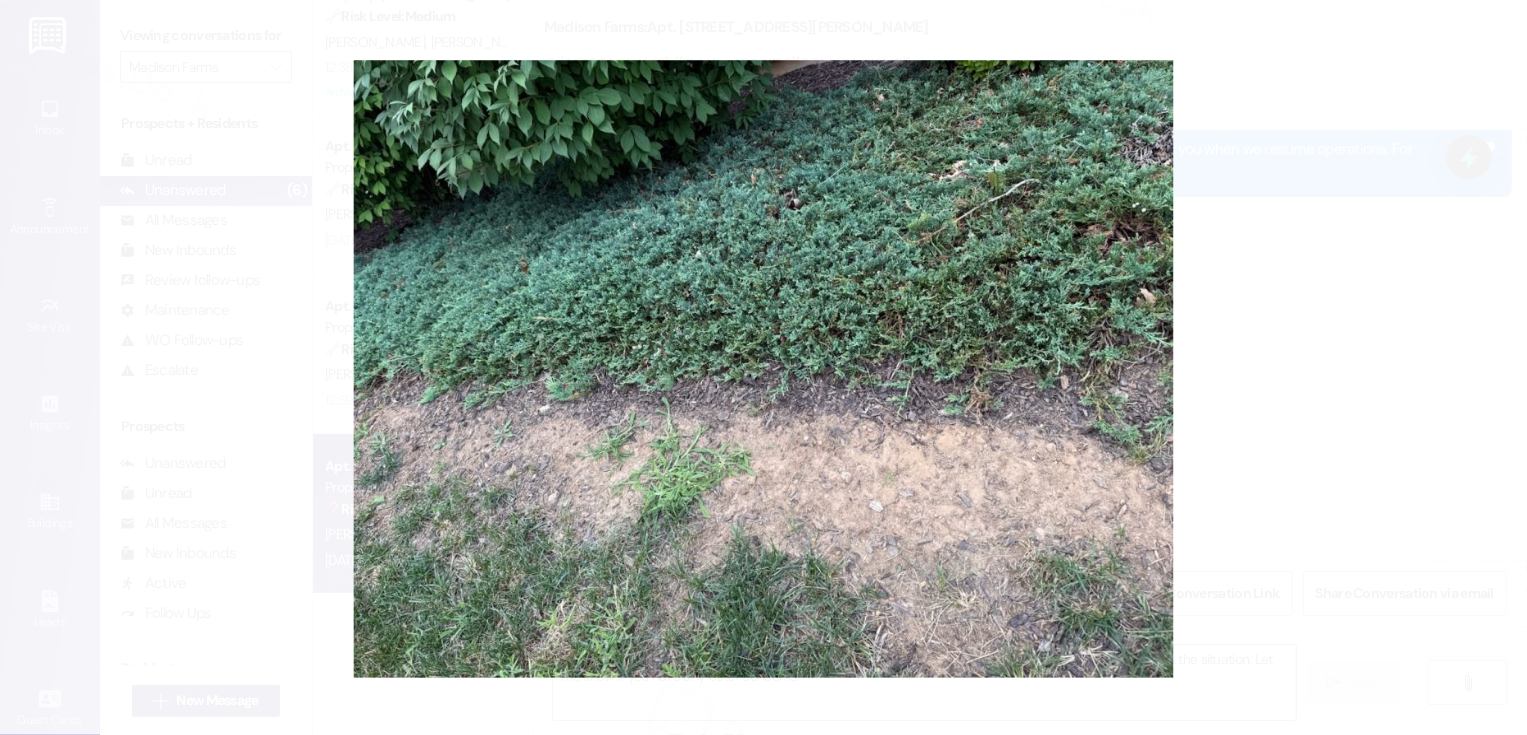 click at bounding box center [763, 367] 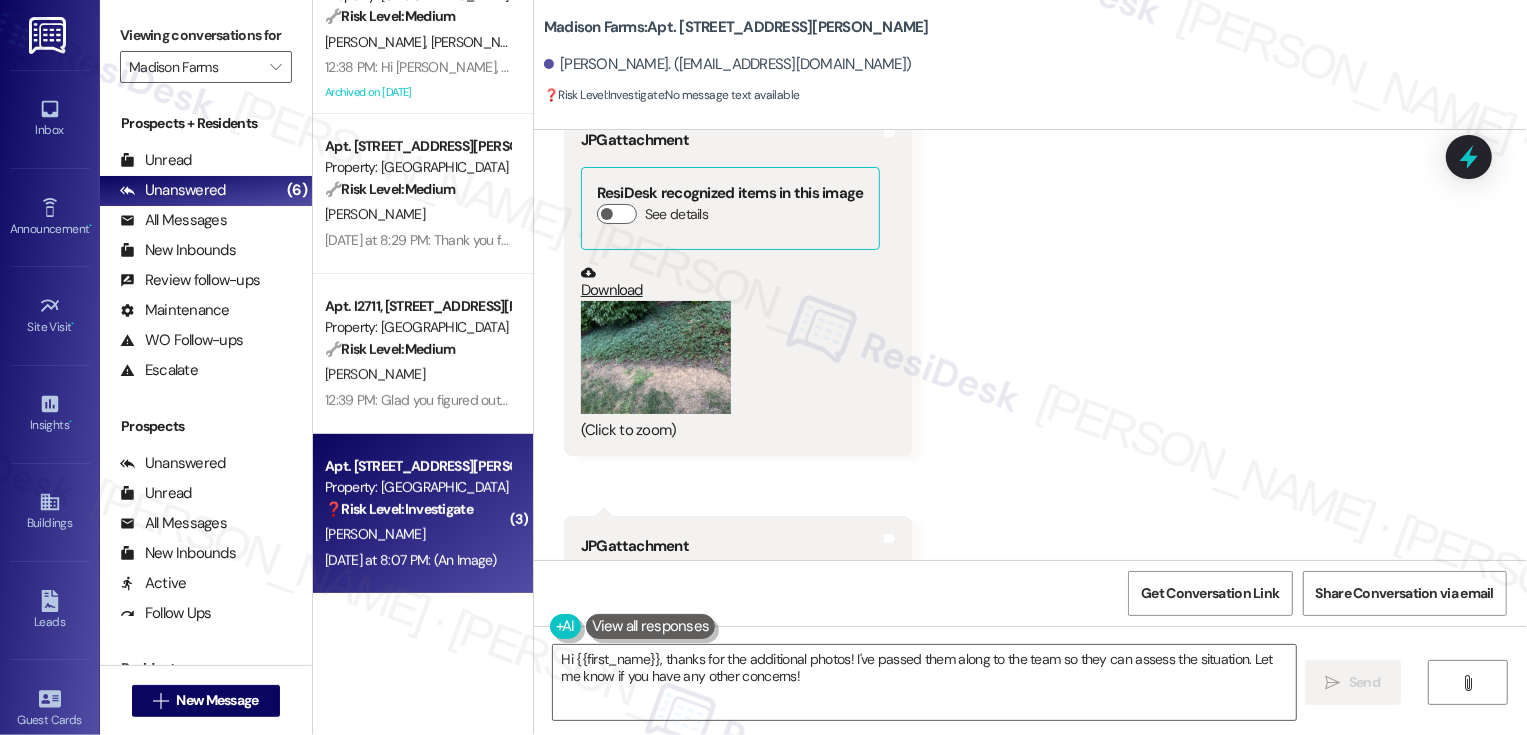 scroll, scrollTop: 23958, scrollLeft: 0, axis: vertical 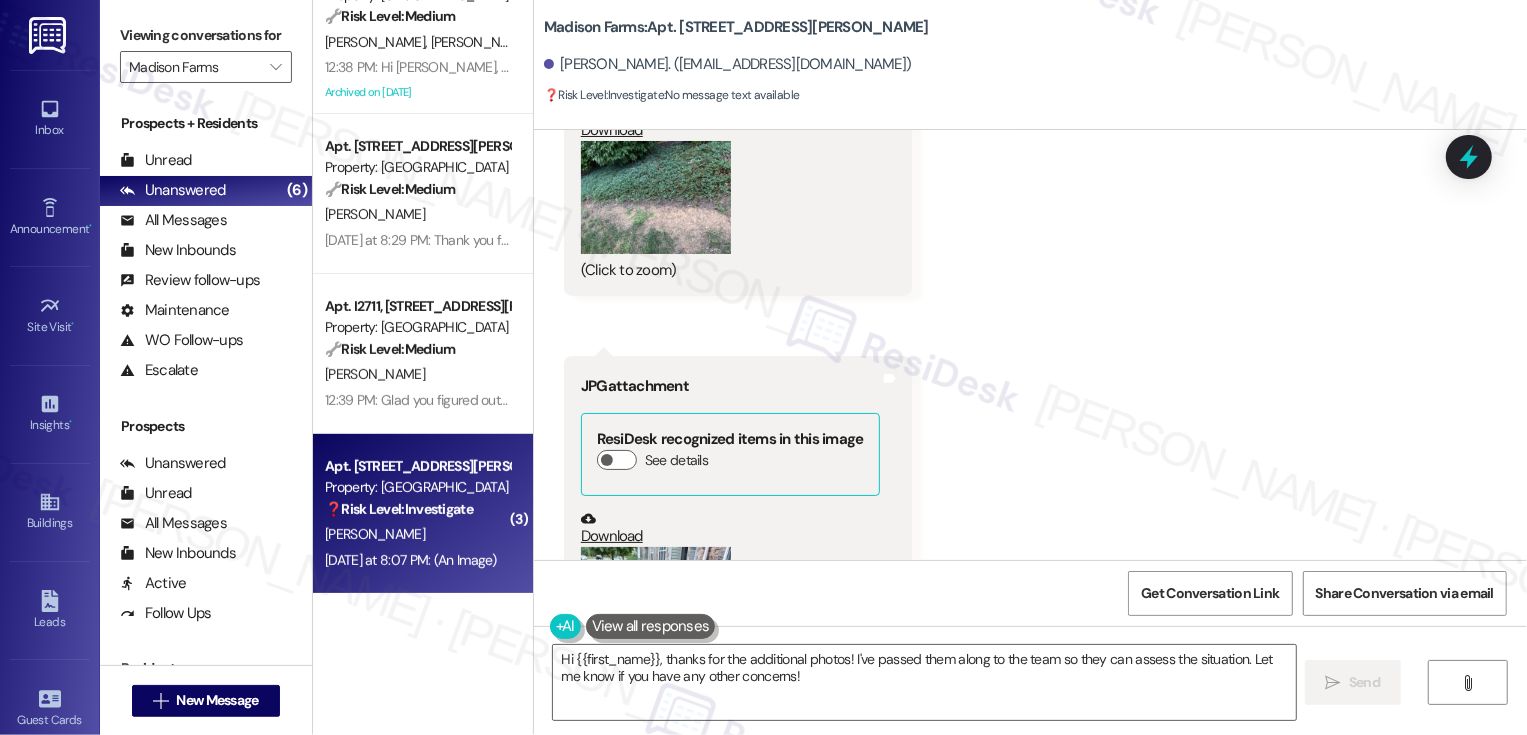 click at bounding box center (656, 647) 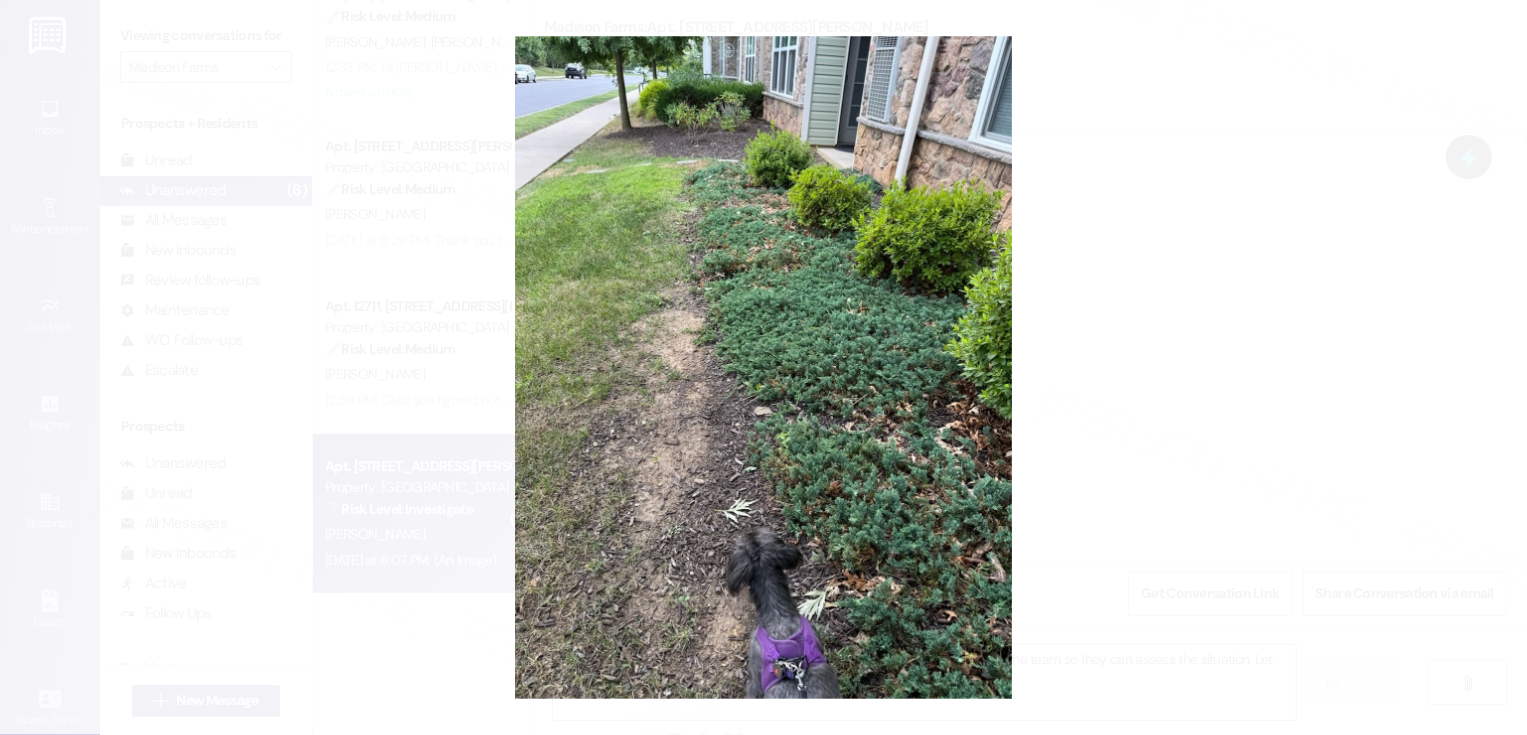 click at bounding box center [763, 367] 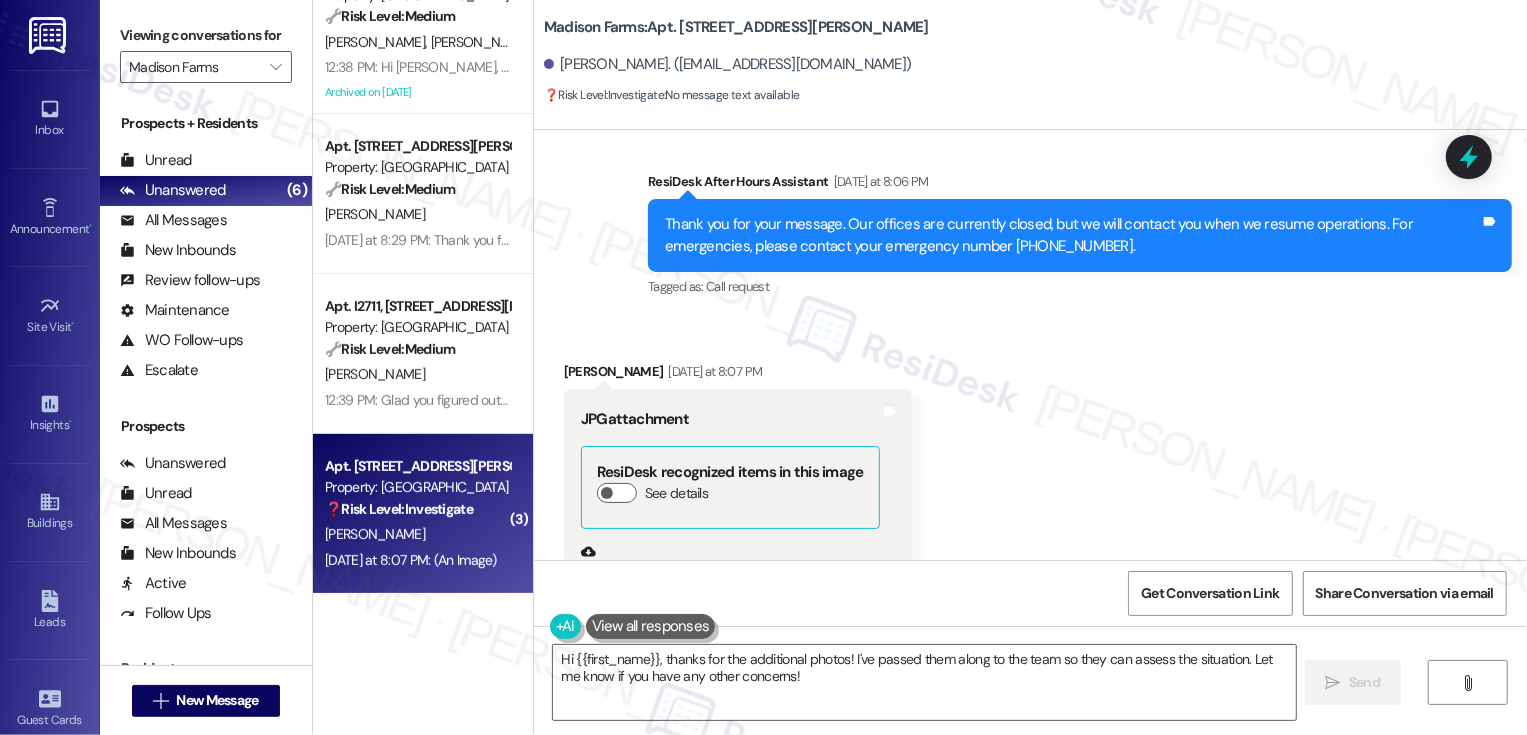 scroll, scrollTop: 24033, scrollLeft: 0, axis: vertical 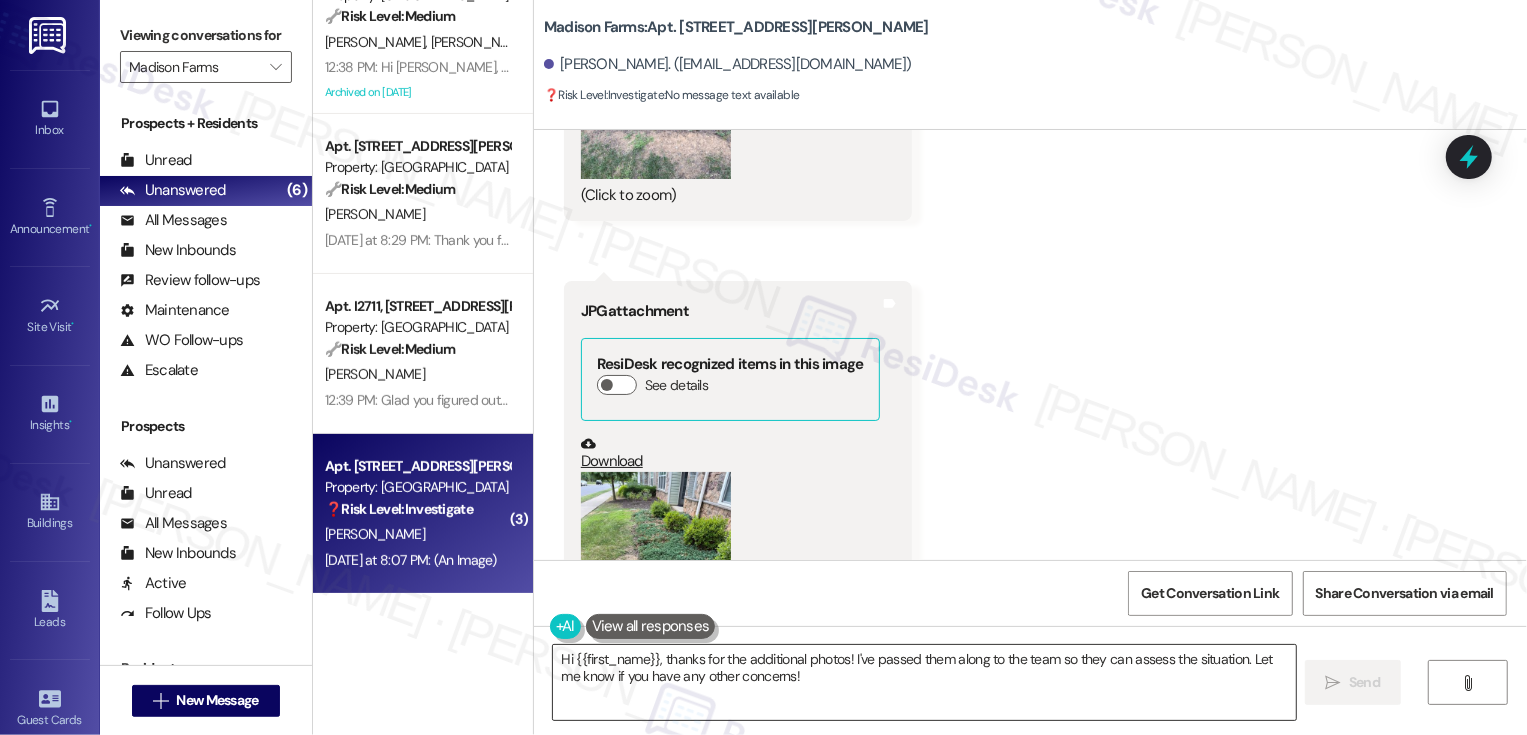 click on "Hi {{first_name}}, thanks for the additional photos! I've passed them along to the team so they can assess the situation. Let me know if you have any other concerns!" at bounding box center [924, 682] 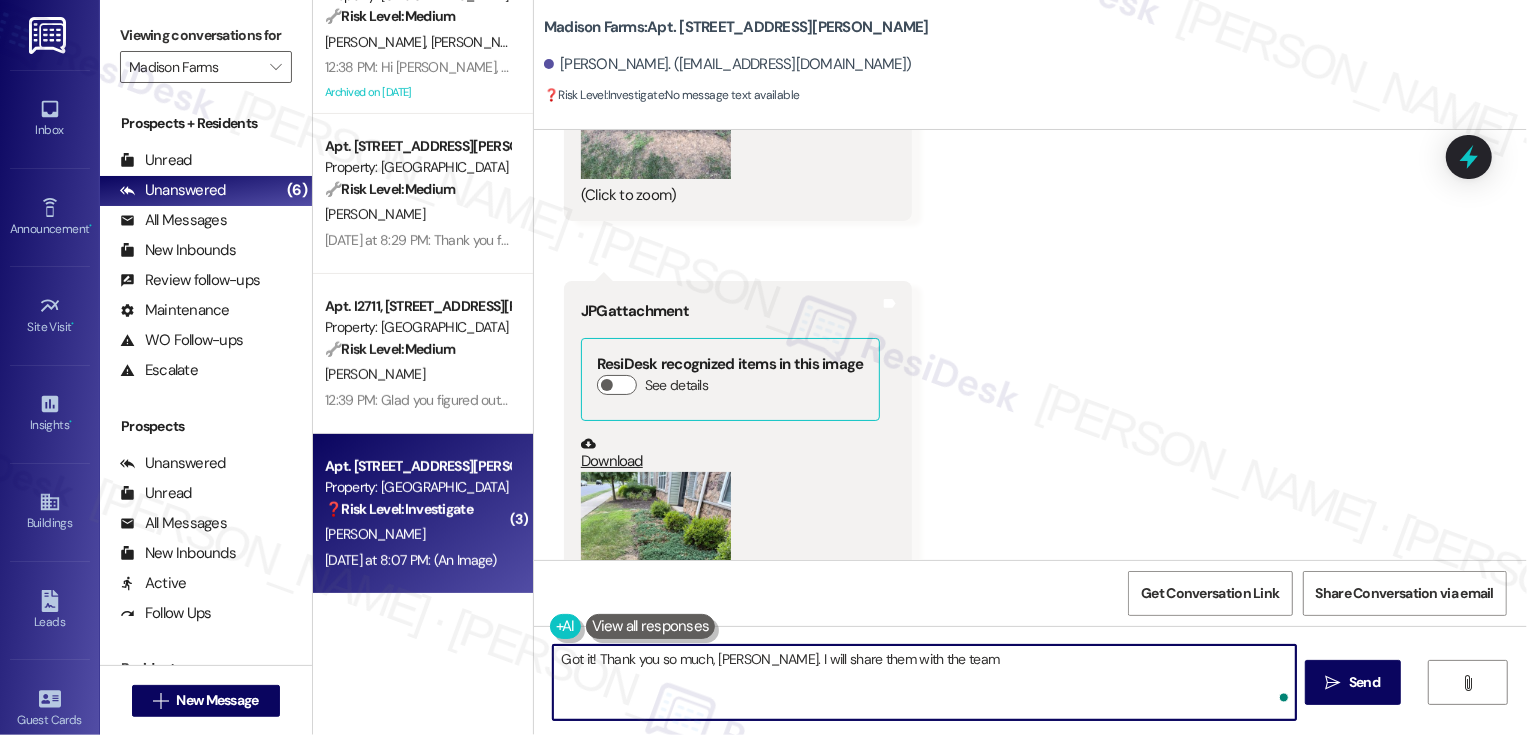 type on "Got it! Thank you so much, Lee. I will share them with the team." 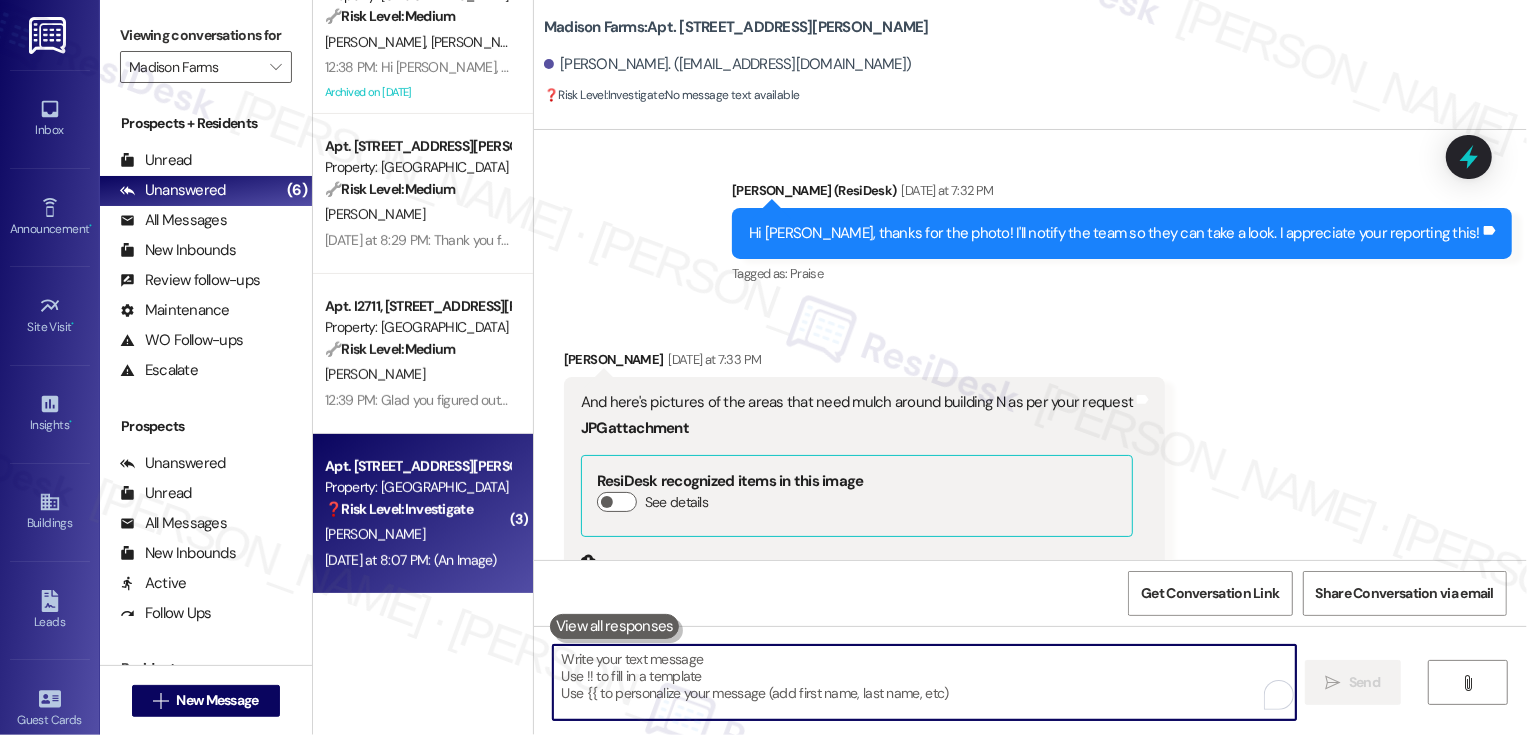 scroll, scrollTop: 22020, scrollLeft: 0, axis: vertical 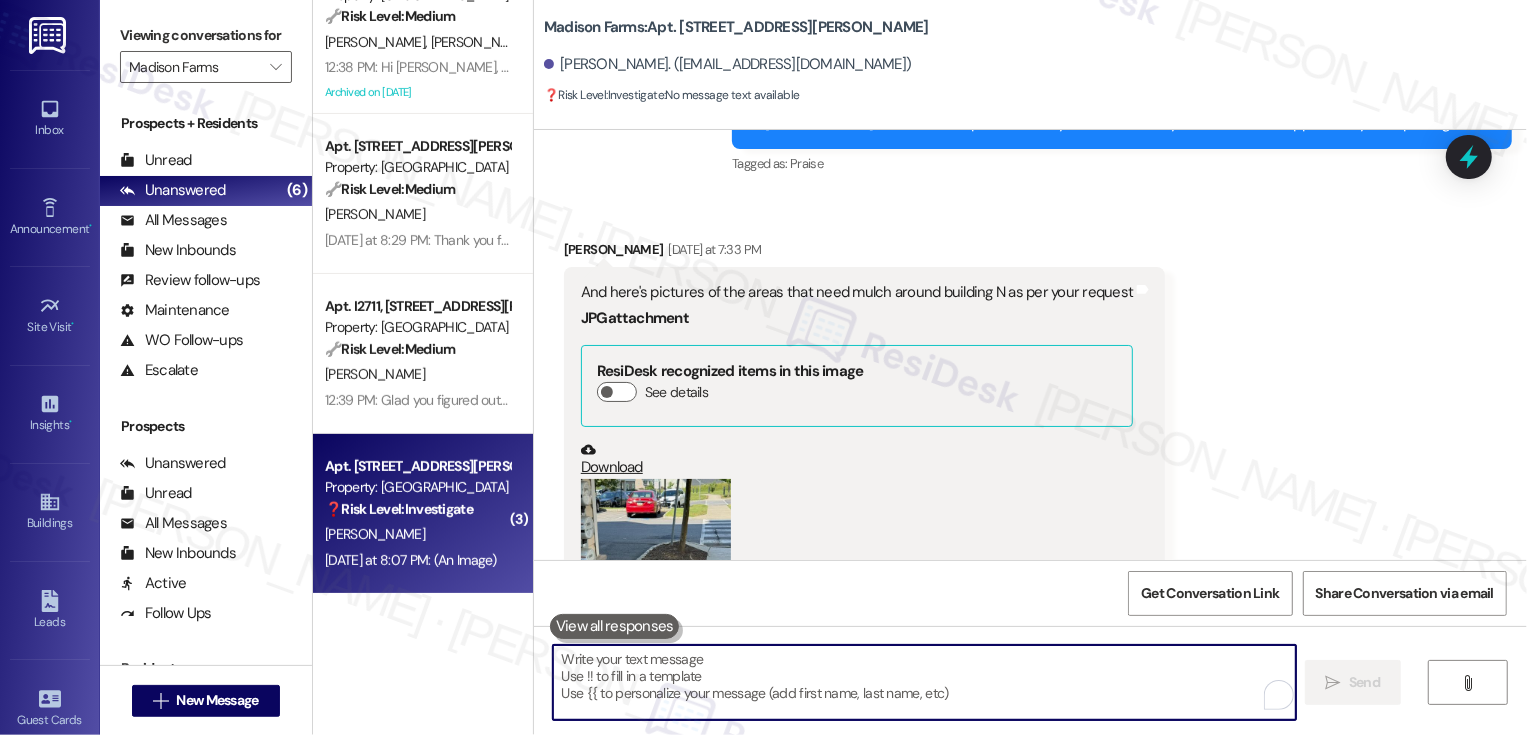type 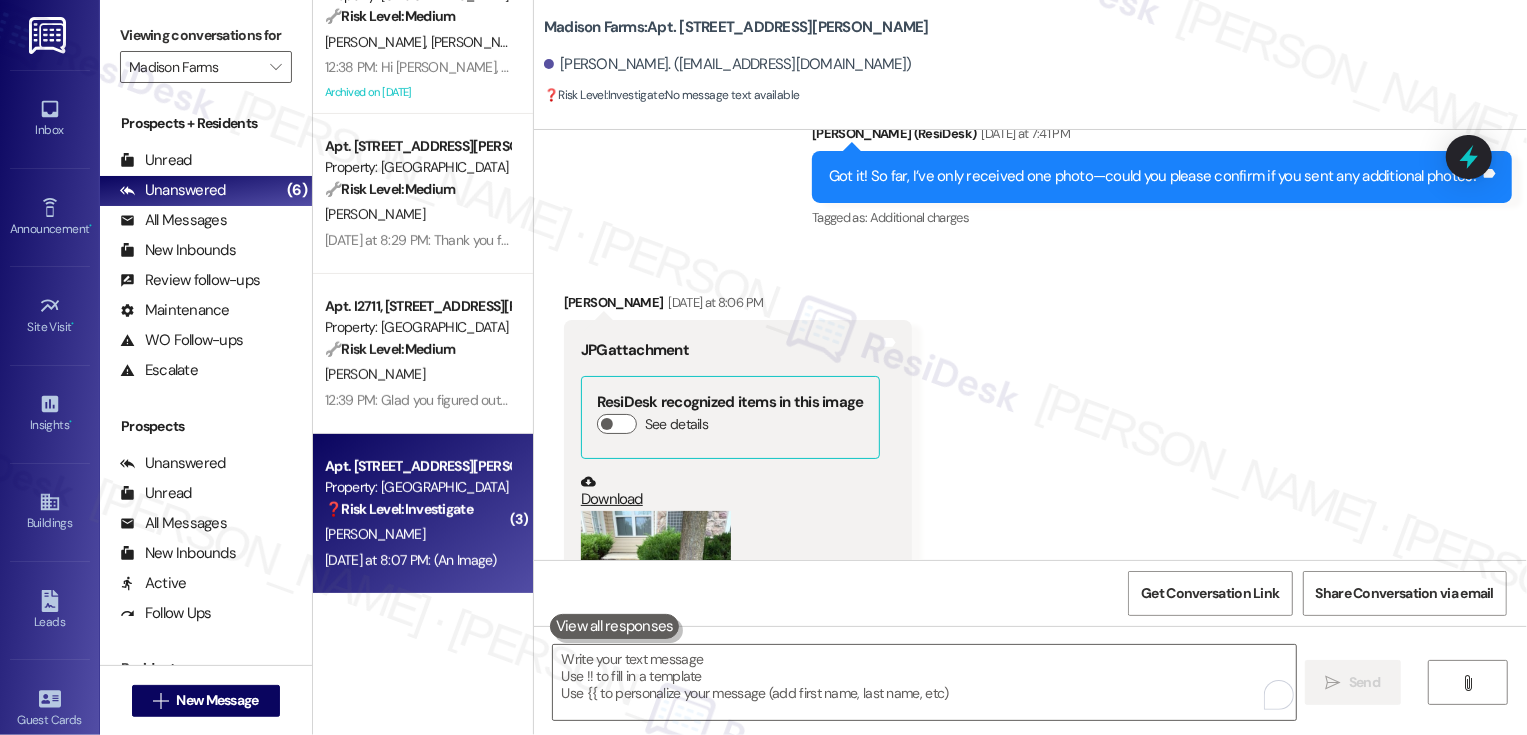 scroll, scrollTop: 22921, scrollLeft: 0, axis: vertical 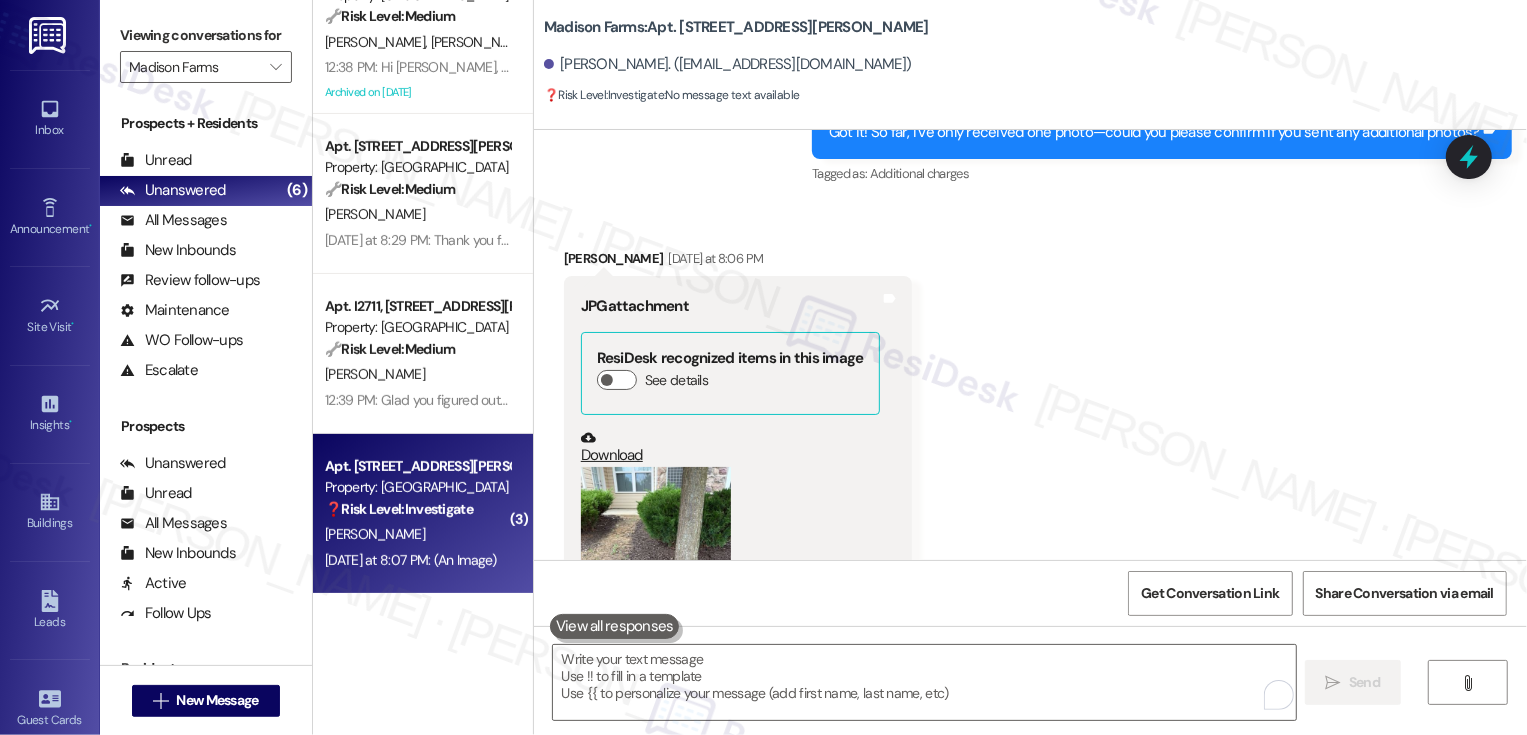 click on "Download" at bounding box center (730, 447) 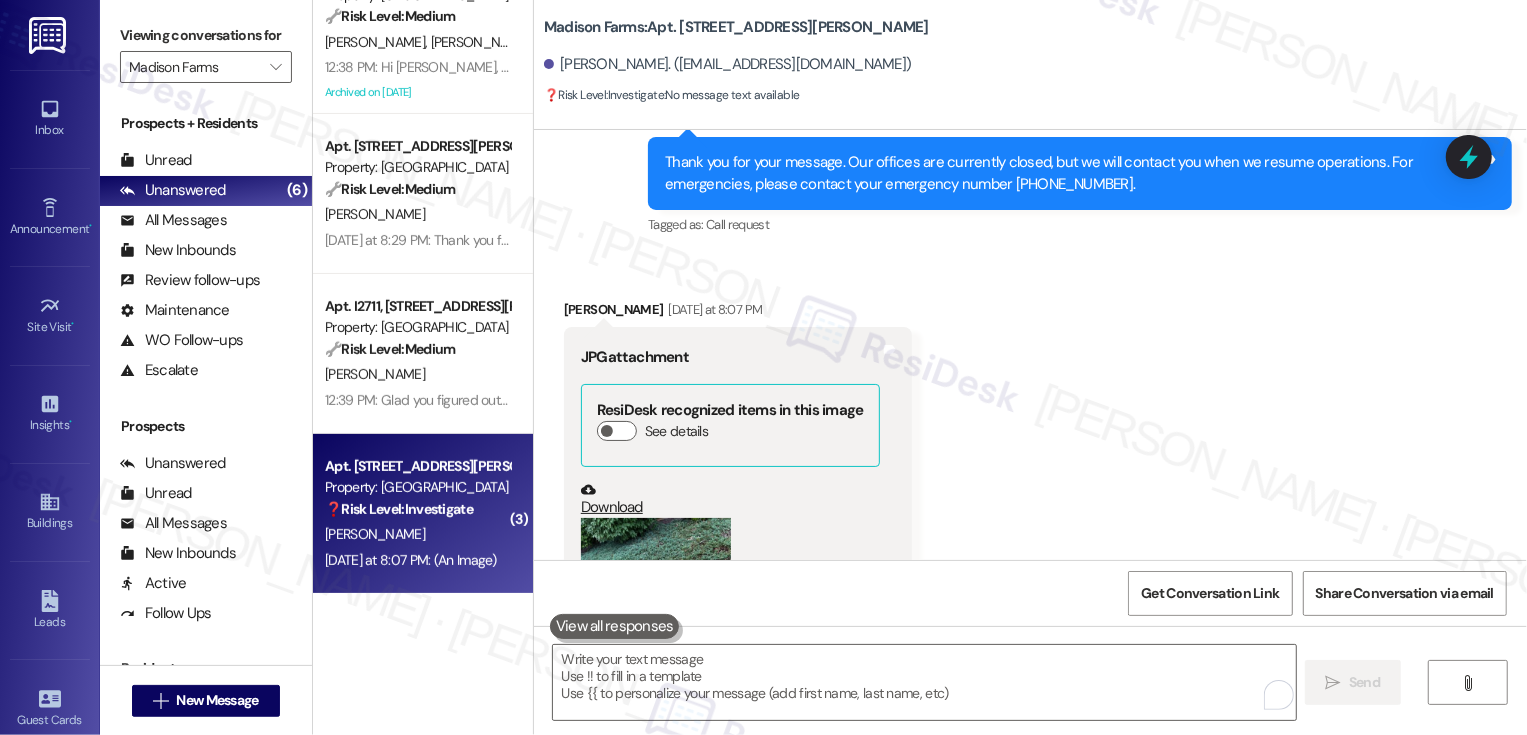 scroll, scrollTop: 23629, scrollLeft: 0, axis: vertical 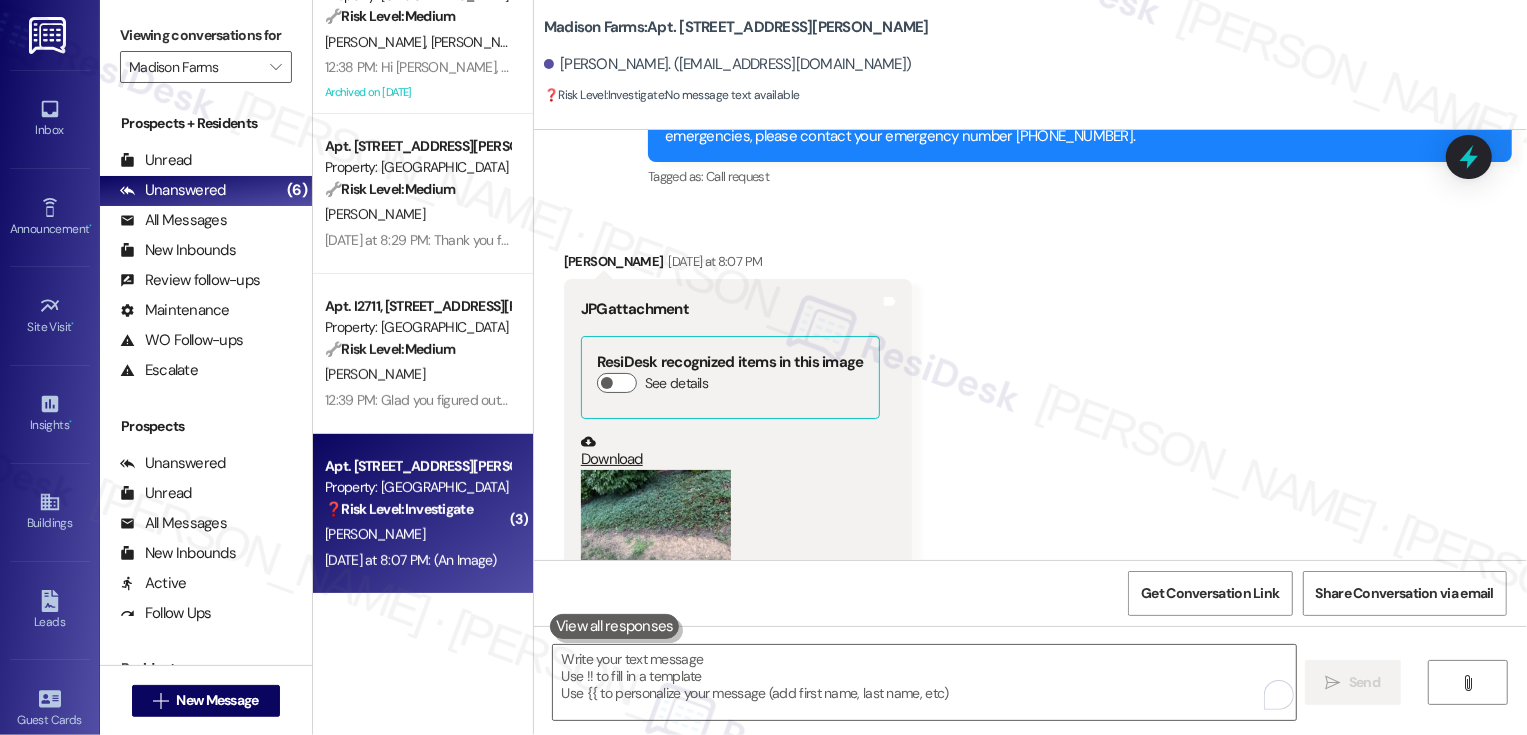 click on "Download" at bounding box center [730, 451] 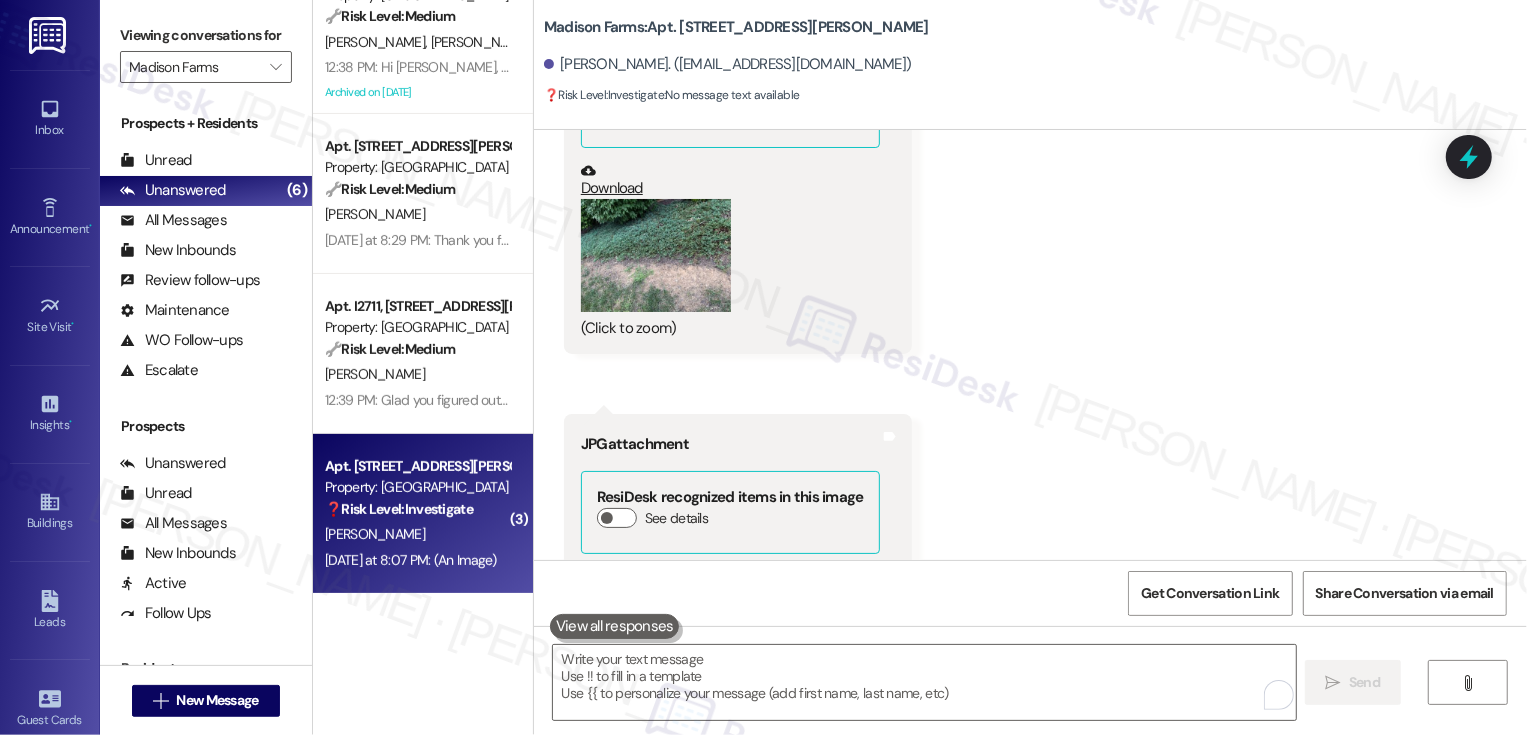 scroll, scrollTop: 24020, scrollLeft: 0, axis: vertical 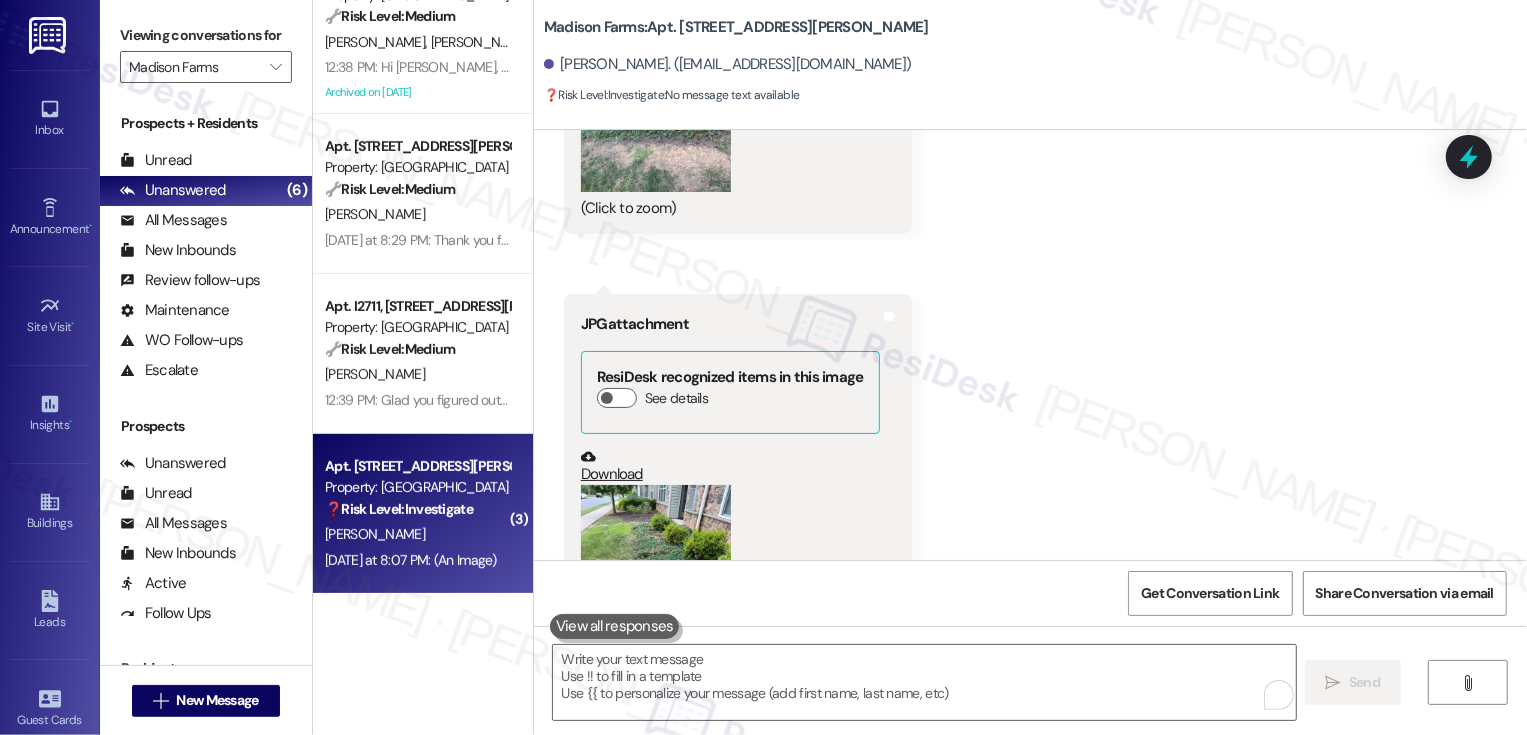 click at bounding box center [656, 585] 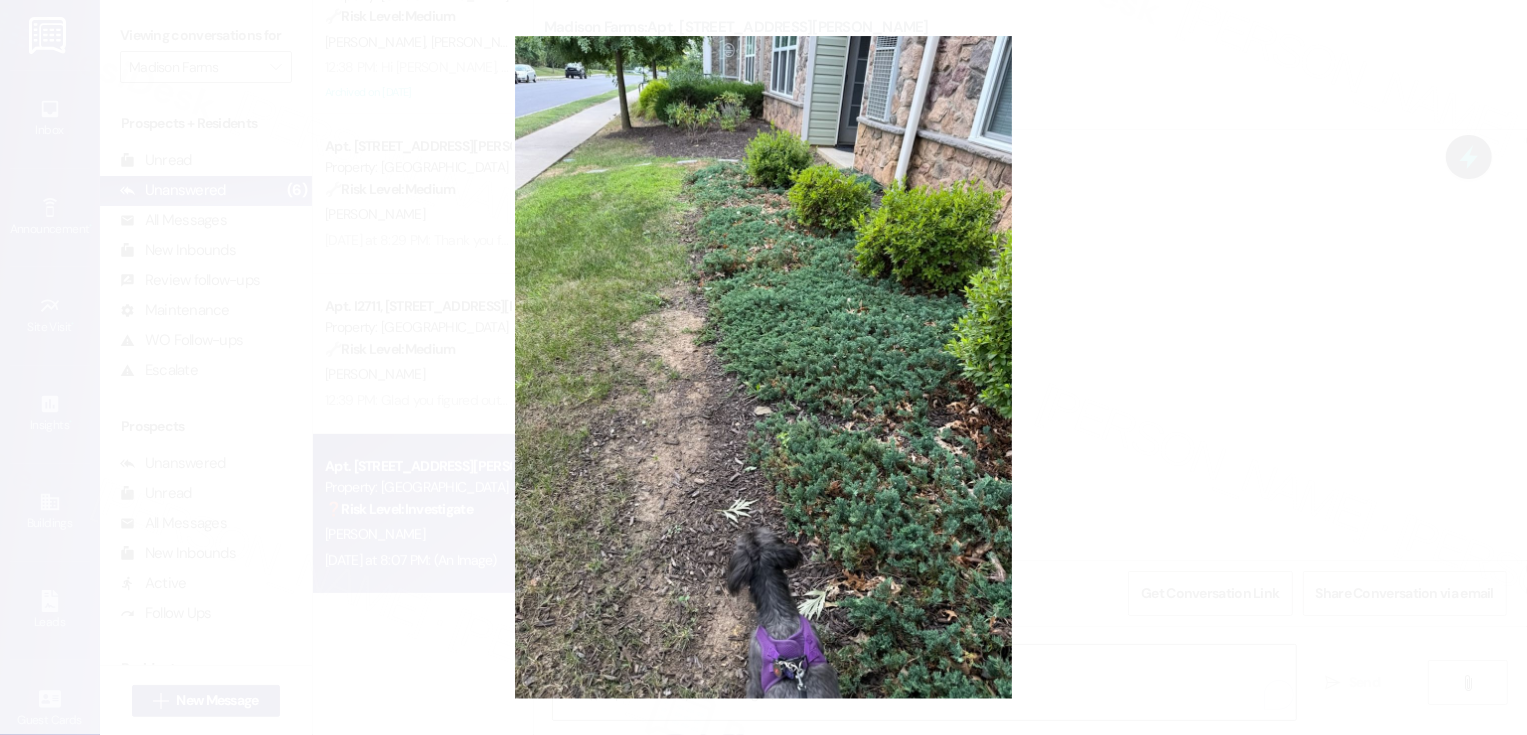 click at bounding box center (763, 367) 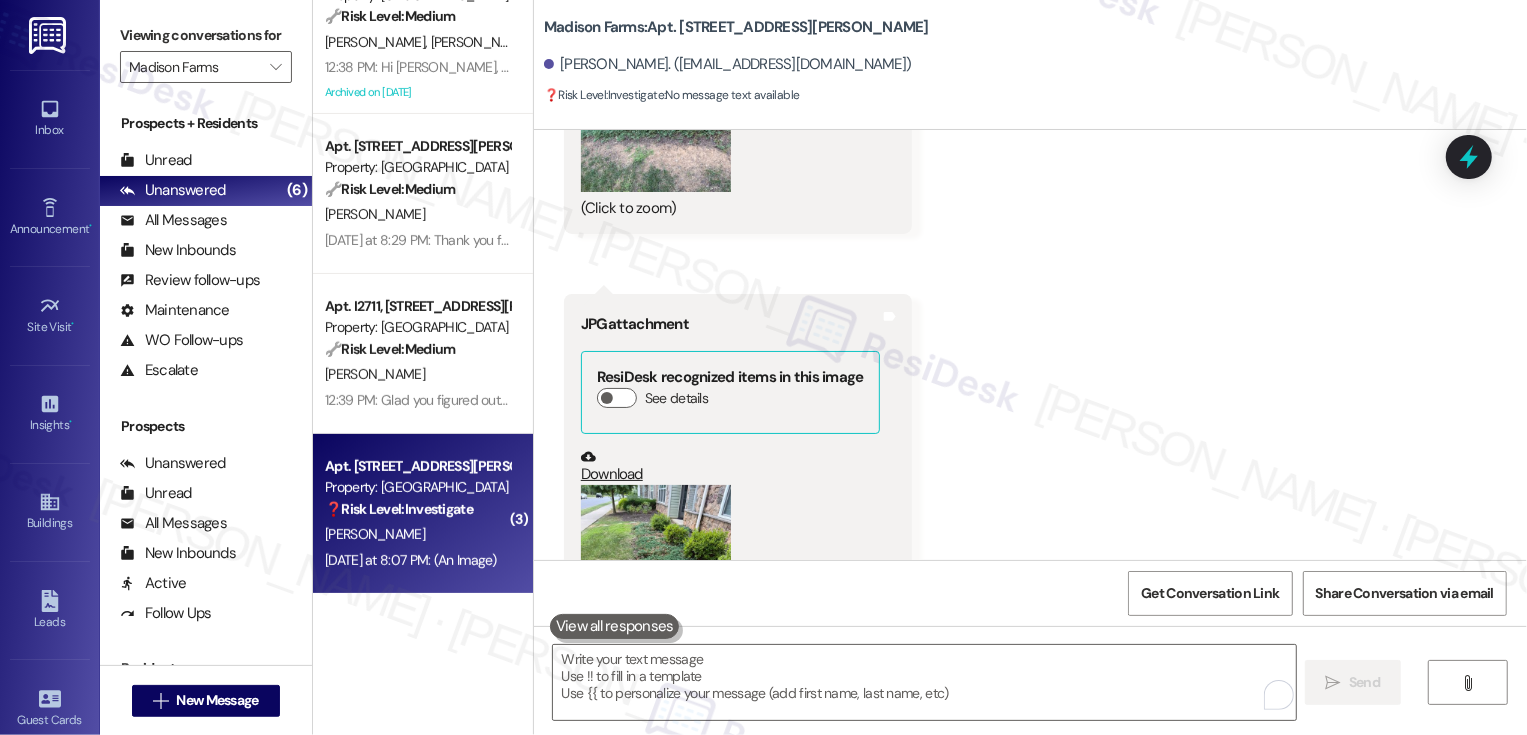 click on "Download" at bounding box center [730, 466] 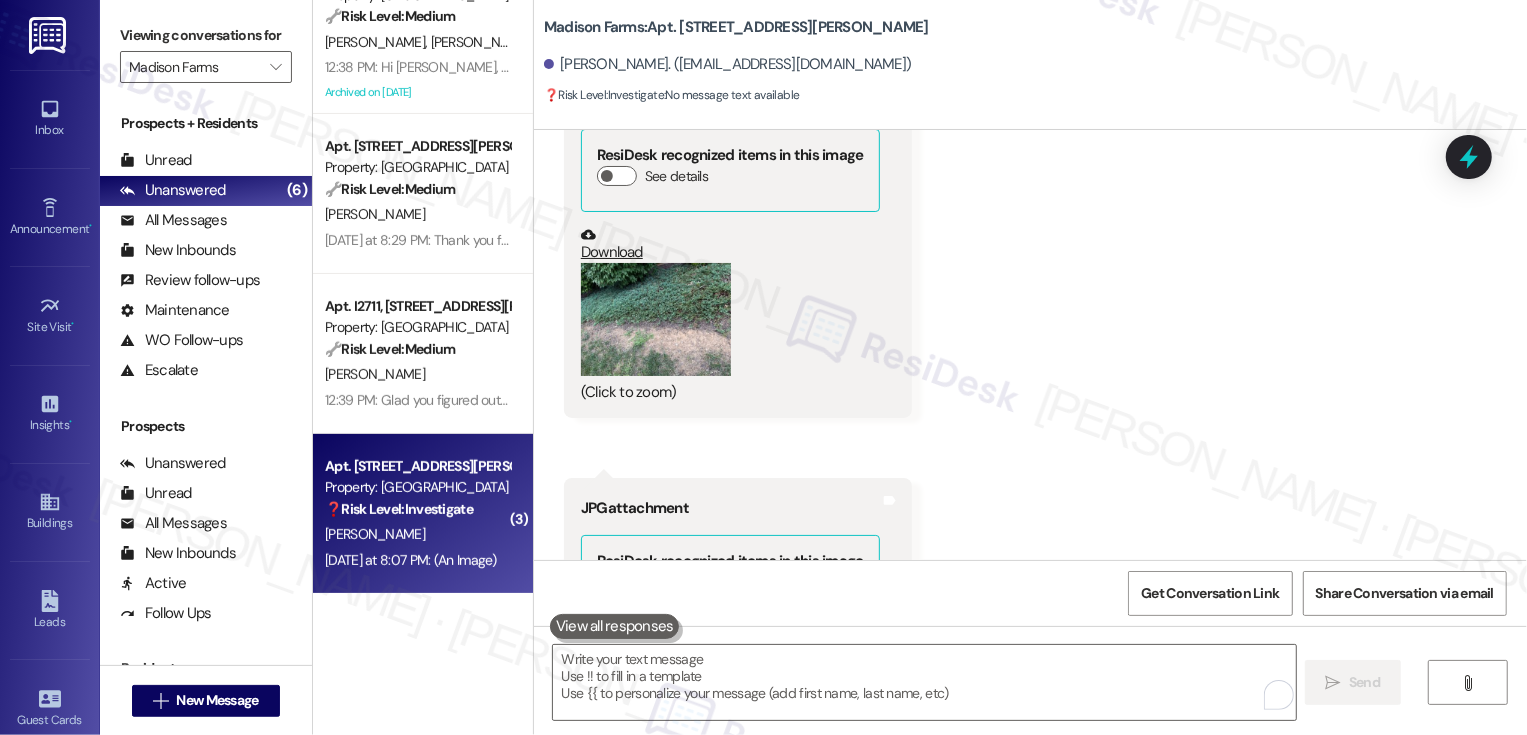 scroll, scrollTop: 23715, scrollLeft: 0, axis: vertical 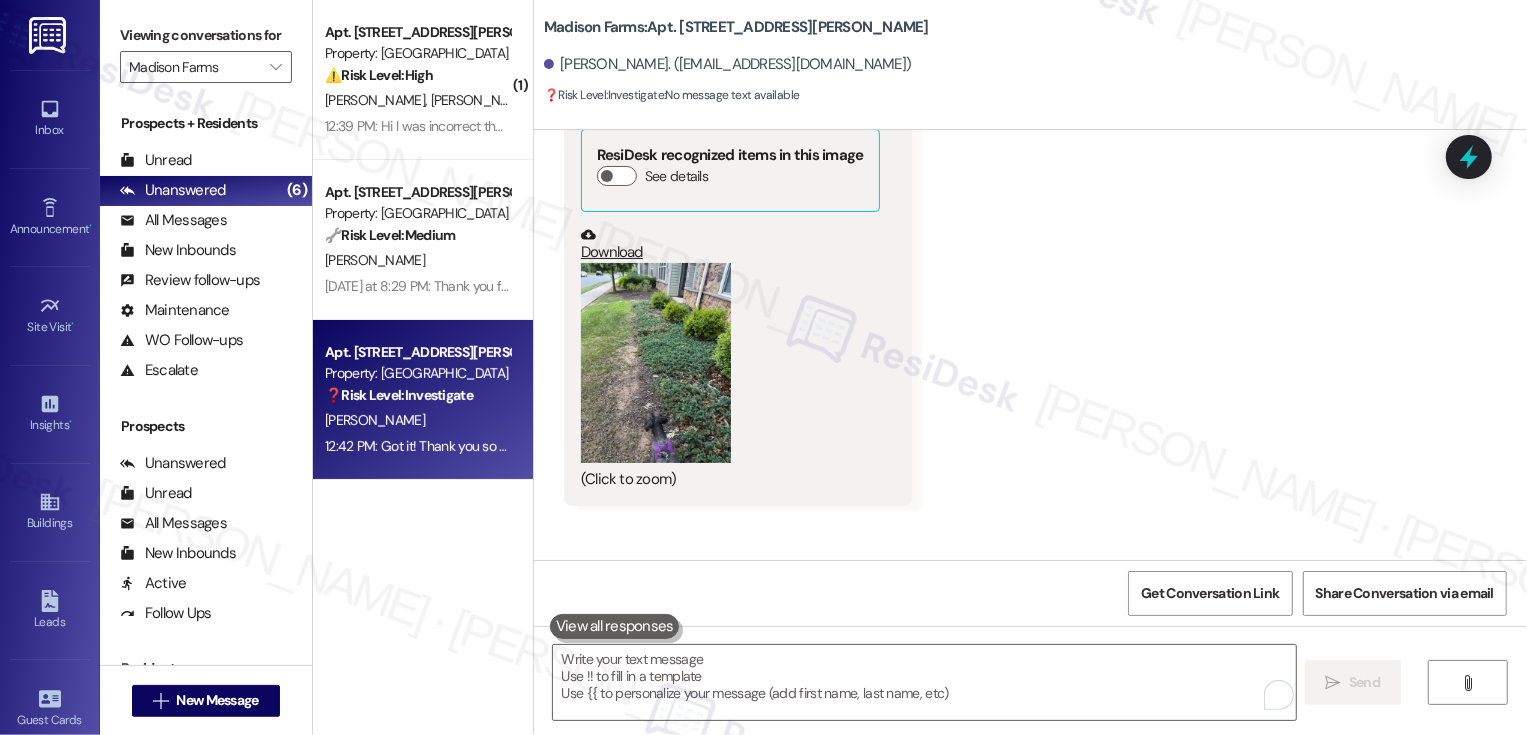 click on "Madison Farms:  Apt. N3139, 4883 Riley Road" at bounding box center (736, 27) 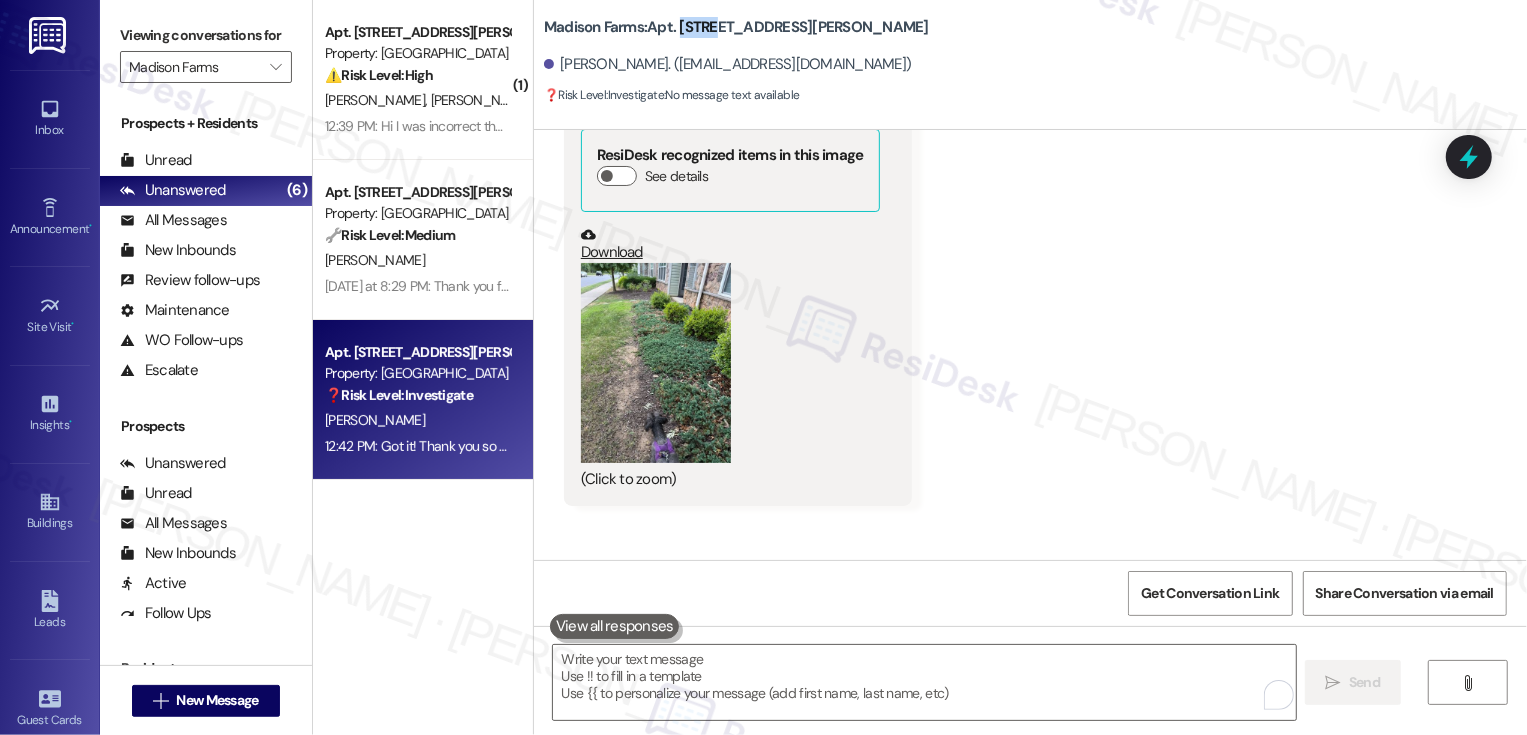 copy on "N3139" 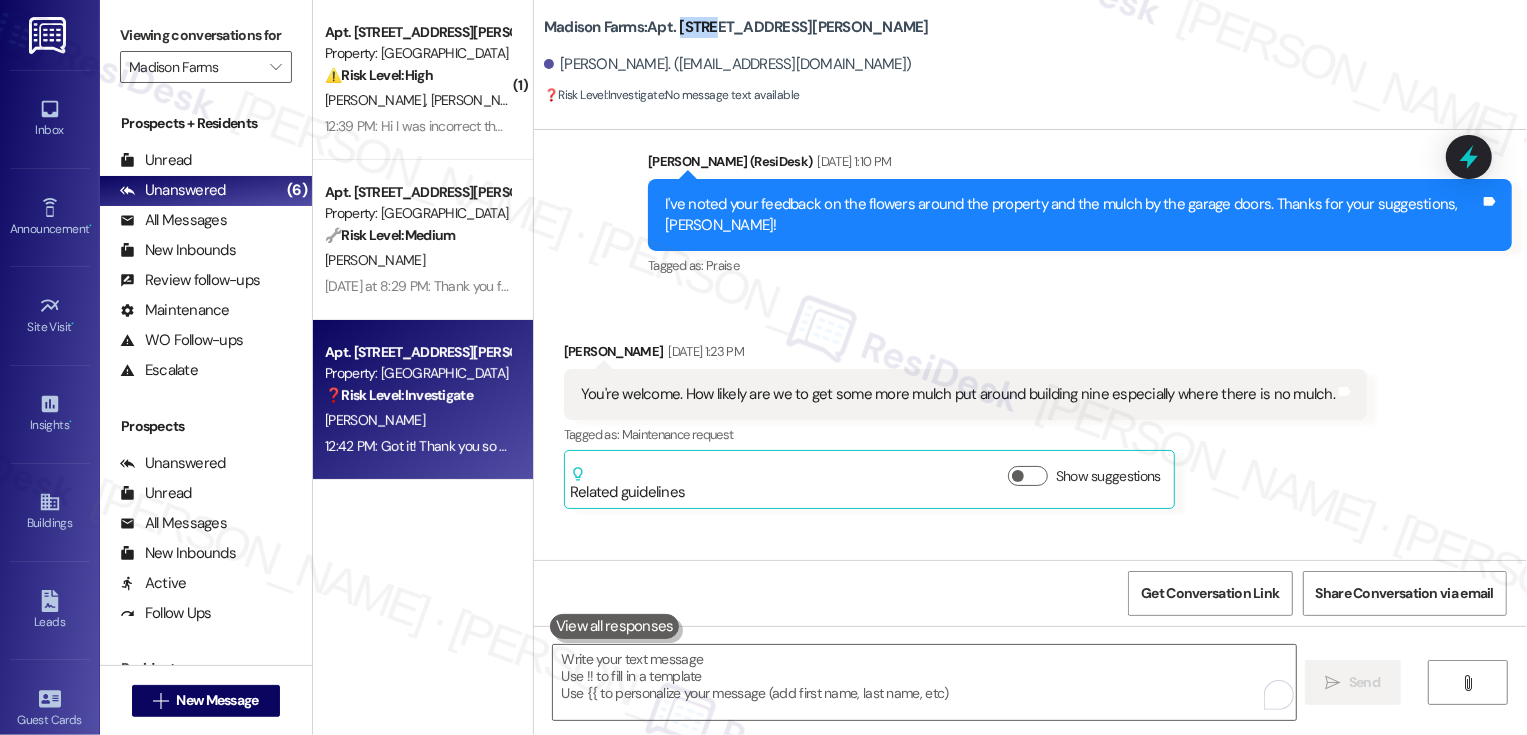scroll, scrollTop: 20283, scrollLeft: 0, axis: vertical 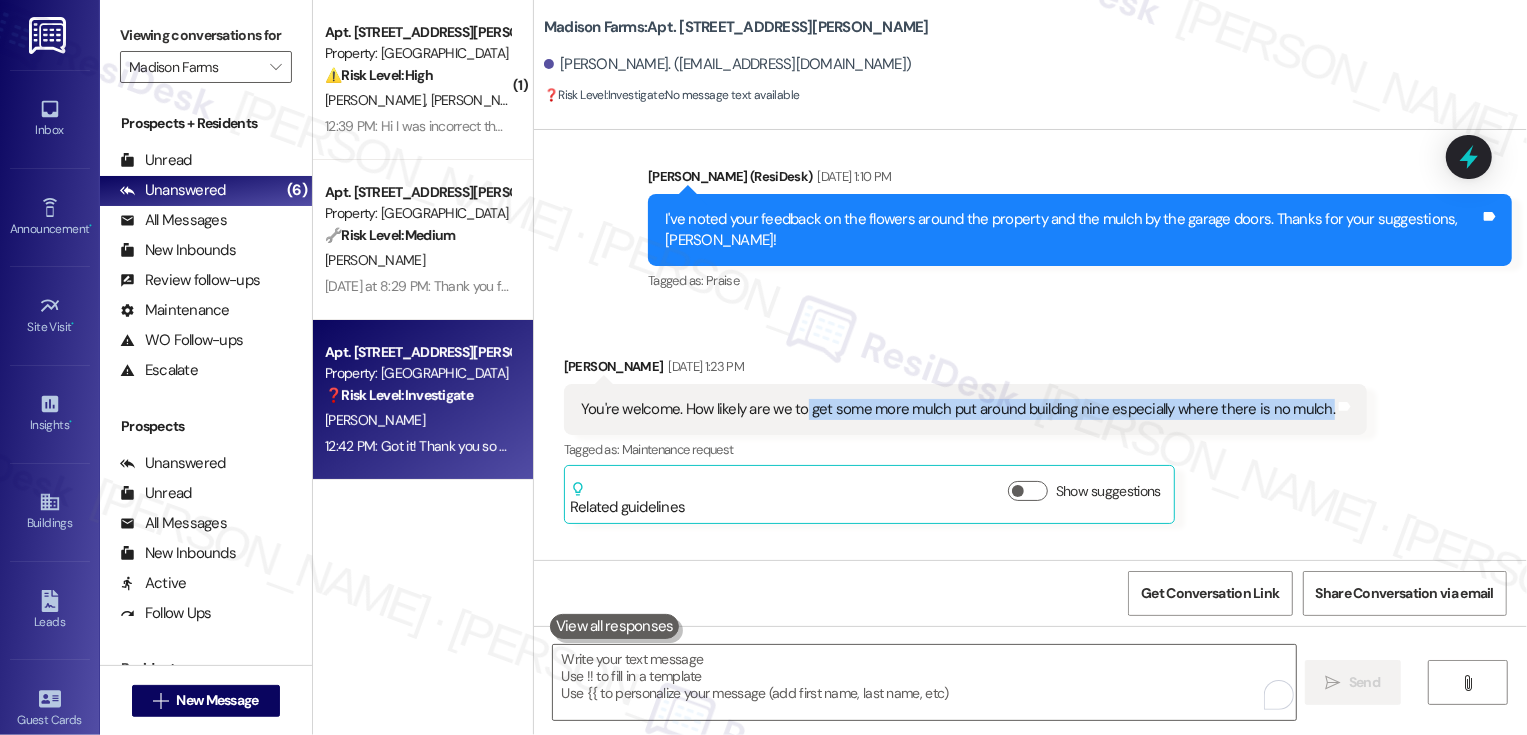 drag, startPoint x: 792, startPoint y: 244, endPoint x: 1235, endPoint y: 264, distance: 443.45123 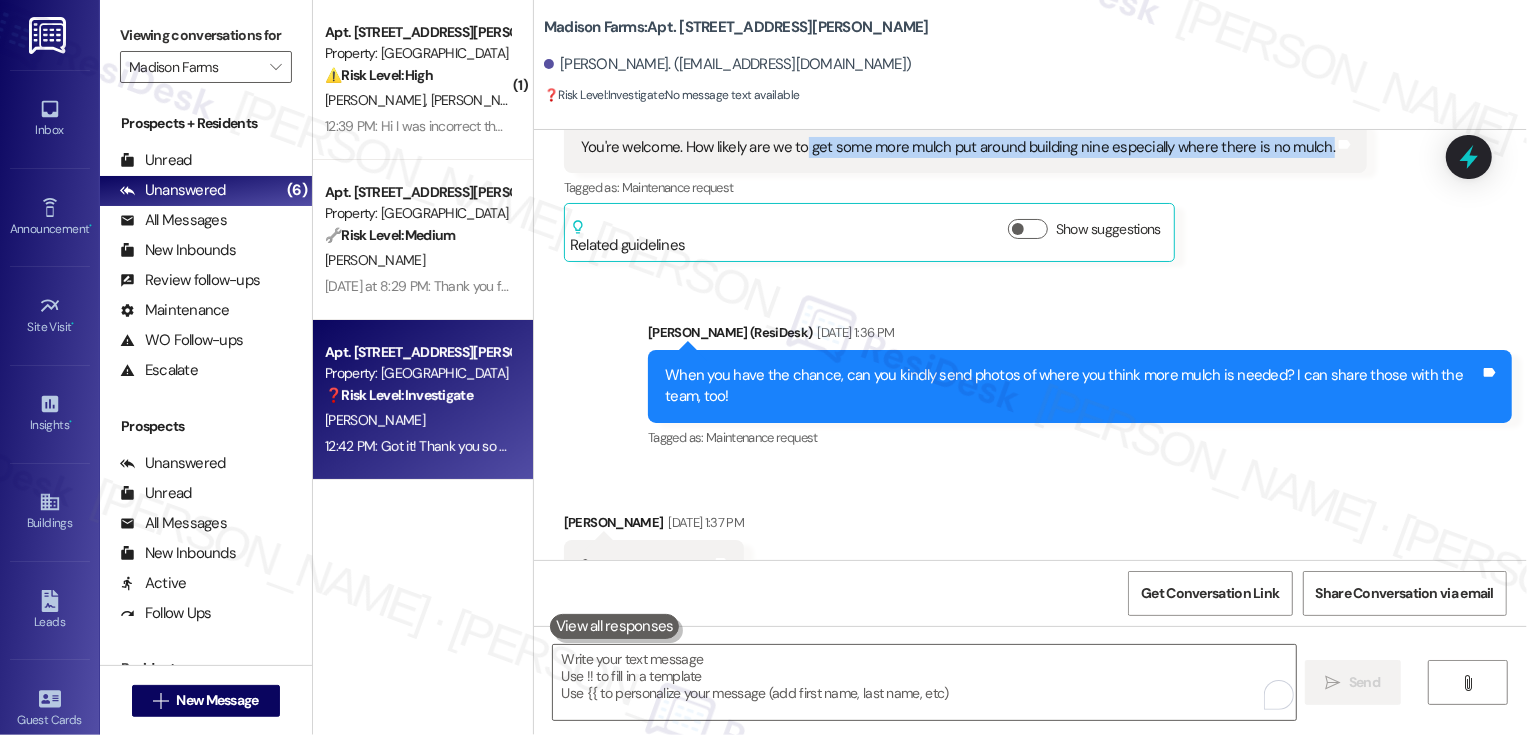 scroll, scrollTop: 20548, scrollLeft: 0, axis: vertical 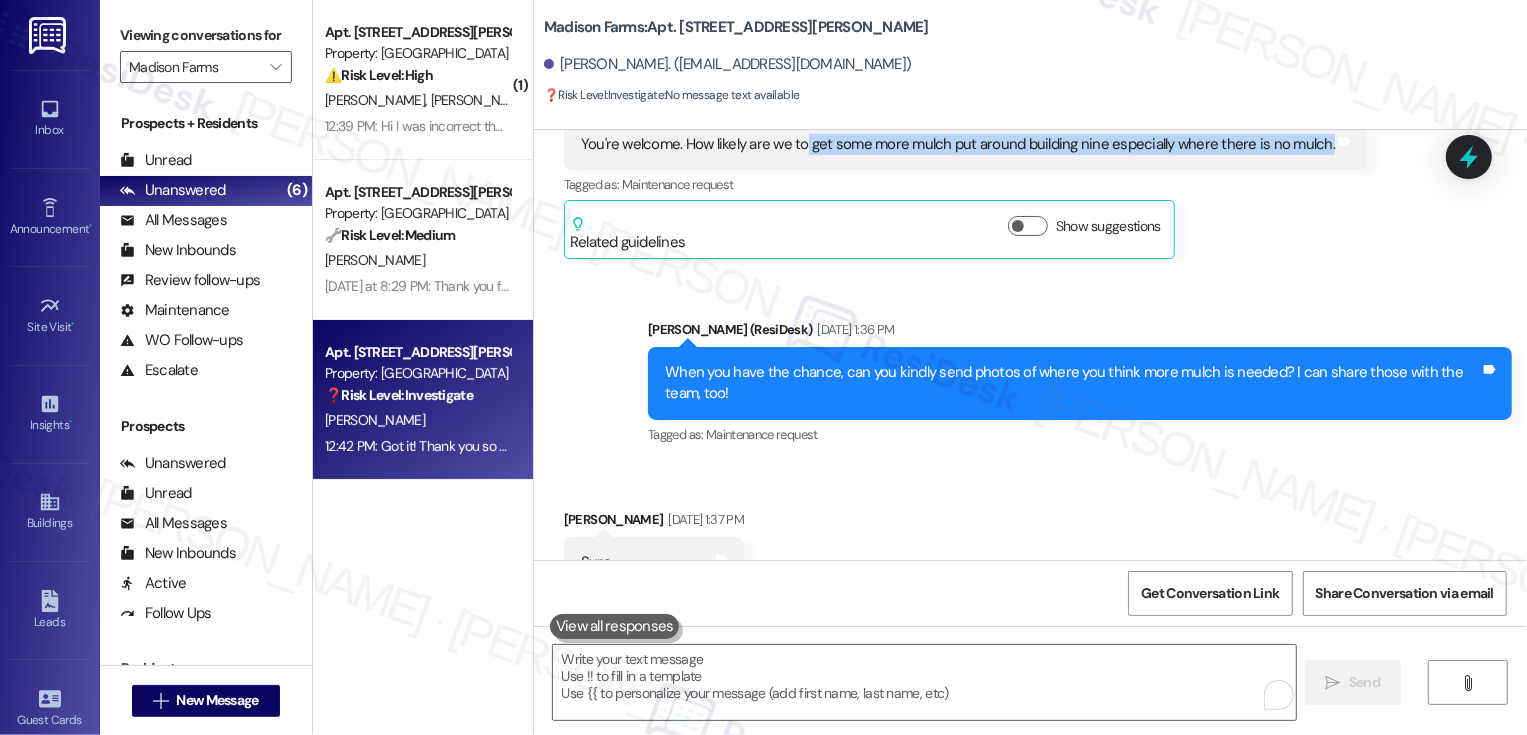 copy on "get some more mulch put around building nine especially where there is no mulch." 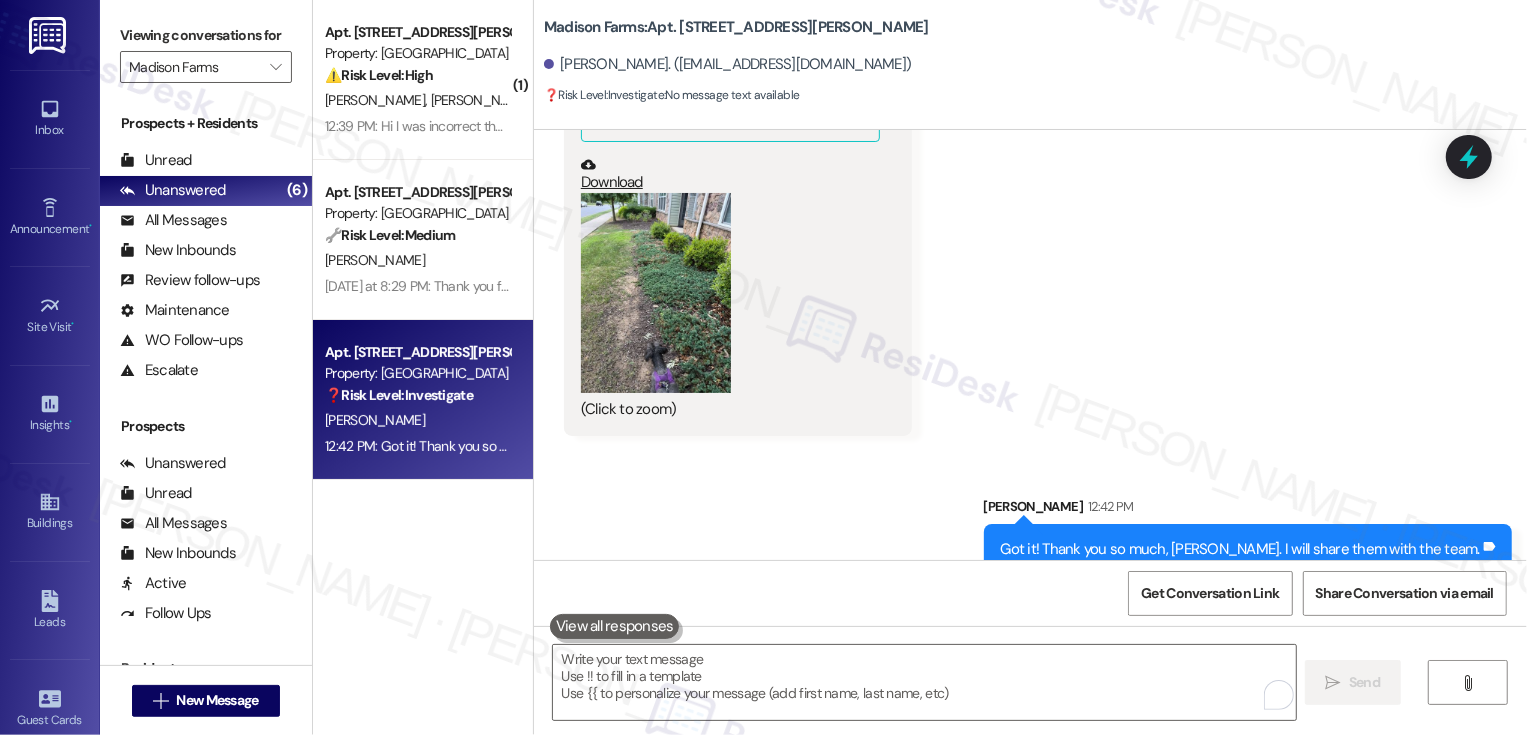 scroll, scrollTop: 24088, scrollLeft: 0, axis: vertical 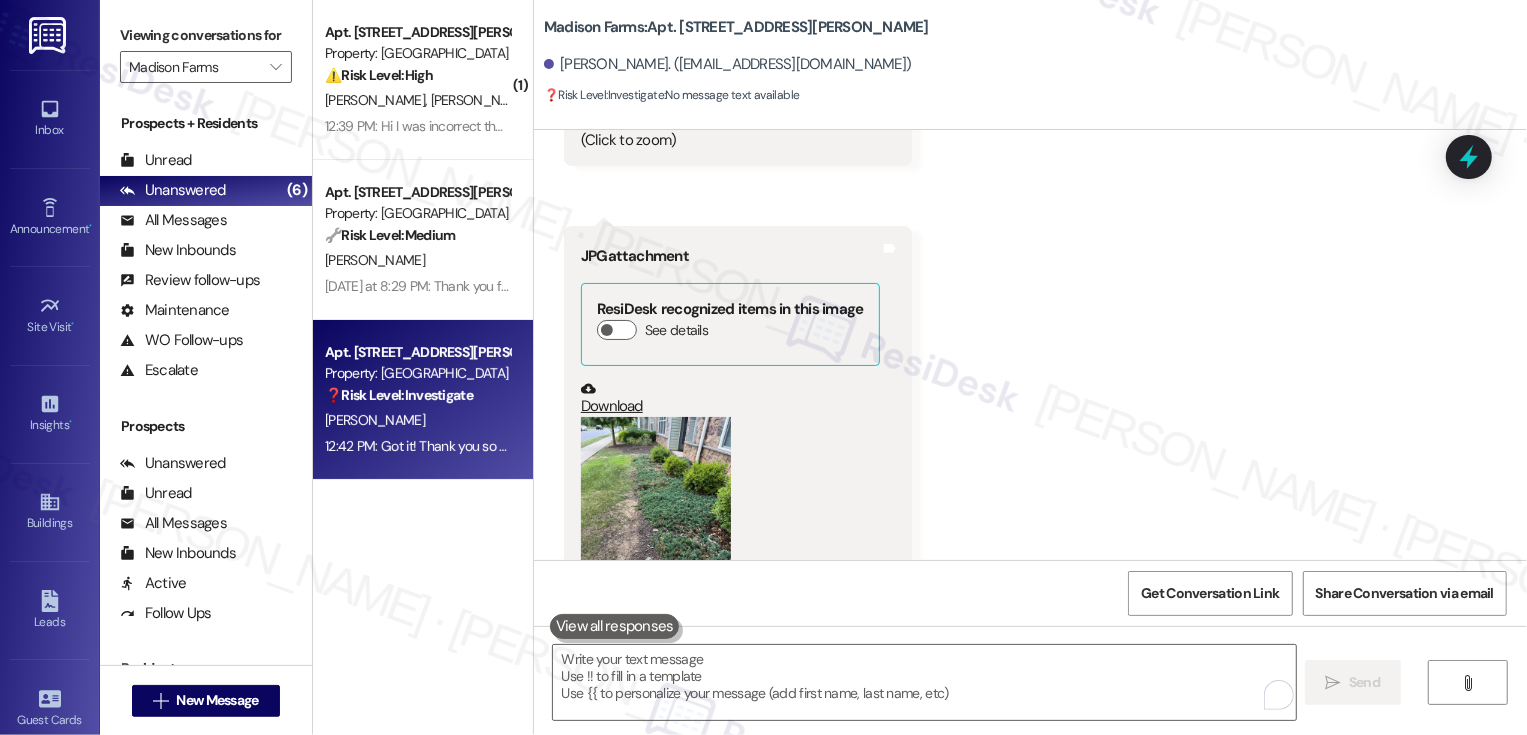 click on "Download" at bounding box center [730, 398] 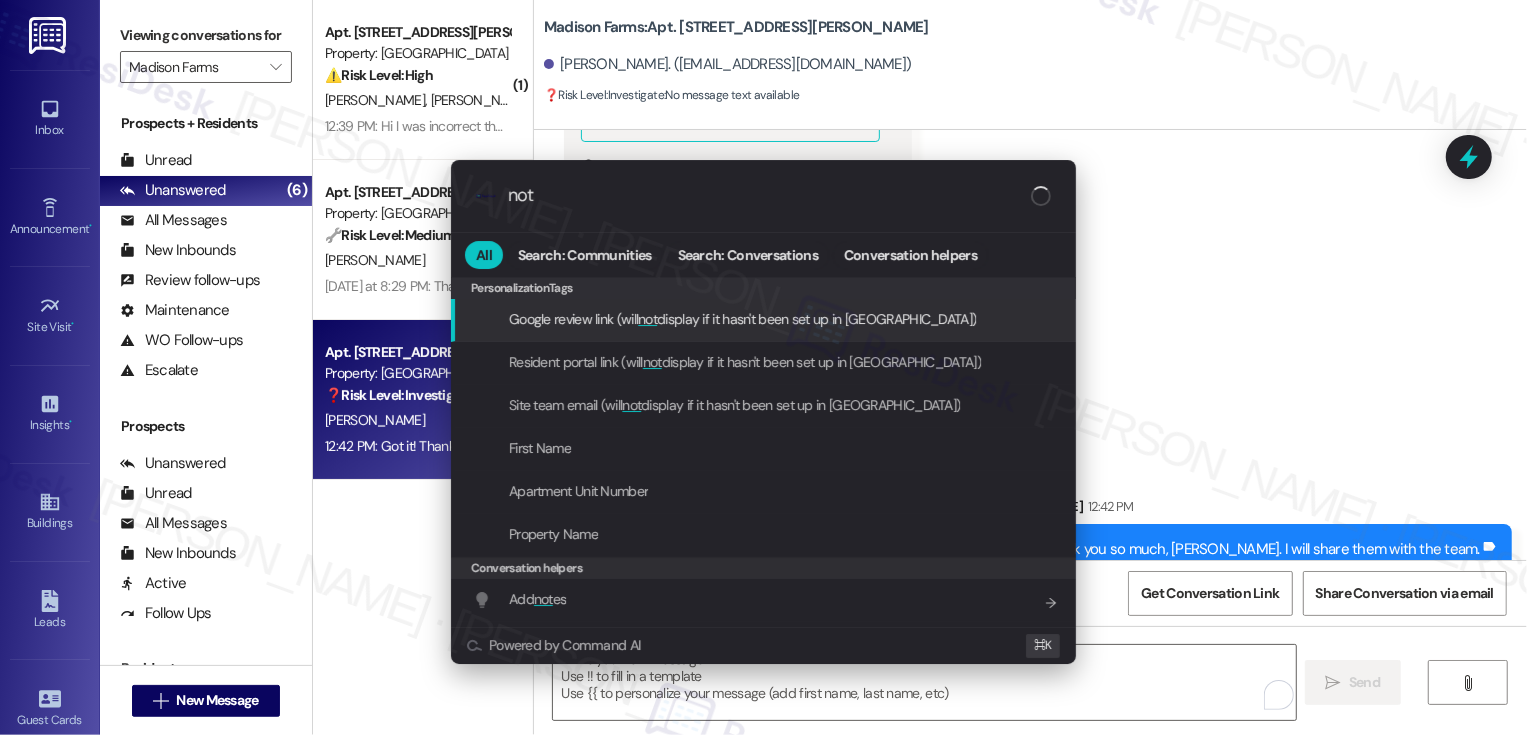 type on "note" 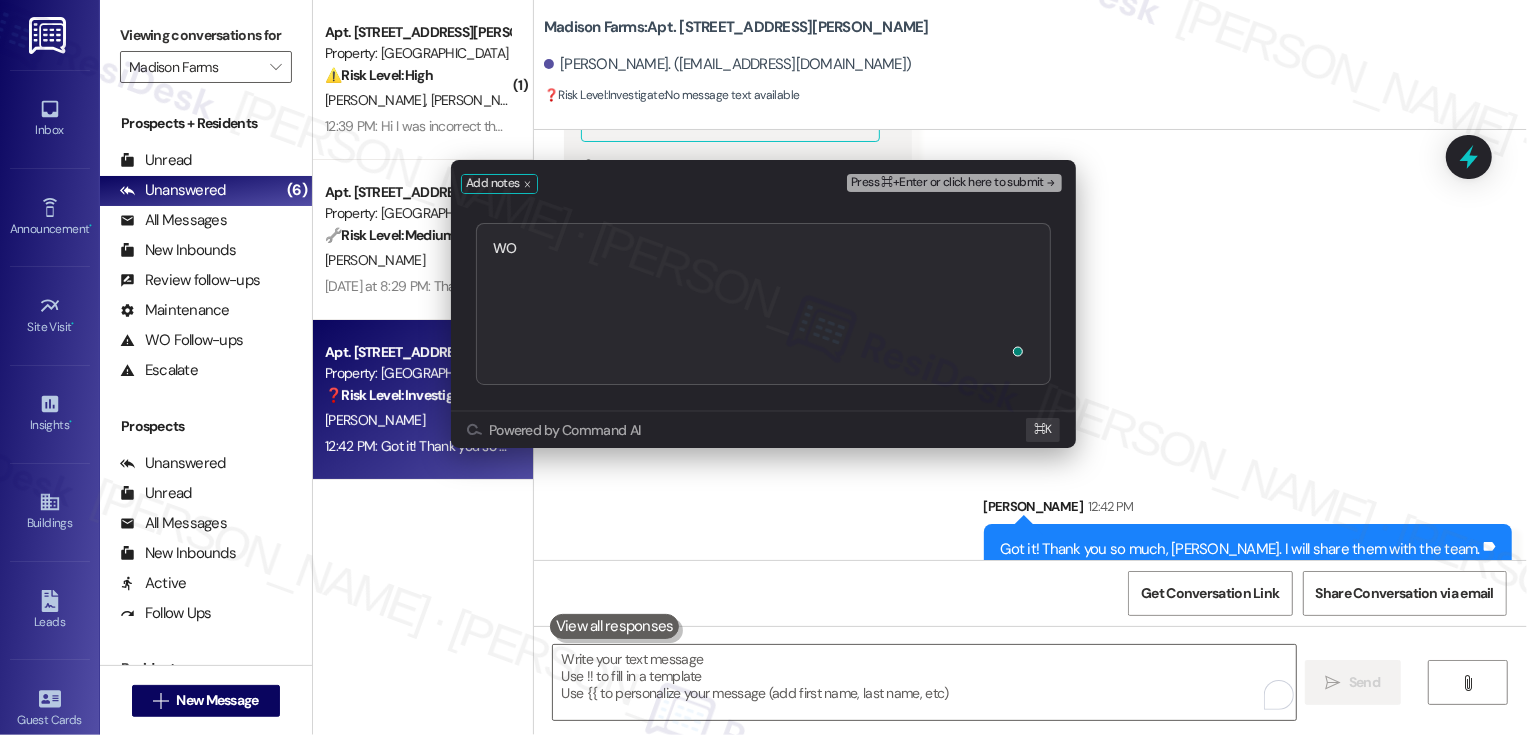 type on "WO 22216" 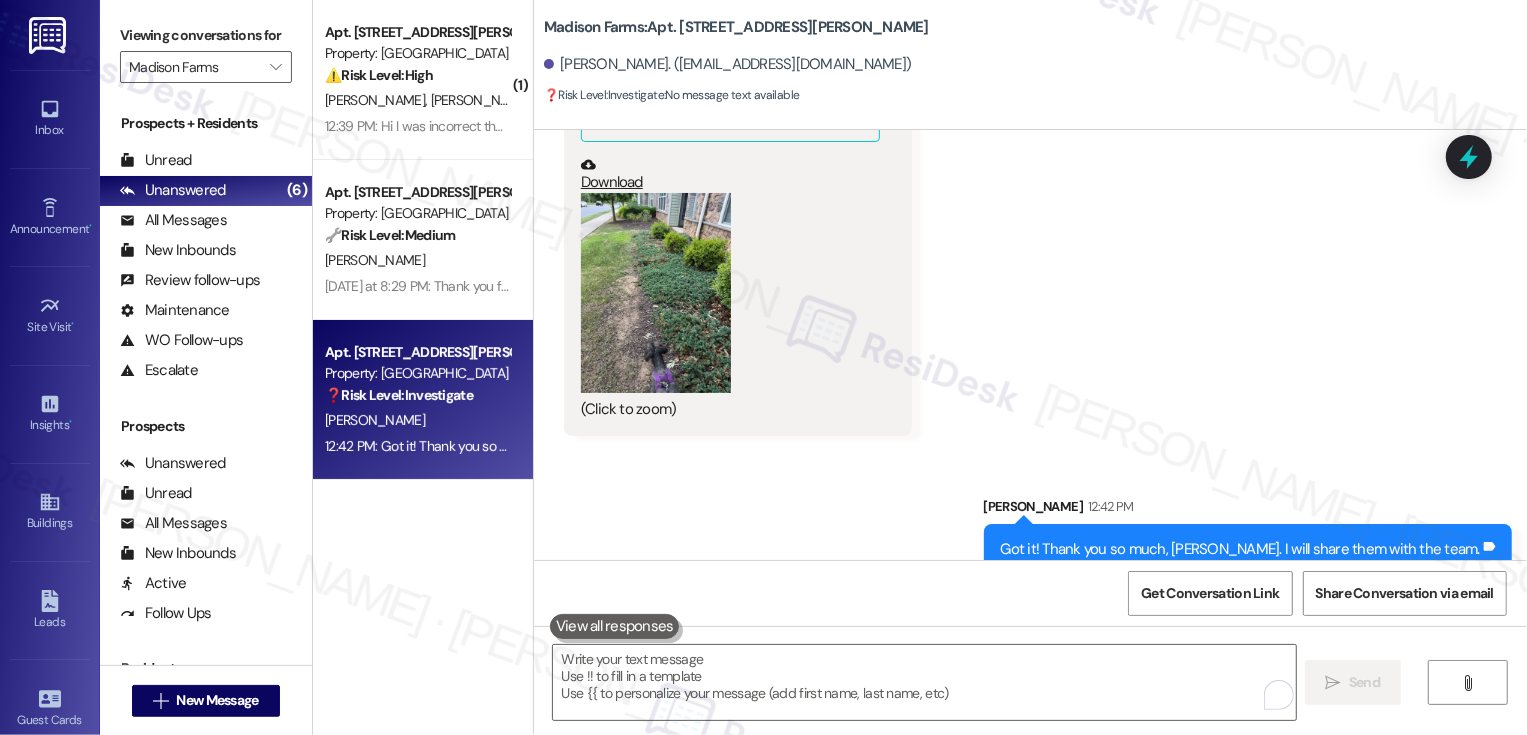click on "Sent via SMS Sarah 12:42 PM Got it! Thank you so much, Lee. I will share them with the team. Tags and notes" at bounding box center [1030, 520] 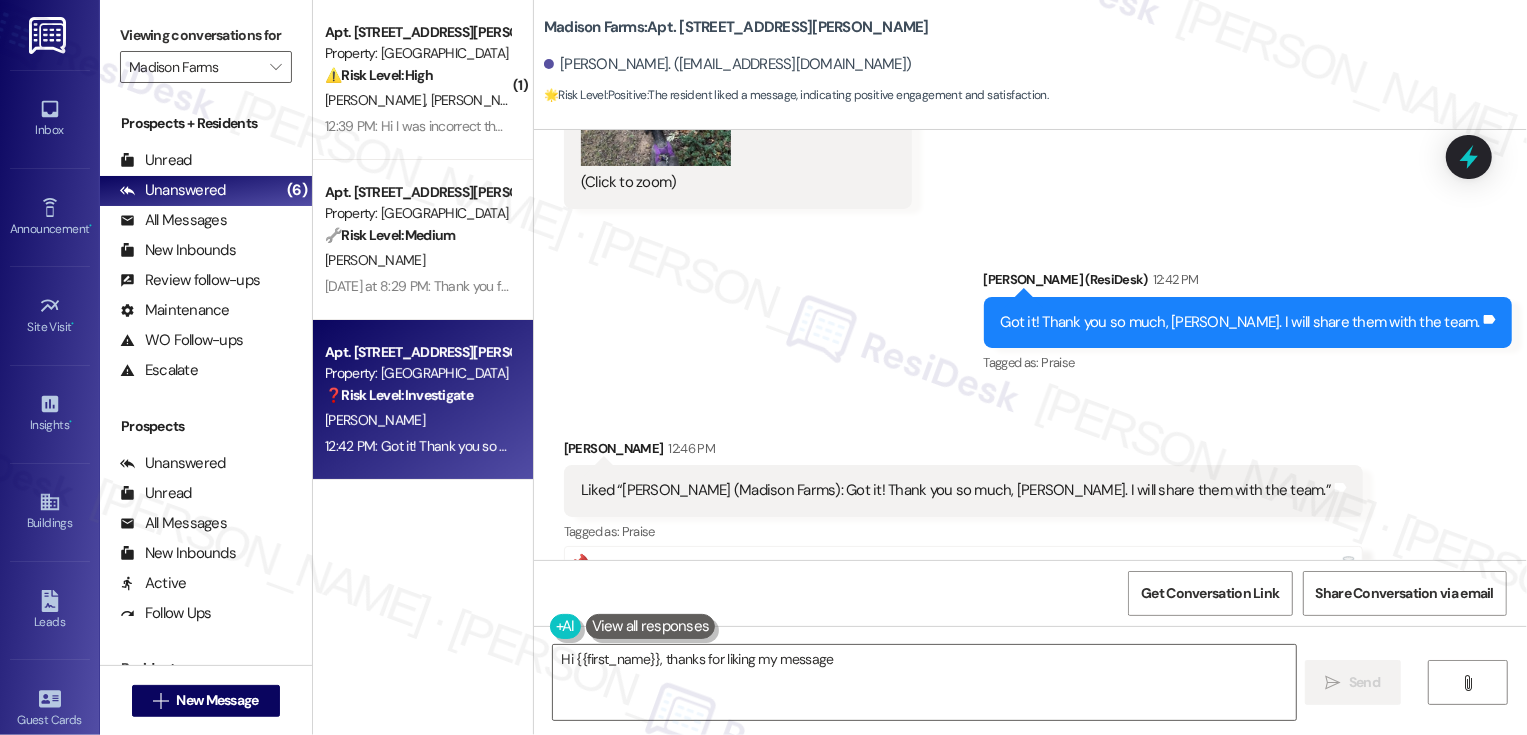 scroll, scrollTop: 24540, scrollLeft: 0, axis: vertical 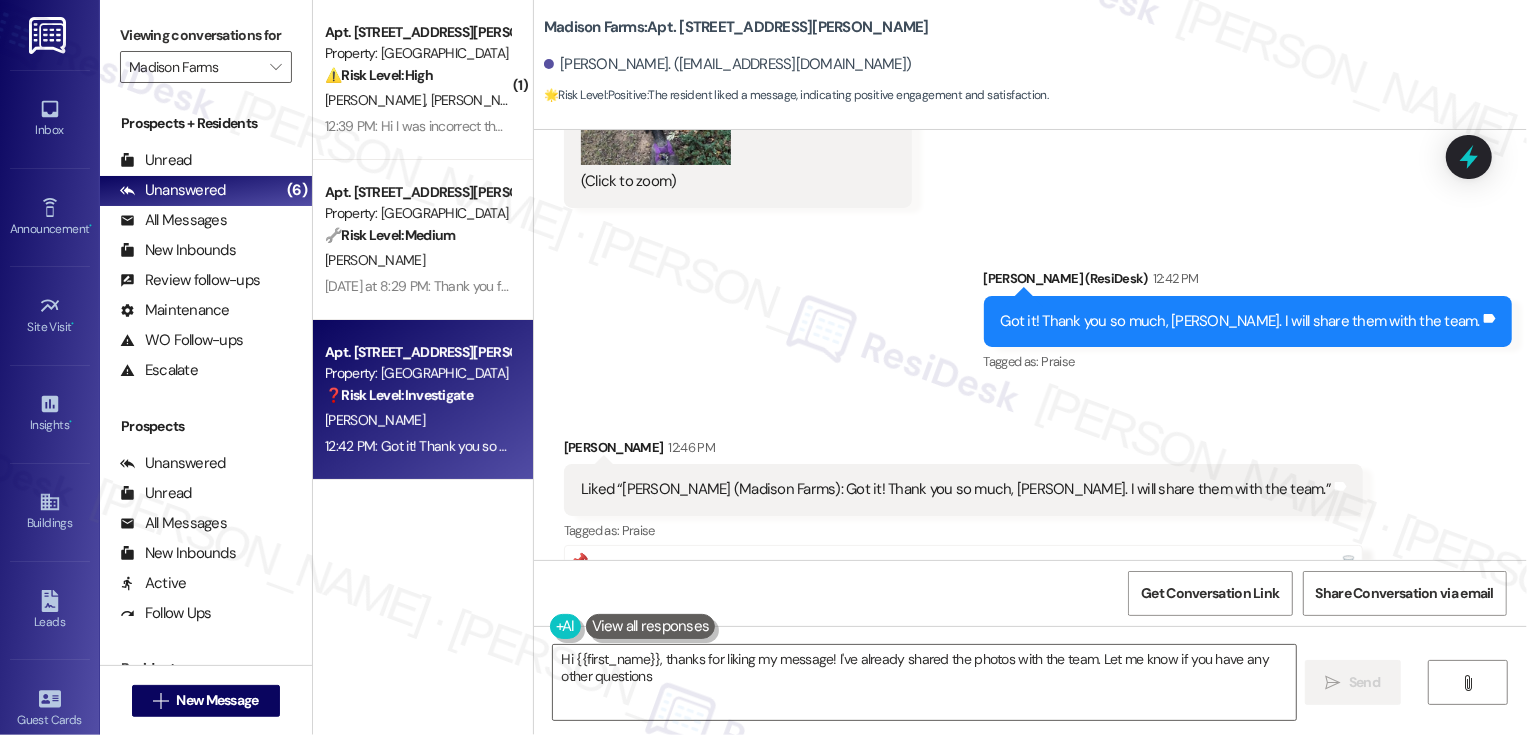 type on "Hi {{first_name}}, thanks for liking my message! I've already shared the photos with the team. Let me know if you have any other questions!" 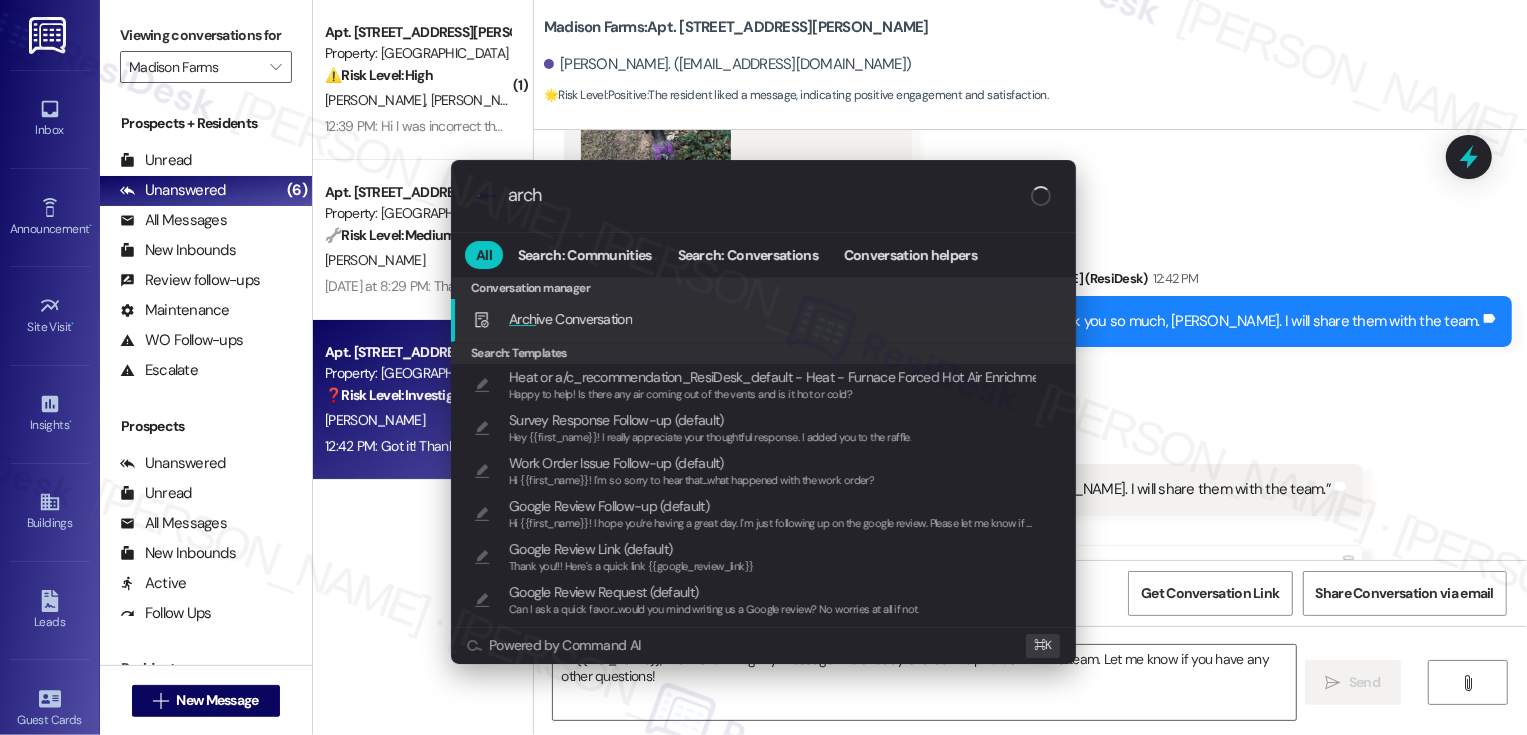 type on "archi" 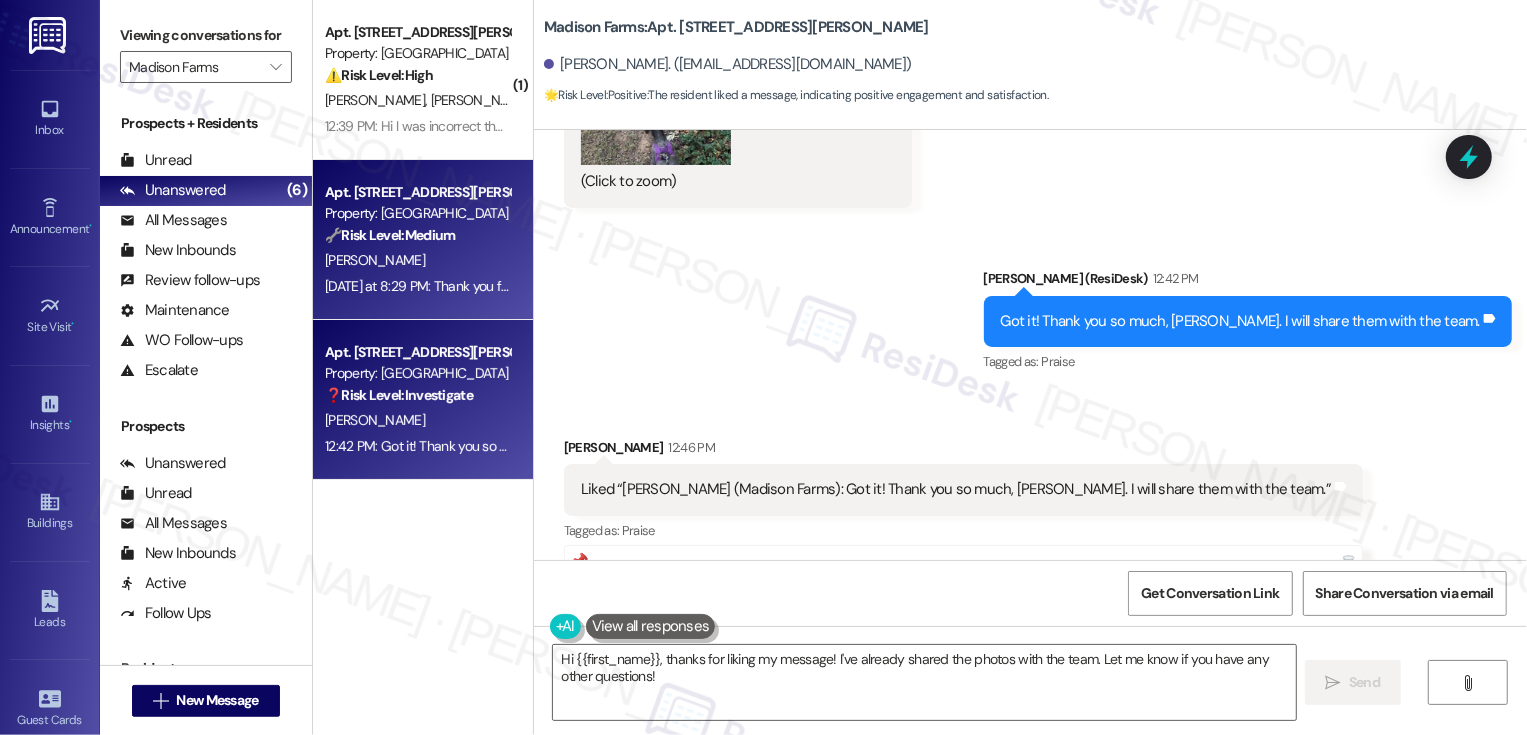 click on "🔧  Risk Level:  Medium" at bounding box center (390, 235) 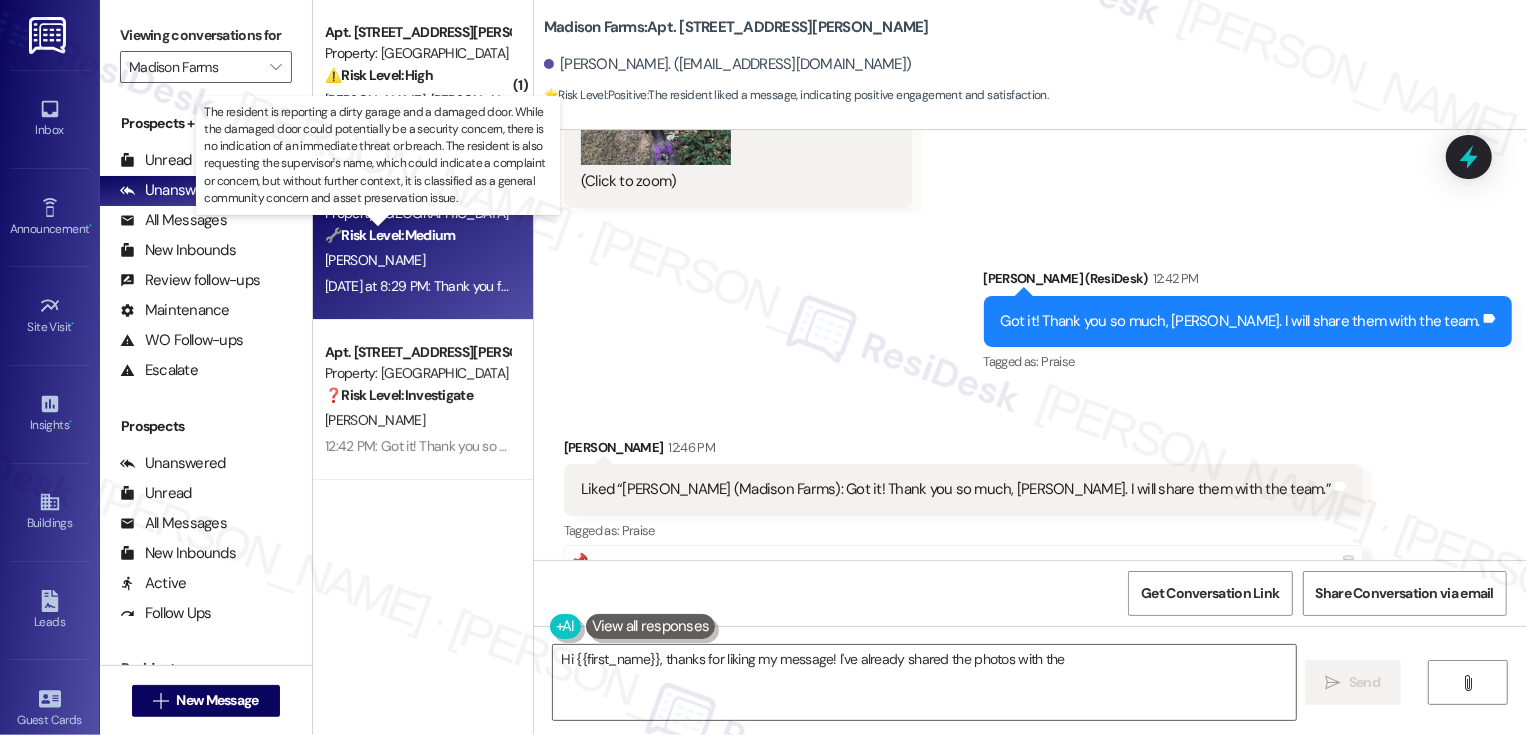 click on "🔧  Risk Level:  Medium" at bounding box center (390, 235) 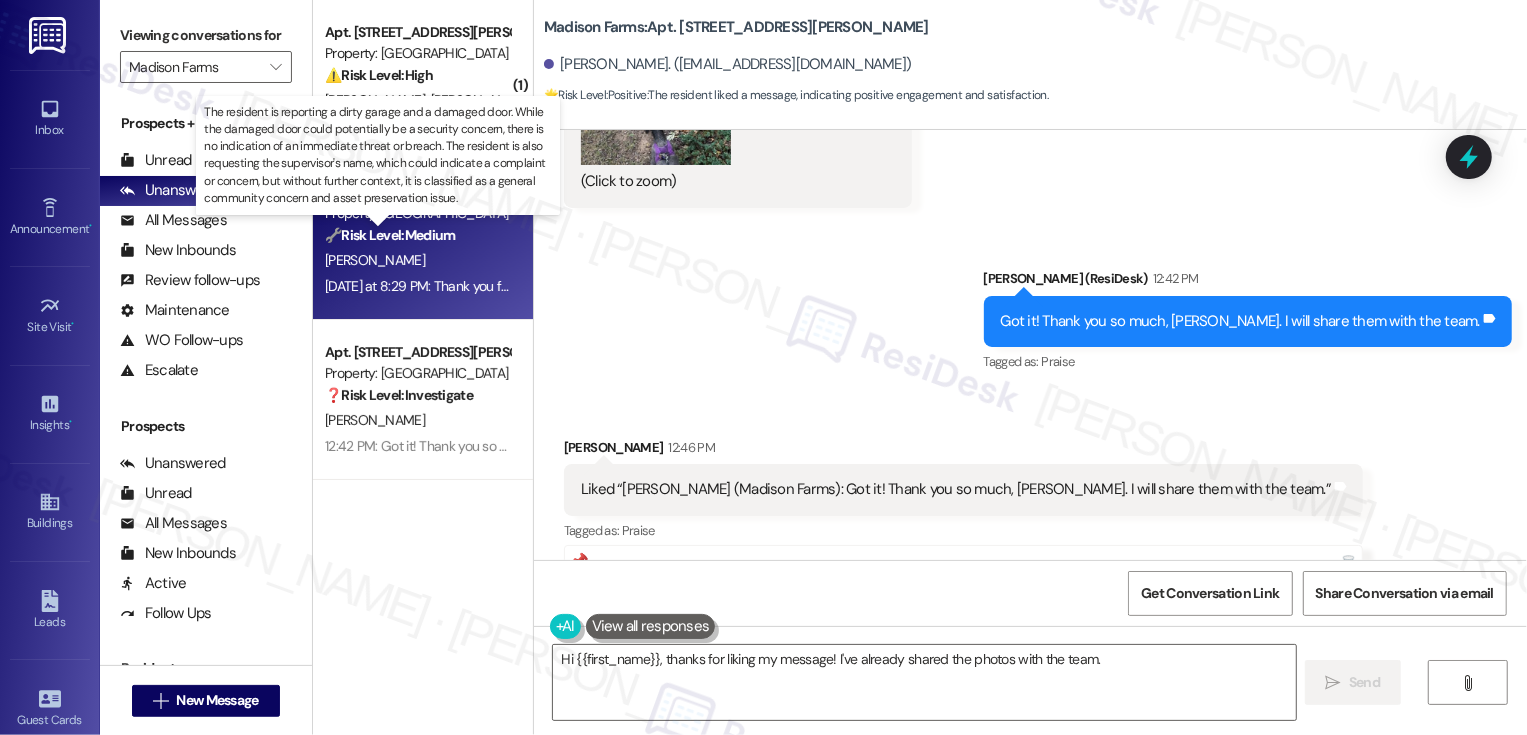 type on "Hi {{first_name}}, thanks for liking my message! I've already shared the photos with the team. Let" 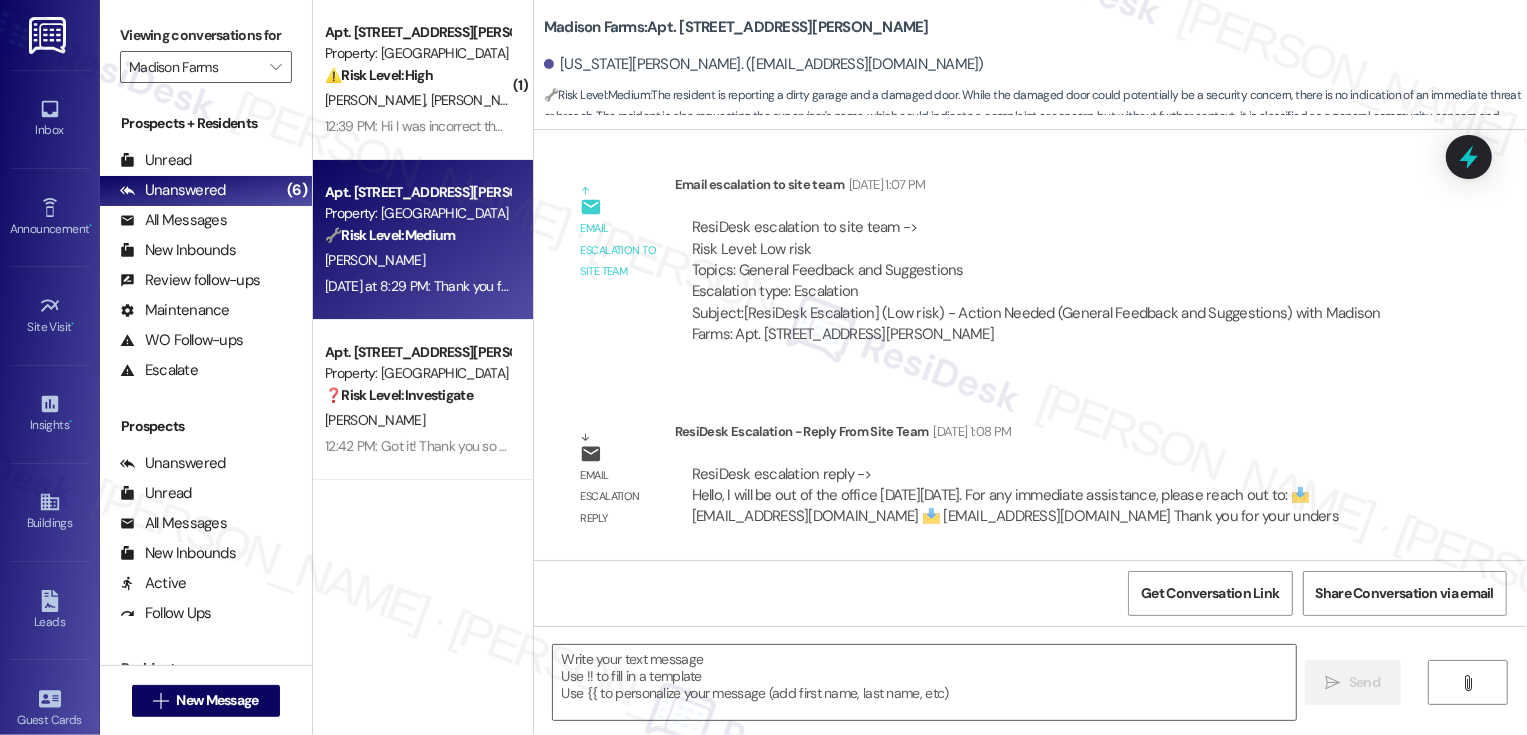type on "Fetching suggested responses. Please feel free to read through the conversation in the meantime." 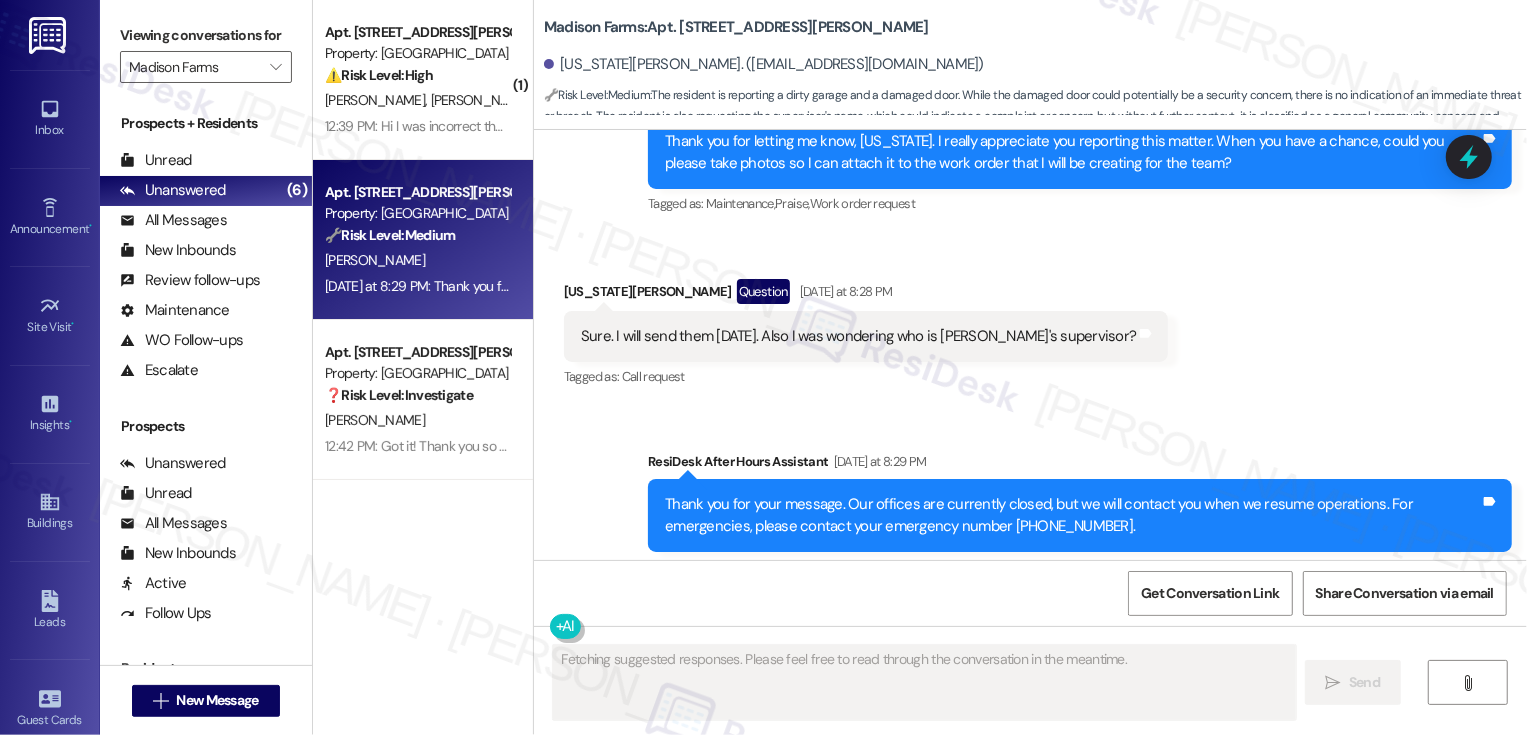 scroll, scrollTop: 3889, scrollLeft: 0, axis: vertical 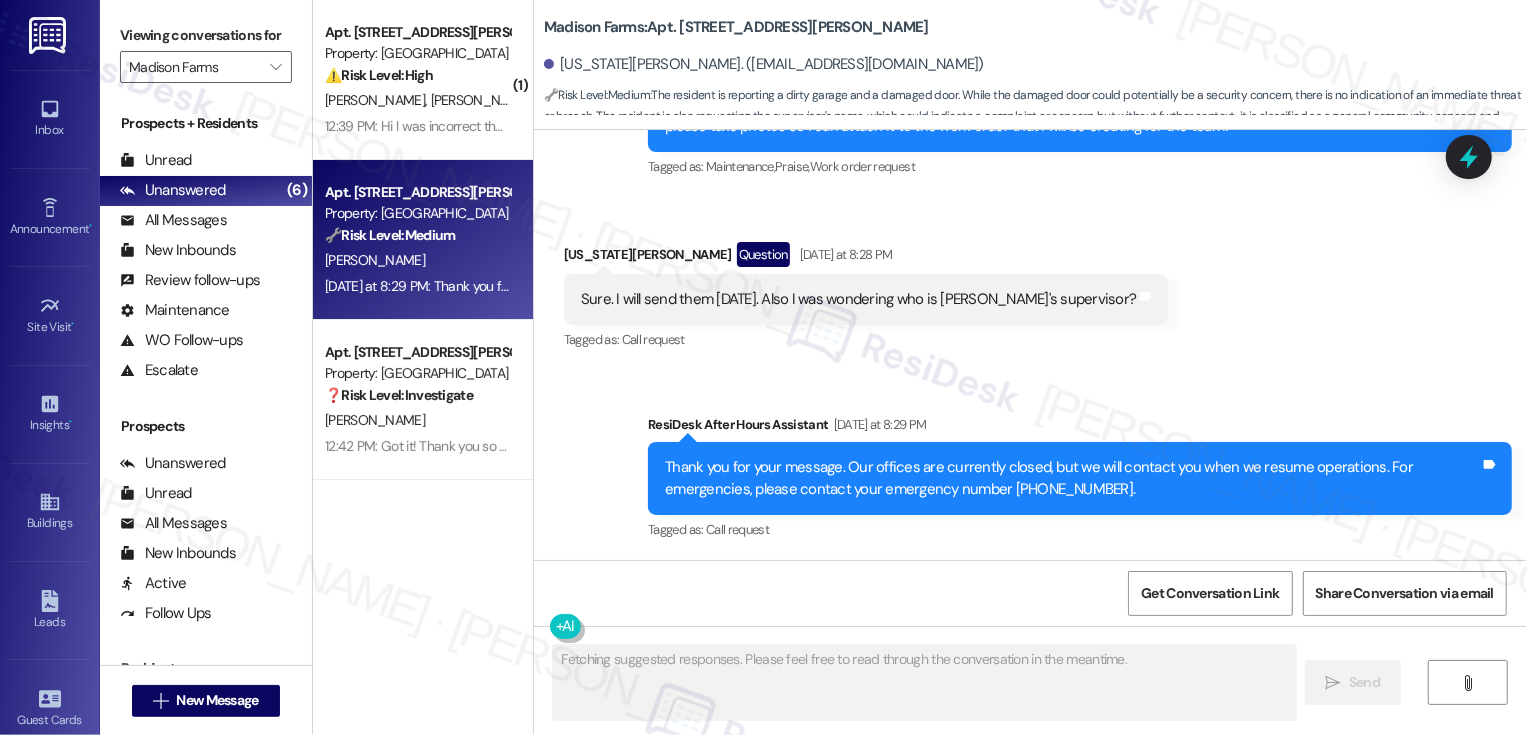 click on "Apt. N3171, 4883 Riley Road Property: Madison Farms 🔧  Risk Level:  Medium The resident is reporting a dirty garage and a damaged door. While the damaged door could potentially be a security concern, there is no indication of an immediate threat or breach. The resident is also requesting the supervisor's name, which could indicate a complaint or concern, but without further context, it is classified as a general community concern and asset preservation issue. V. Hausmann Yesterday at 8:29 PM: Thank you for your message. Our offices are currently closed, but we will contact you when we resume operations. For emergencies, please contact your emergency number 610-442-3173. Yesterday at 8:29 PM: Thank you for your message. Our offices are currently closed, but we will contact you when we resume operations. For emergencies, please contact your emergency number 610-442-3173." at bounding box center (423, 240) 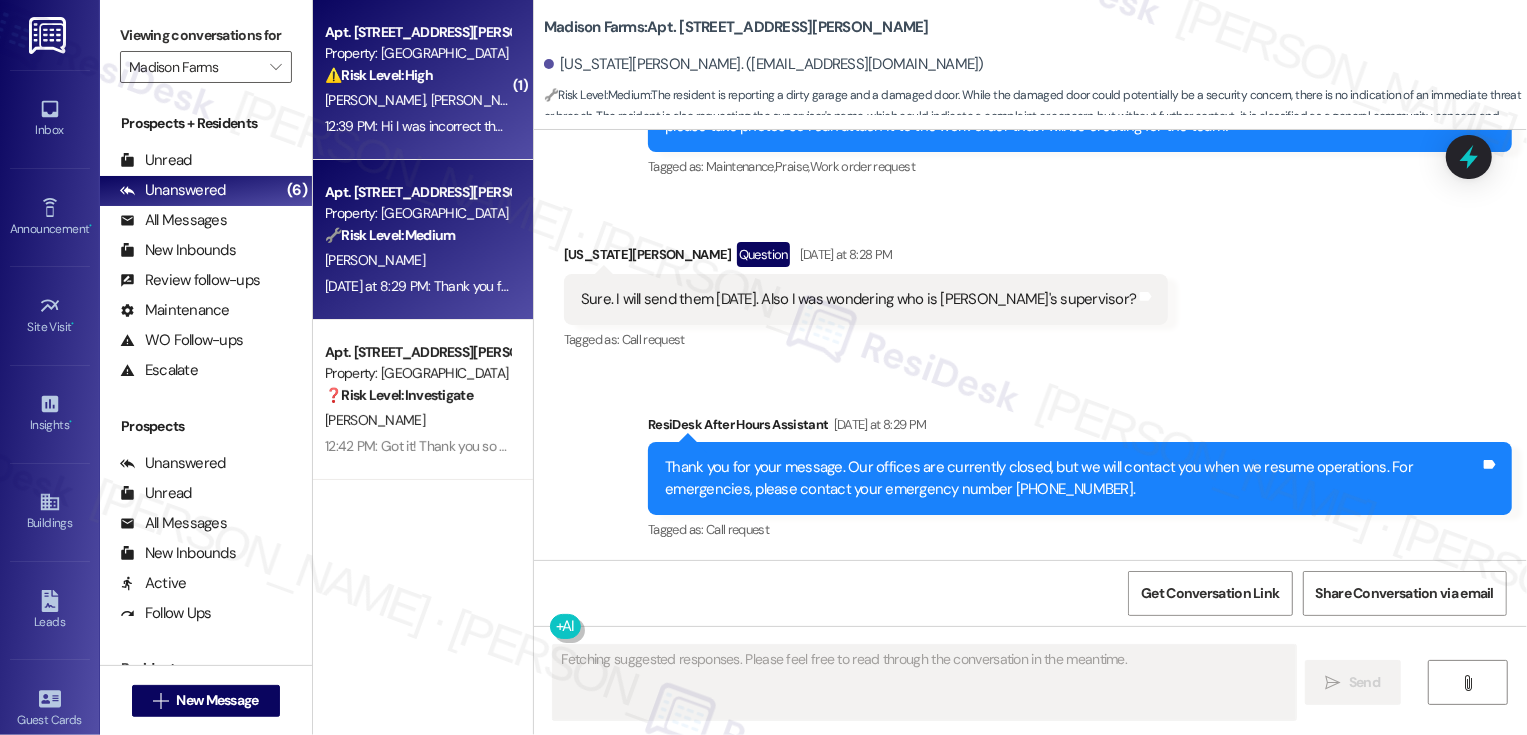 click on "12:39 PM: Hi I was incorrect that it was related to clubhouse rental. There are some folks that have taken to partying in the fire pit area on weekend nights. No problem there. But this is the second time at least they've them branched out into the parking lot next to our building A and gone crazy with large, loud, and very bright fireworks. This is a fire hazard and then sets off every dog in the buildings including ours as it terrifies them. Perhaps we should make clear no fireworks on the premises. This was between 9pm and 10pm Saturday night so if there are cameras out front, this would be on the video, including the cops showing up. They only stopped because the cop showed I'm sure." at bounding box center [417, 126] 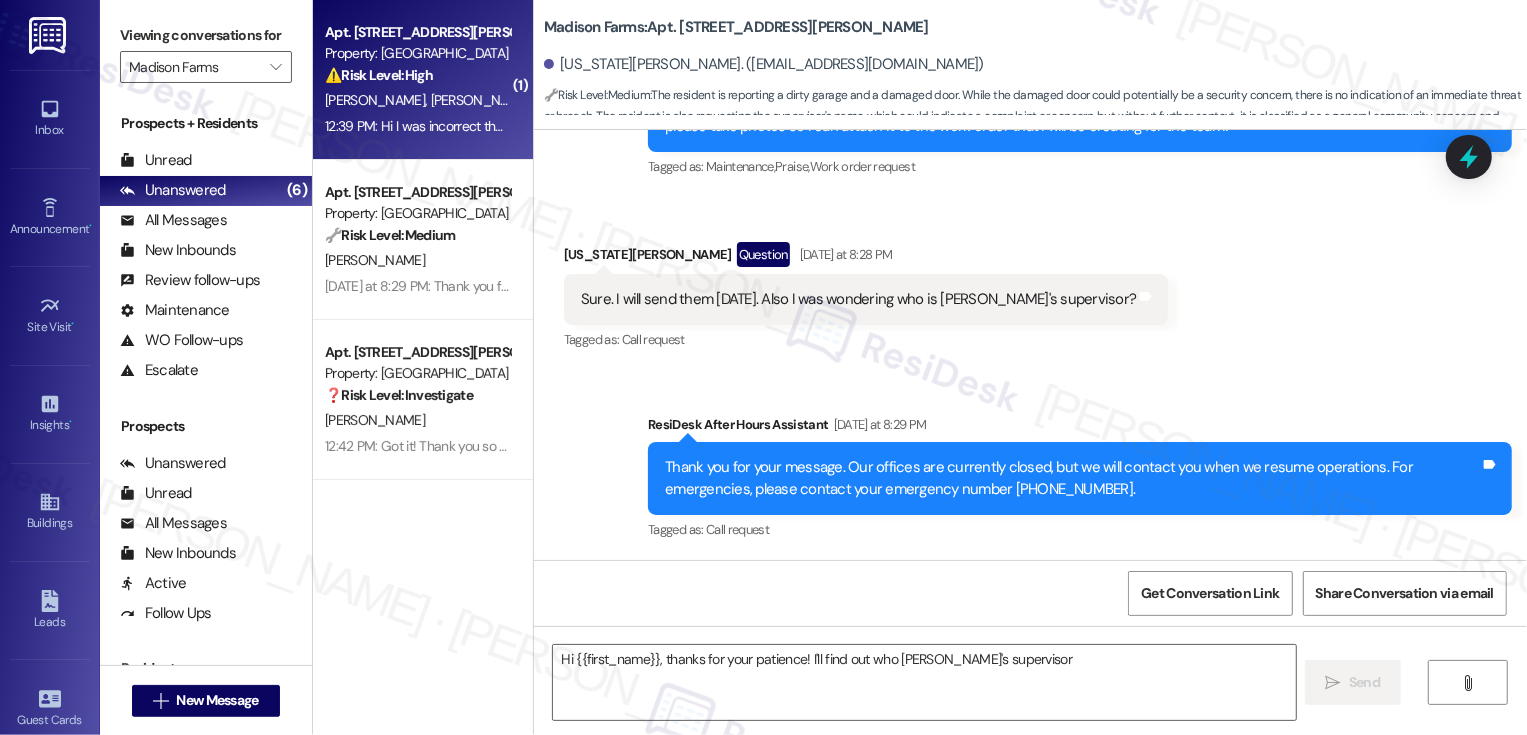 click on "12:39 PM: Hi I was incorrect that it was related to clubhouse rental. There are some folks that have taken to partying in the fire pit area on weekend nights. No problem there. But this is the second time at least they've them branched out into the parking lot next to our building A and gone crazy with large, loud, and very bright fireworks. This is a fire hazard and then sets off every dog in the buildings including ours as it terrifies them. Perhaps we should make clear no fireworks on the premises. This was between 9pm and 10pm Saturday night so if there are cameras out front, this would be on the video, including the cops showing up. They only stopped because the cop showed I'm sure." at bounding box center [417, 126] 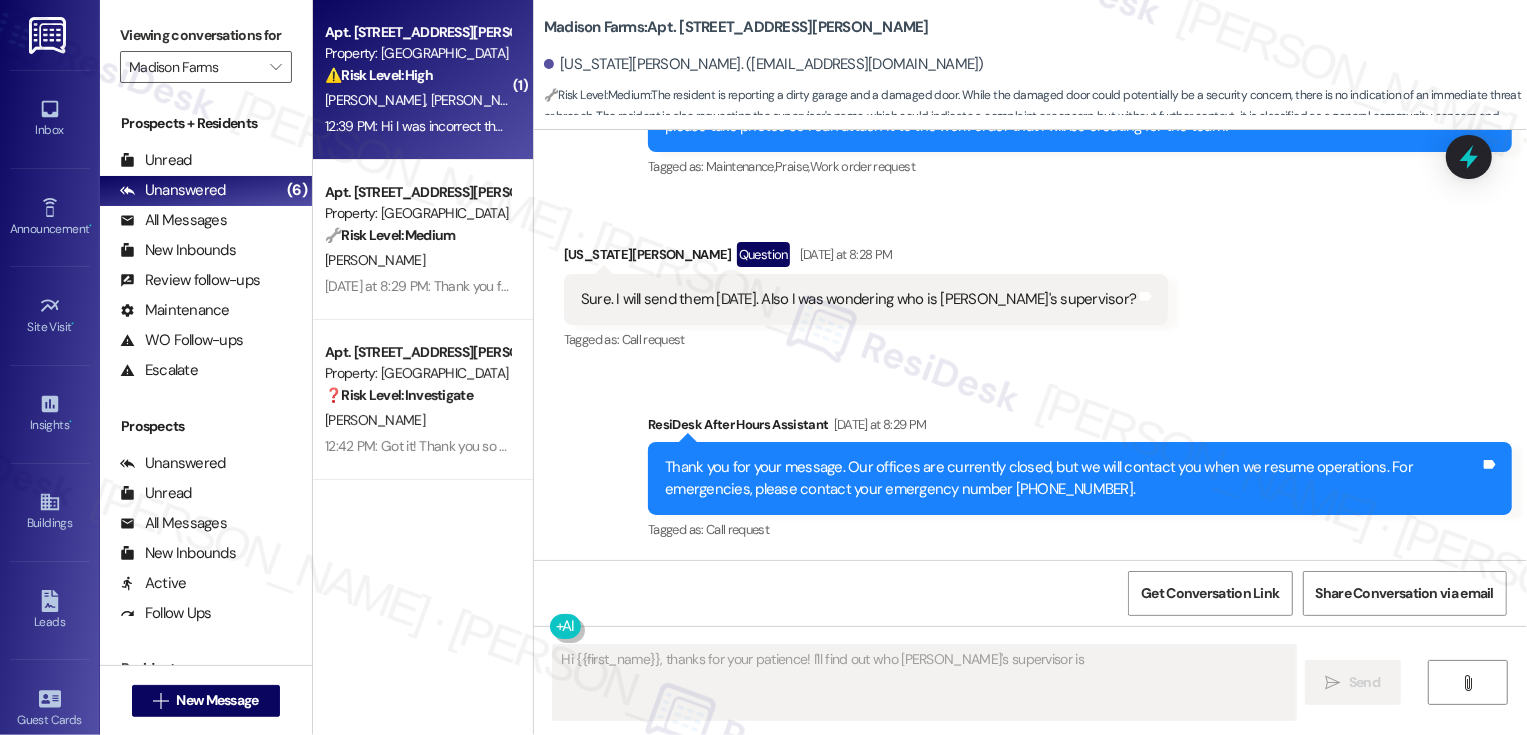 type on "Hi {{first_name}}, thanks for your patience! I'll find out who [PERSON_NAME]'s supervisor is" 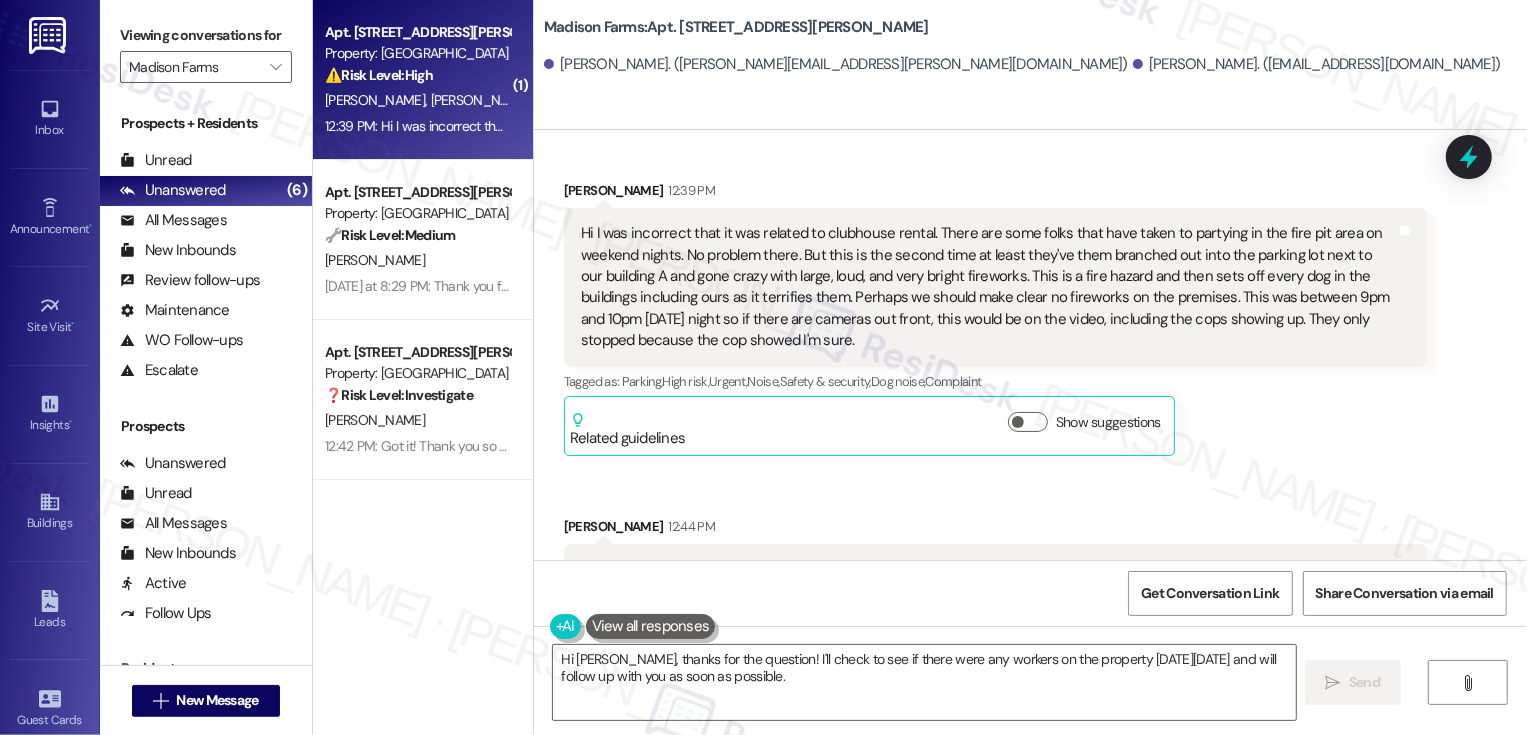 scroll, scrollTop: 8988, scrollLeft: 0, axis: vertical 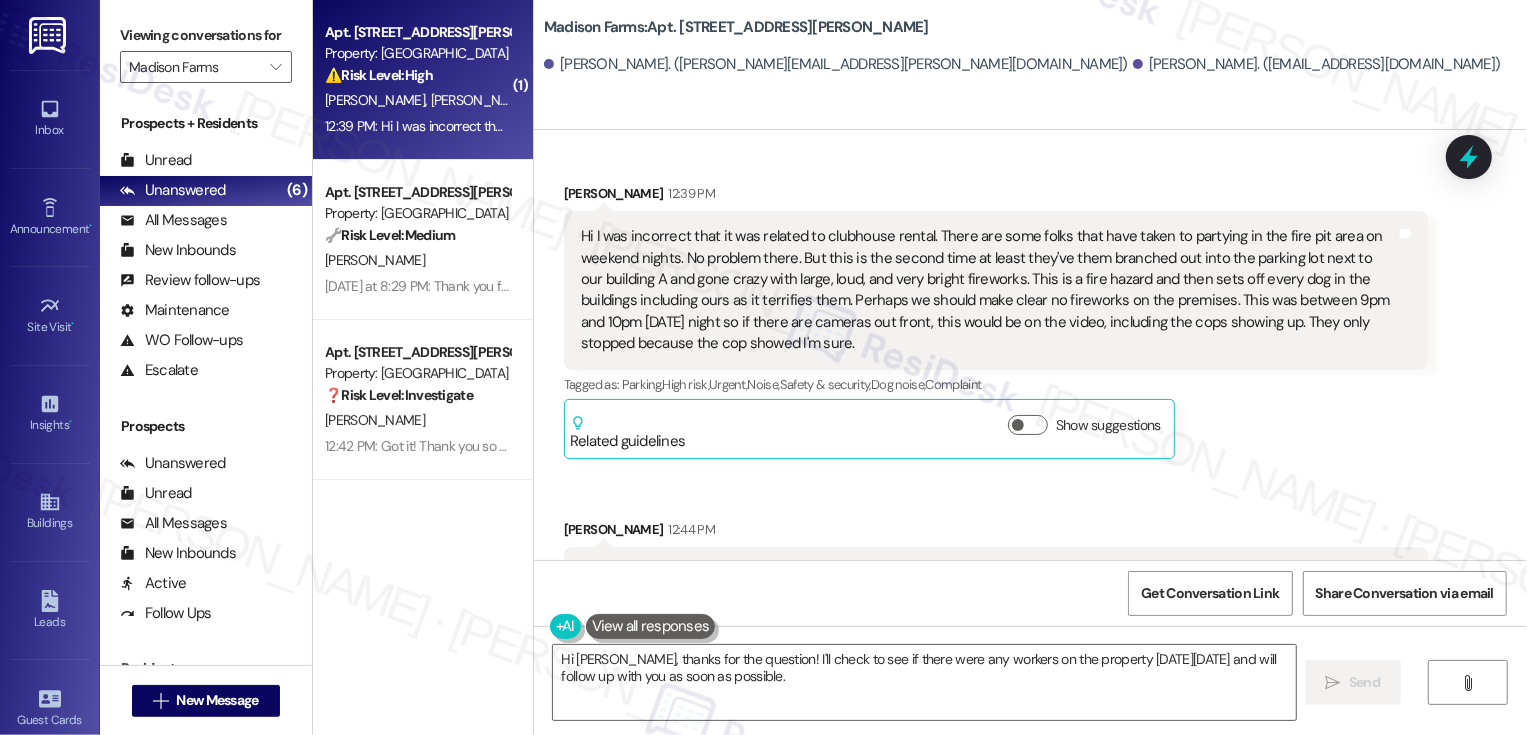 click on "Madison Farms:  Apt. A2227, 4883 Riley Road" at bounding box center (736, 27) 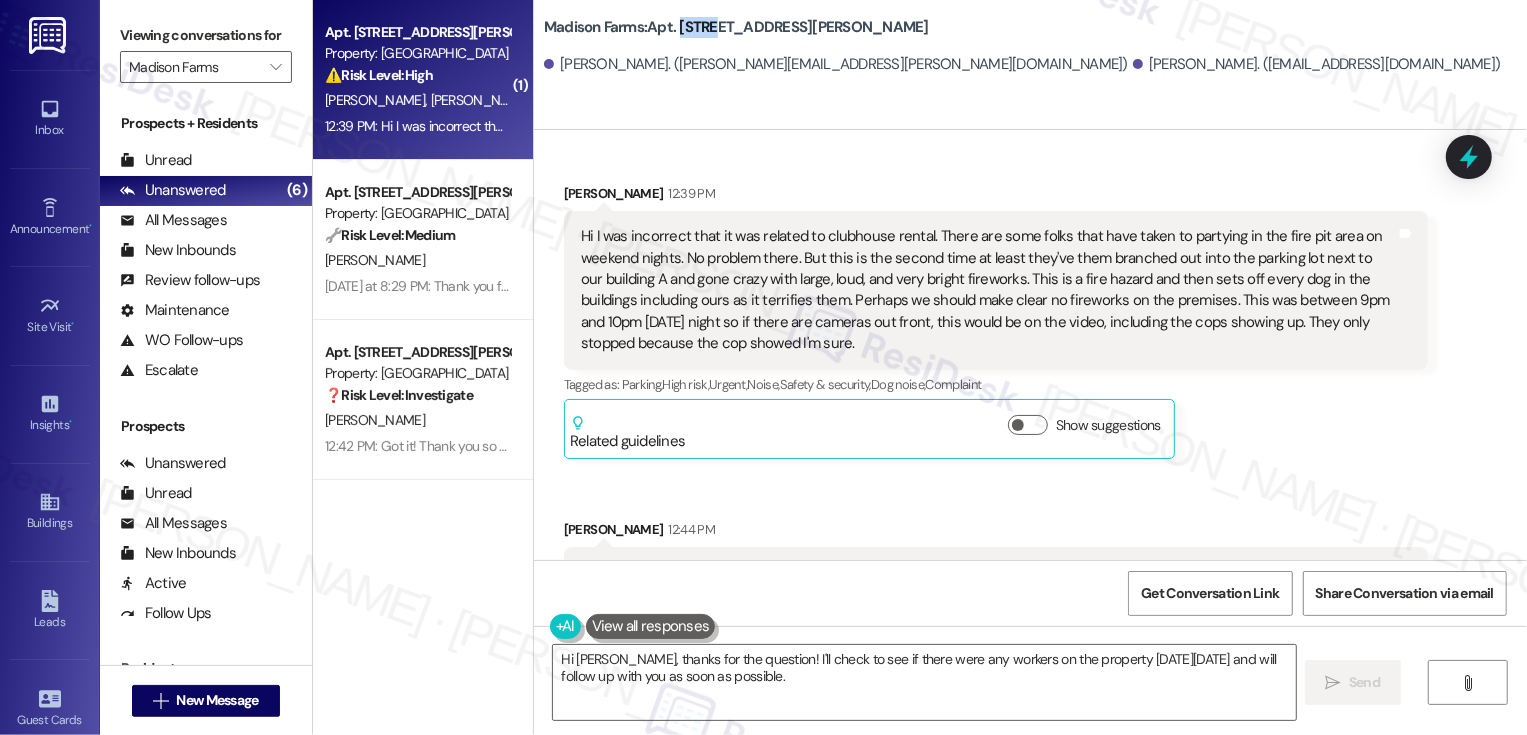 copy on "A2227" 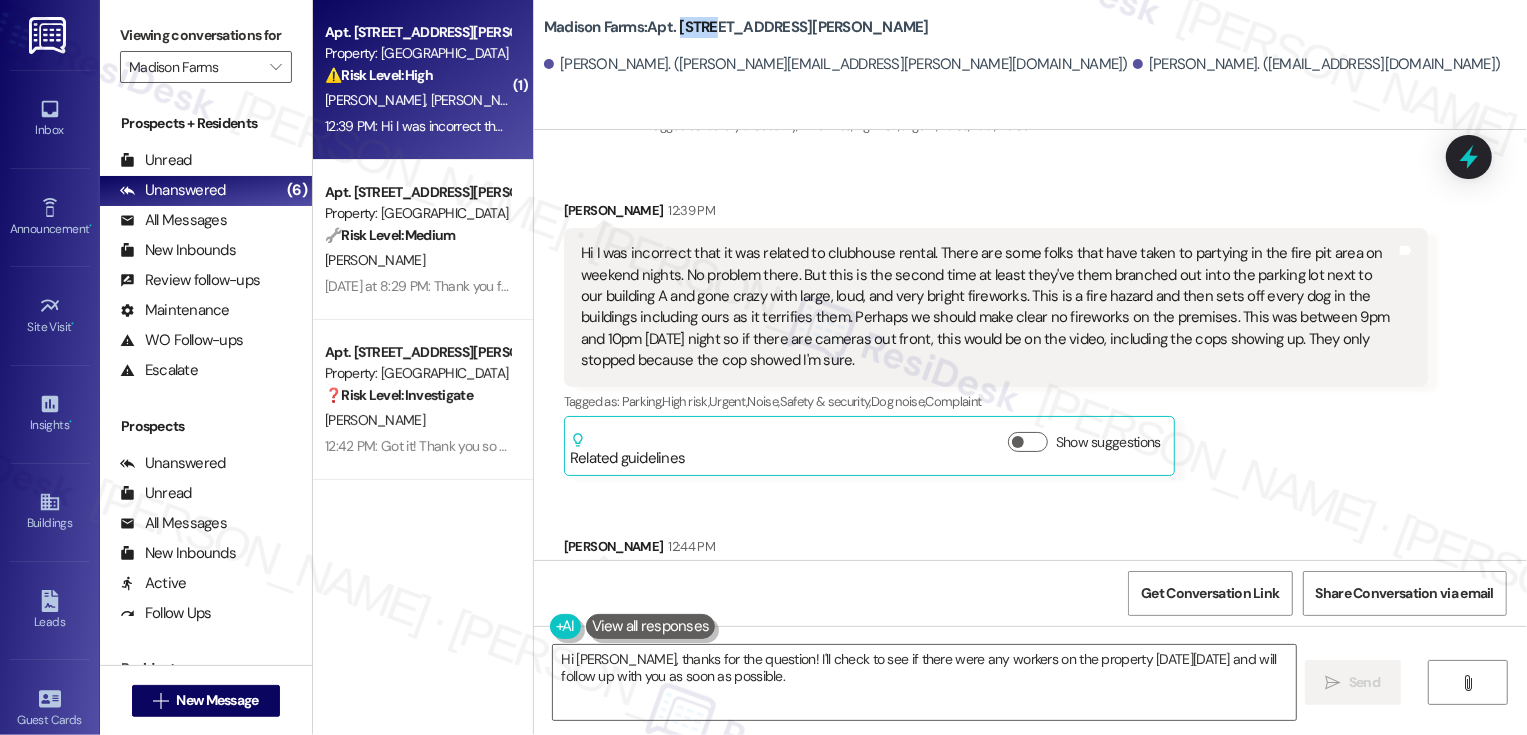 scroll, scrollTop: 8957, scrollLeft: 0, axis: vertical 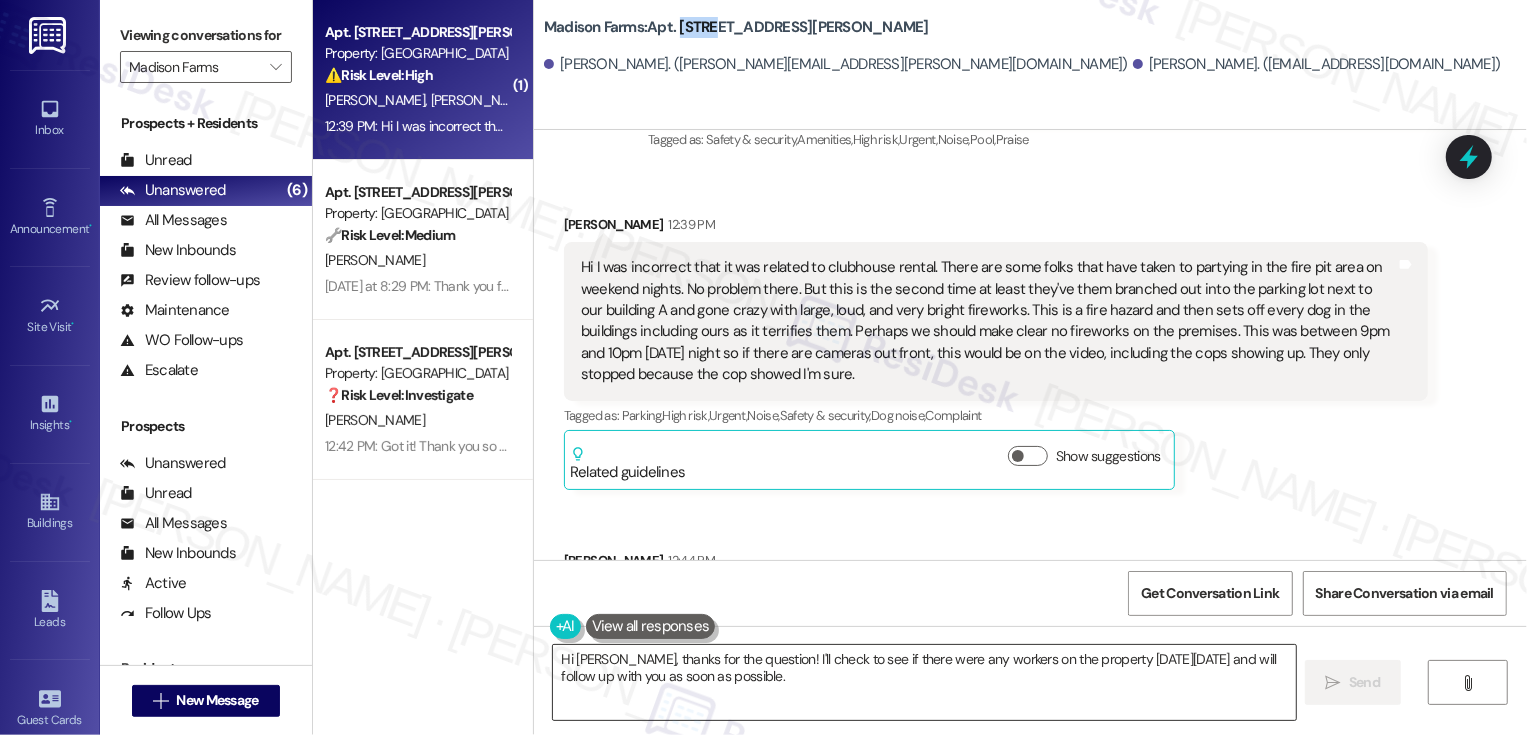 click on "Hi Lori, thanks for the question! I'll check to see if there were any workers on the property on Sunday, July 20th and will follow up with you as soon as possible." at bounding box center [924, 682] 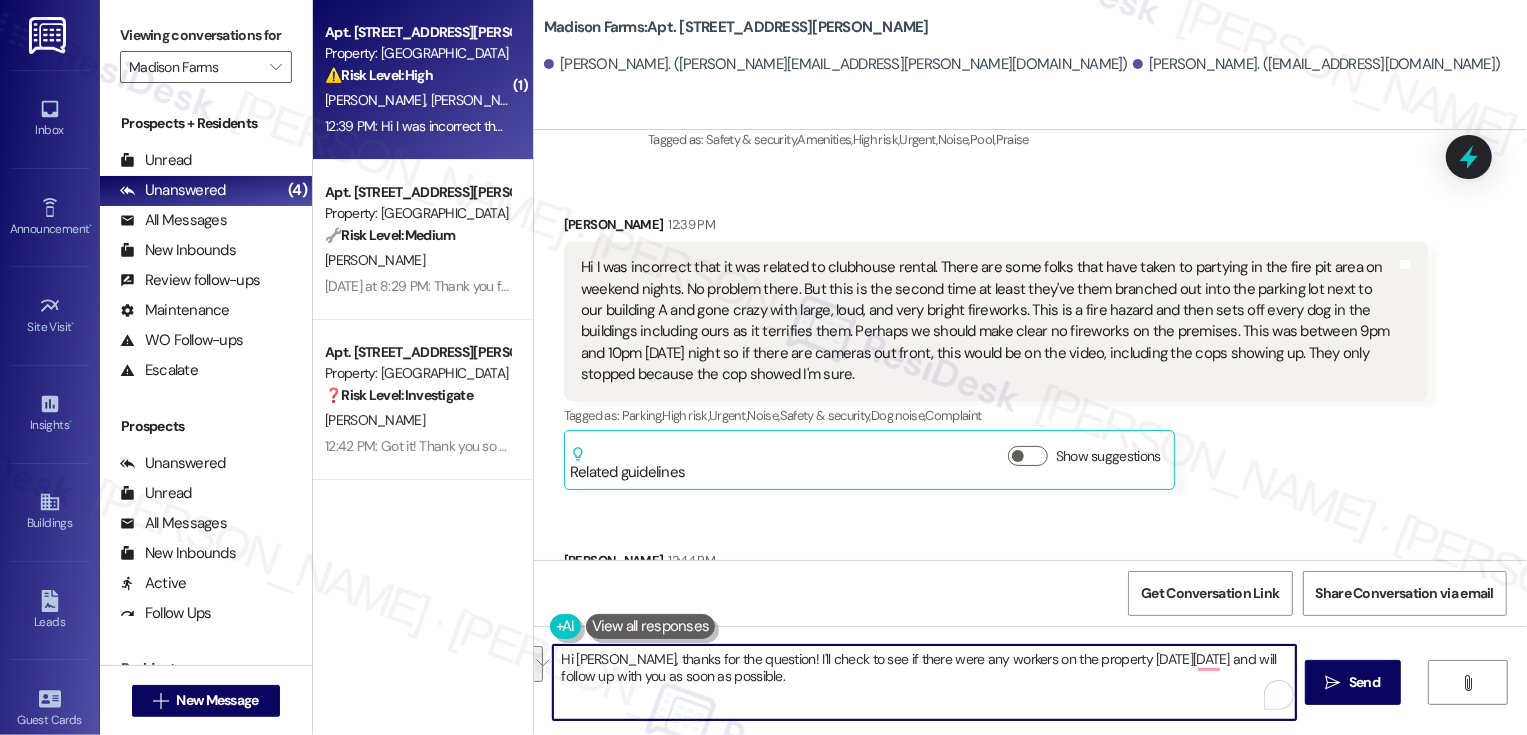 drag, startPoint x: 810, startPoint y: 686, endPoint x: 527, endPoint y: 662, distance: 284.01584 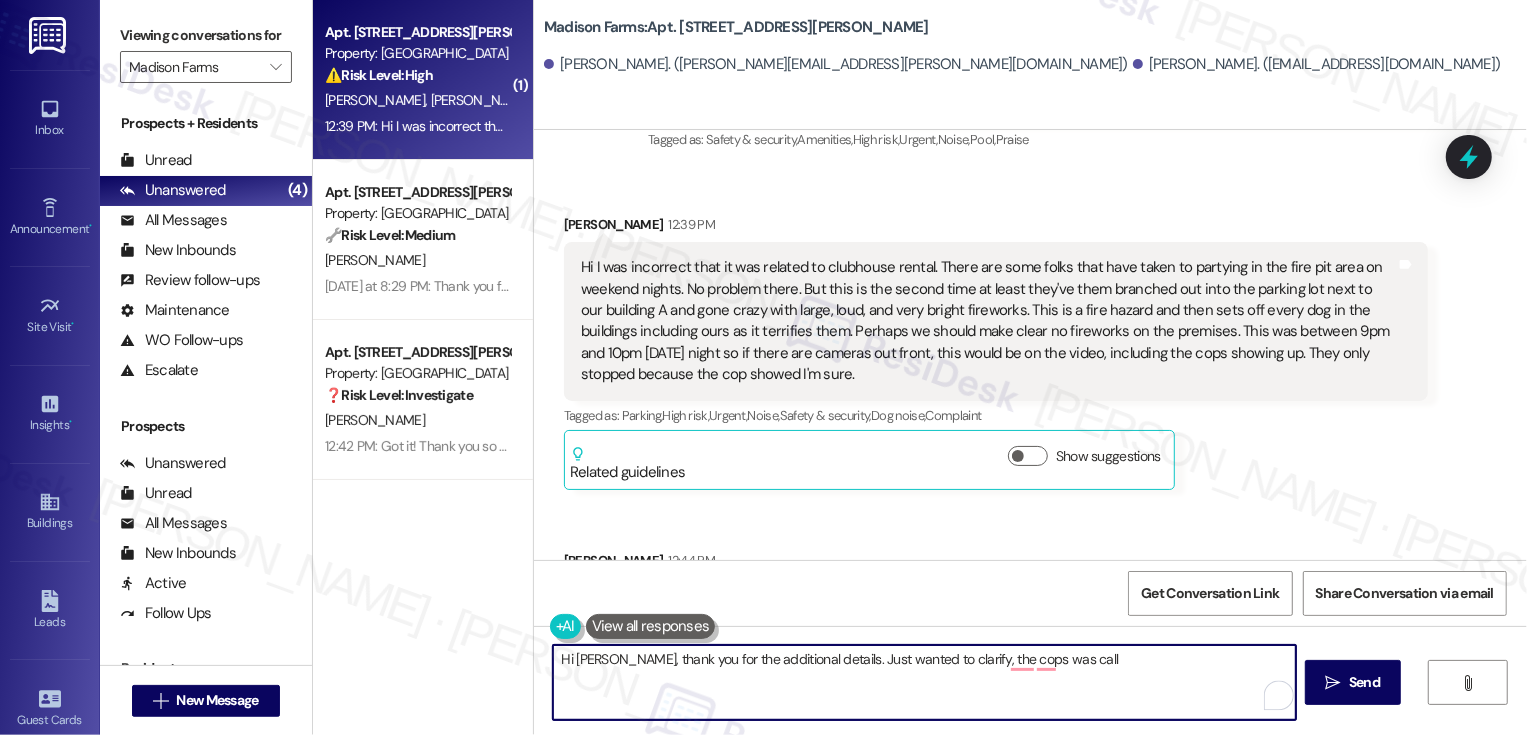 click on "Hi William, thank you for the additional details. Just wanted to clarify, the cops was call" at bounding box center (924, 682) 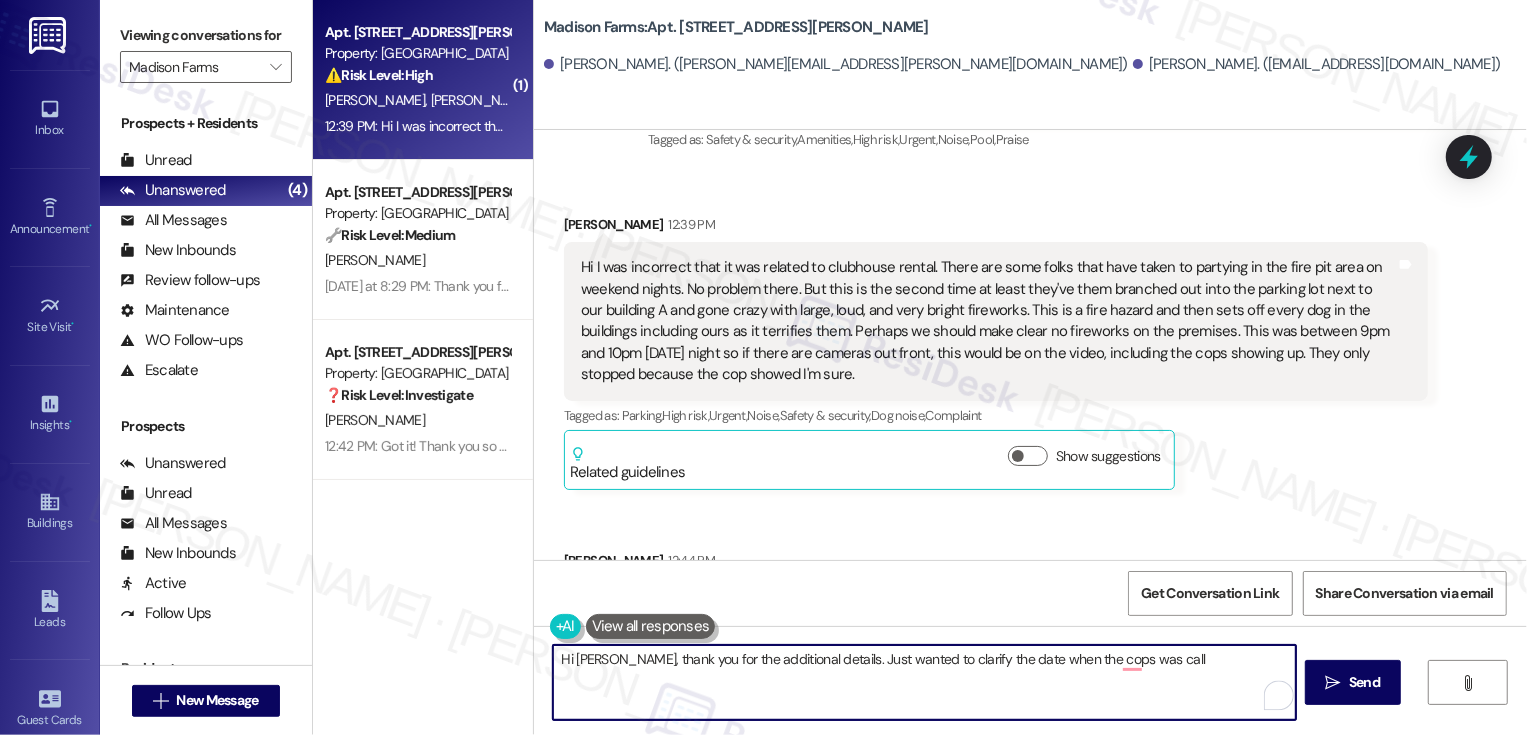 click on "Hi William, thank you for the additional details. Just wanted to clarify the date when the cops was call" at bounding box center (924, 682) 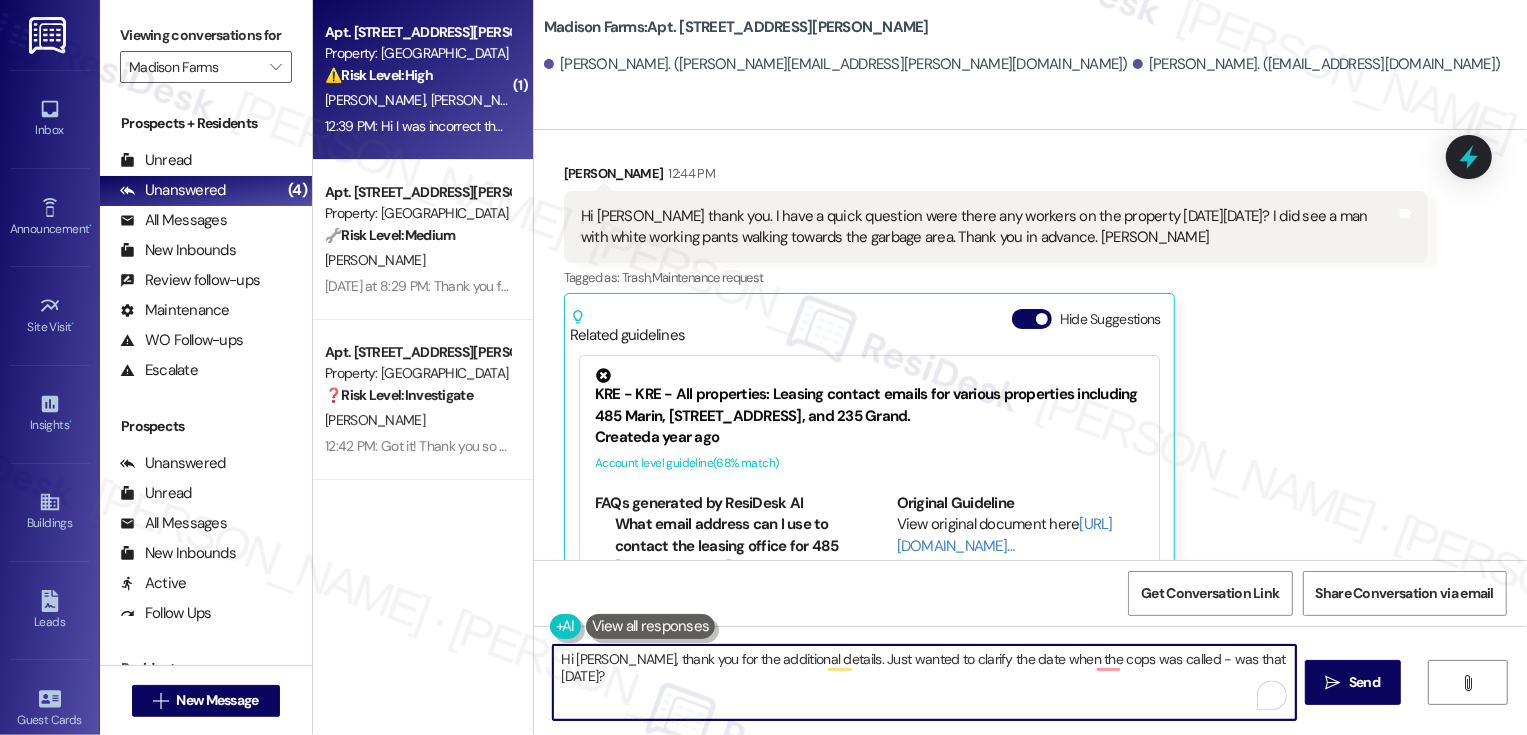 scroll, scrollTop: 9339, scrollLeft: 0, axis: vertical 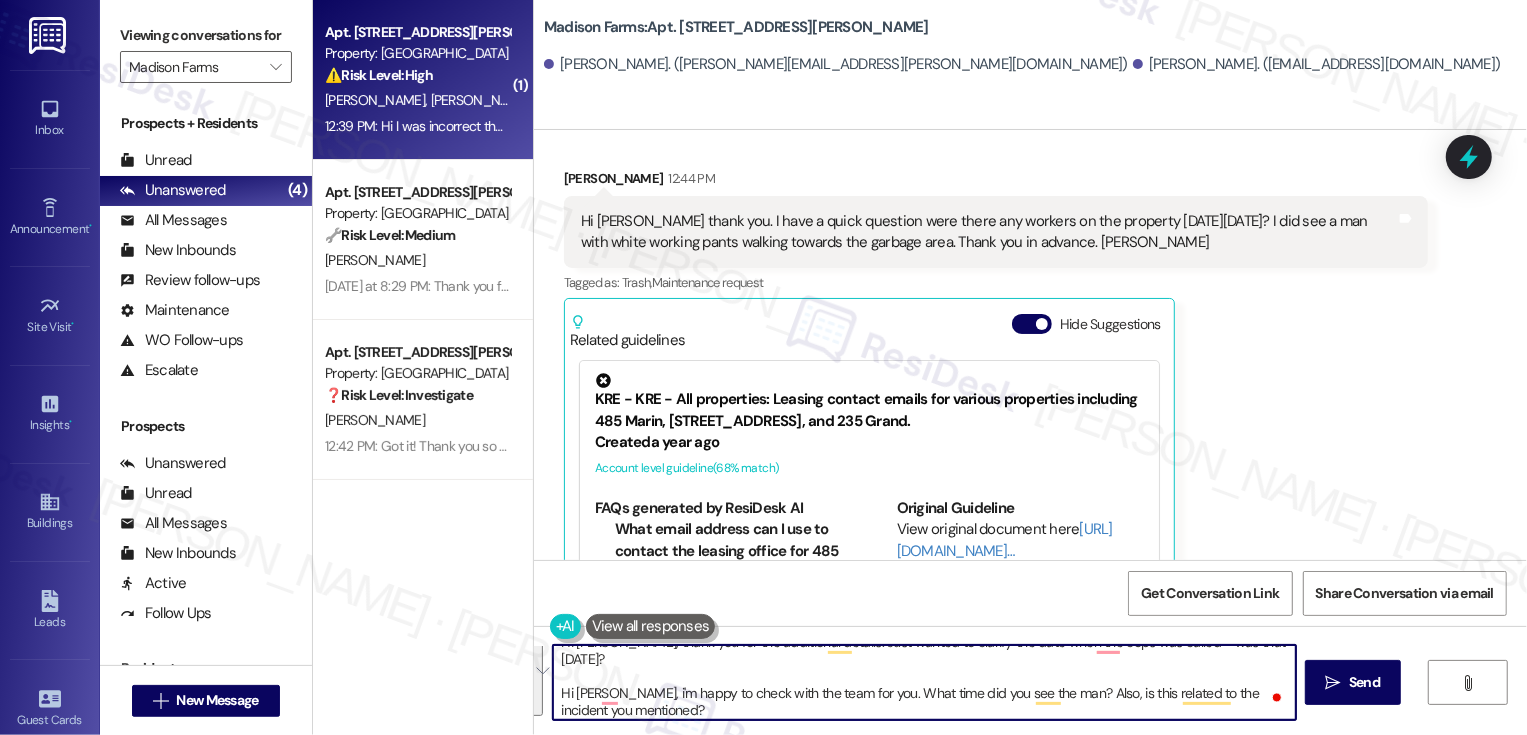 paste on "sharing the additional details. I just wanted to clarify—was the date when the cops were called last Saturday?
Hi Lori, I’m happy to check in with the team for you. Could you let me know what time you saw the man? Also, is this connected to the incident that William reported?" 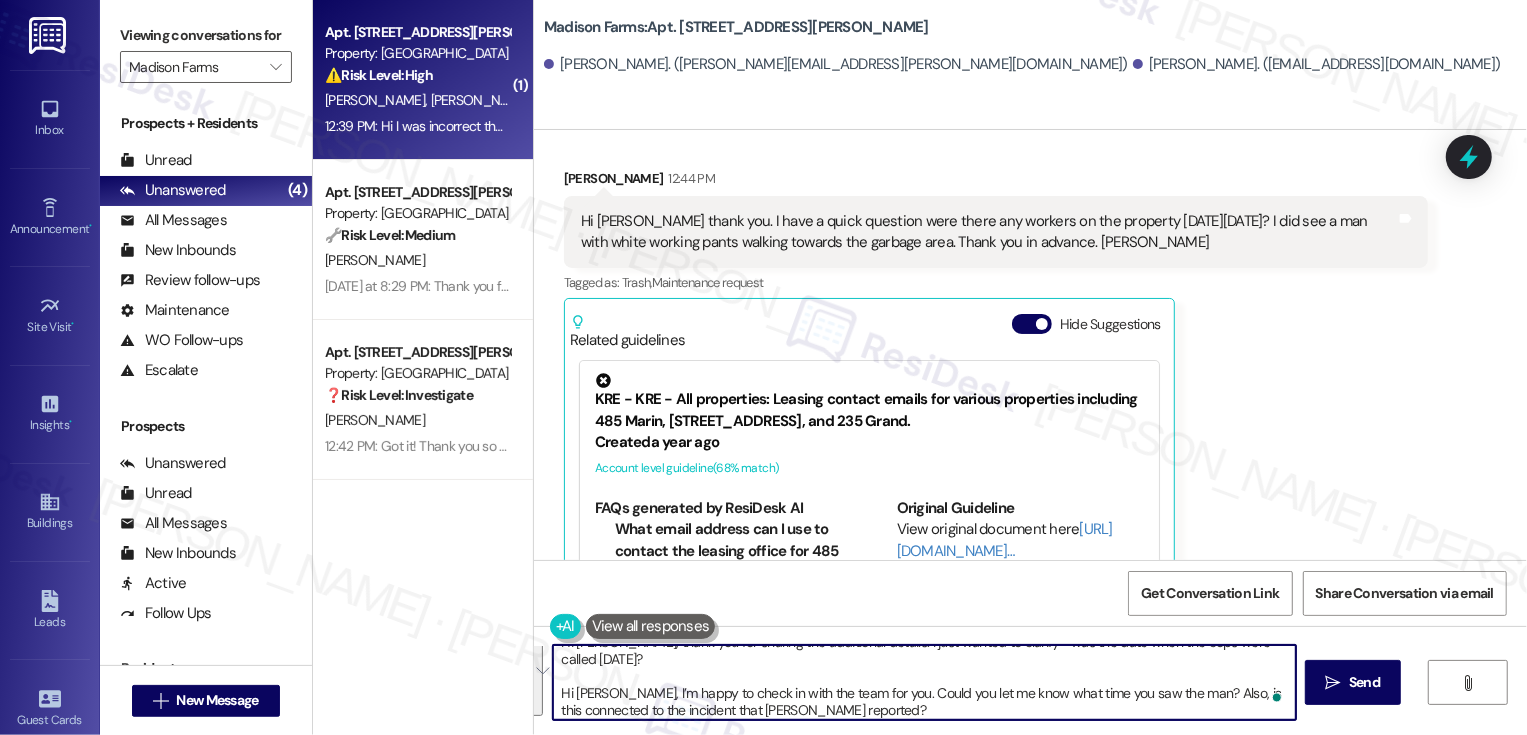 scroll, scrollTop: 0, scrollLeft: 0, axis: both 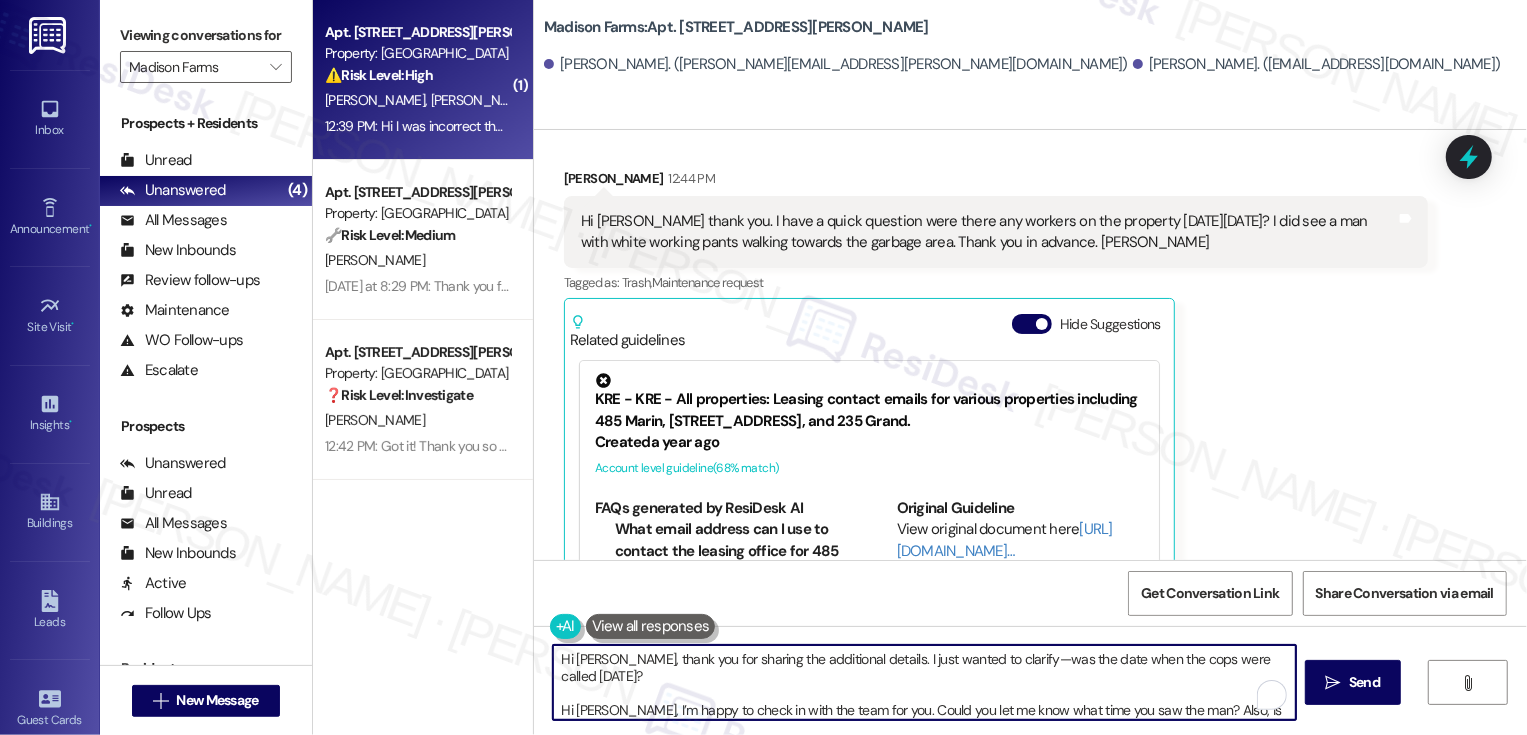 click on "Hi William, thank you for sharing the additional details. I just wanted to clarify—was the date when the cops were called last Saturday?
Hi Lori, I’m happy to check in with the team for you. Could you let me know what time you saw the man? Also, is this connected to the incident that William reported?" at bounding box center [924, 682] 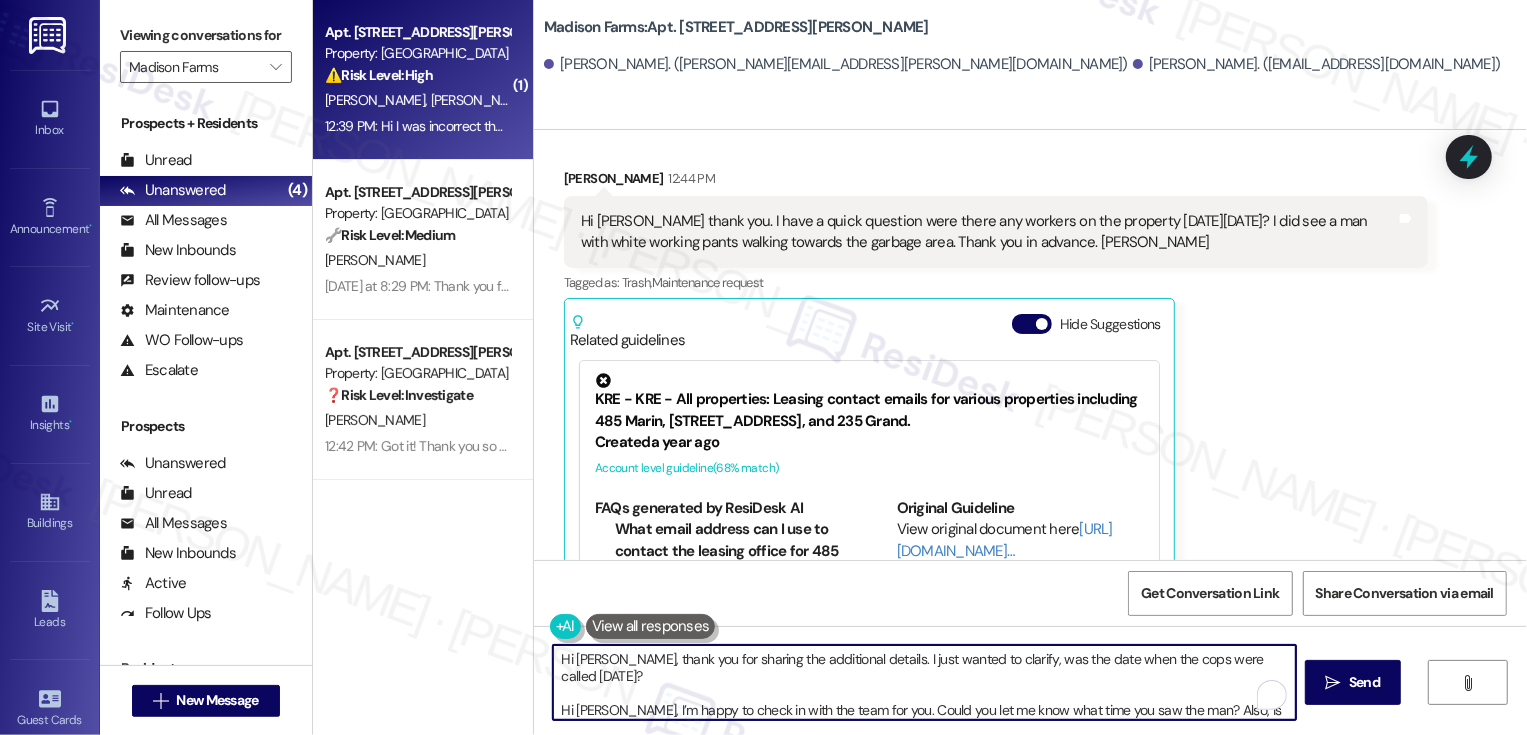 scroll, scrollTop: 21, scrollLeft: 0, axis: vertical 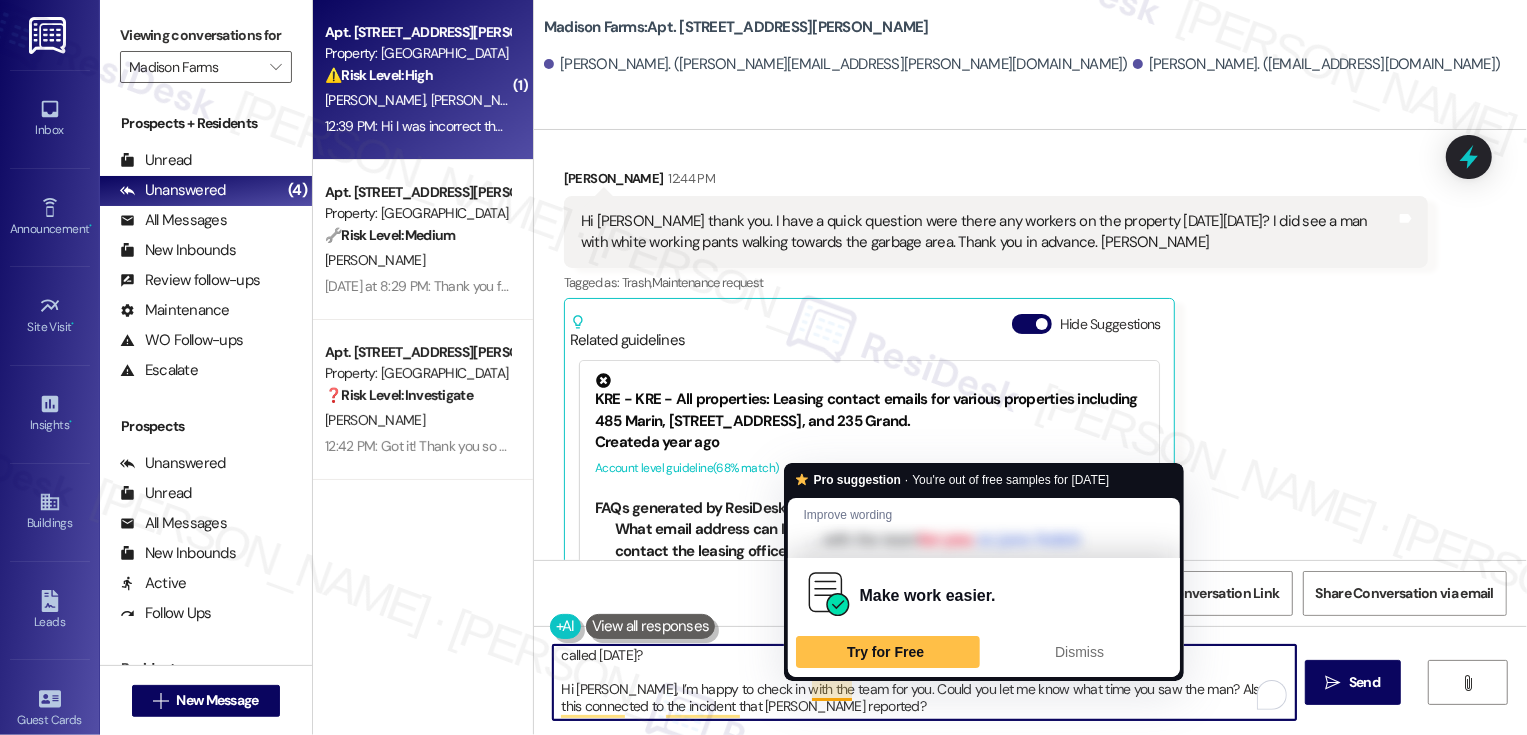 click on "Hi William, thank you for sharing the additional details. I just wanted to clarify, was the date when the cops were called last Saturday?
Hi Lori, I’m happy to check in with the team for you. Could you let me know what time you saw the man? Also, is this connected to the incident that William reported?" at bounding box center [924, 682] 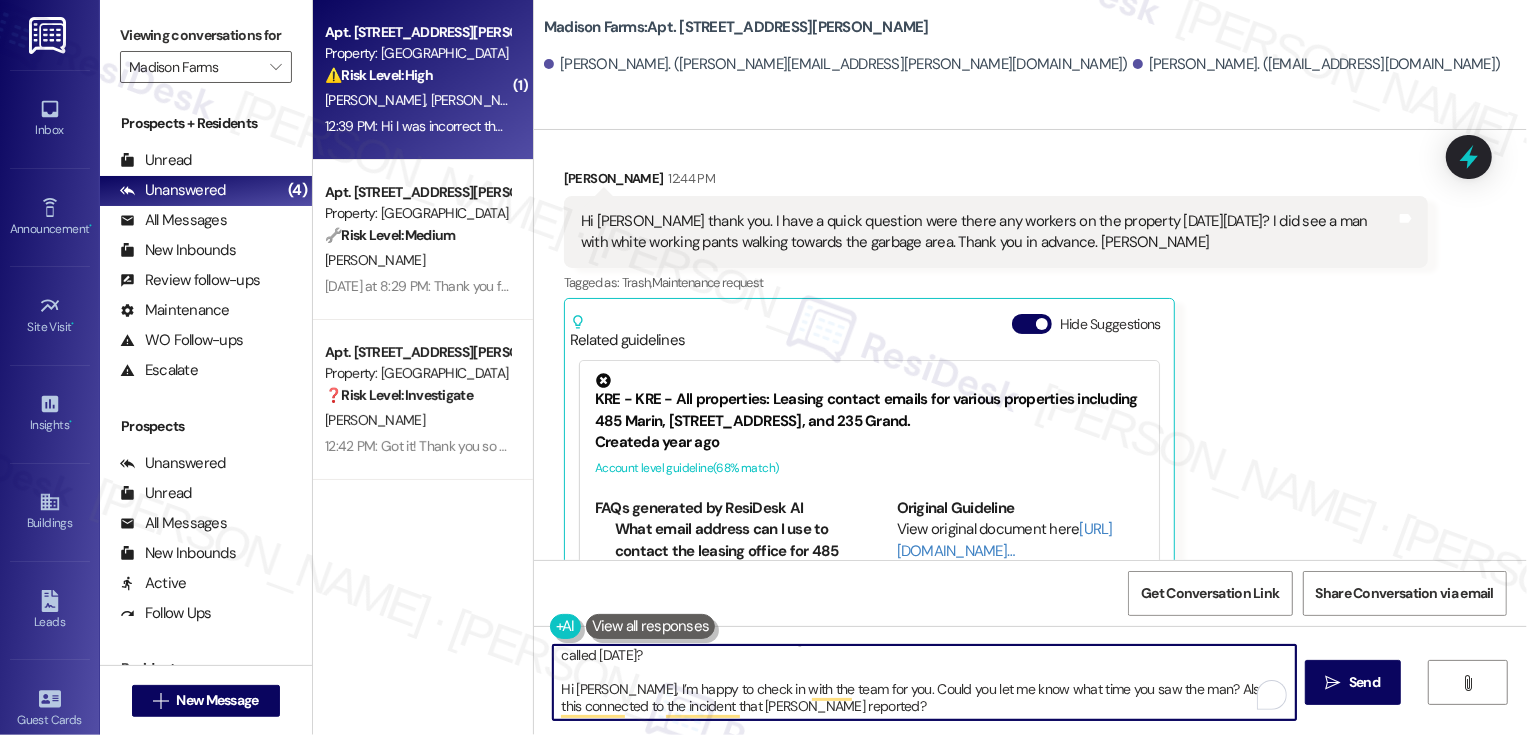 click on "Hi William, thank you for sharing the additional details. I just wanted to clarify, was the date when the cops were called last Saturday?
Hi Lori, I’m happy to check in with the team for you. Could you let me know what time you saw the man? Also, is this connected to the incident that William reported?" at bounding box center [924, 682] 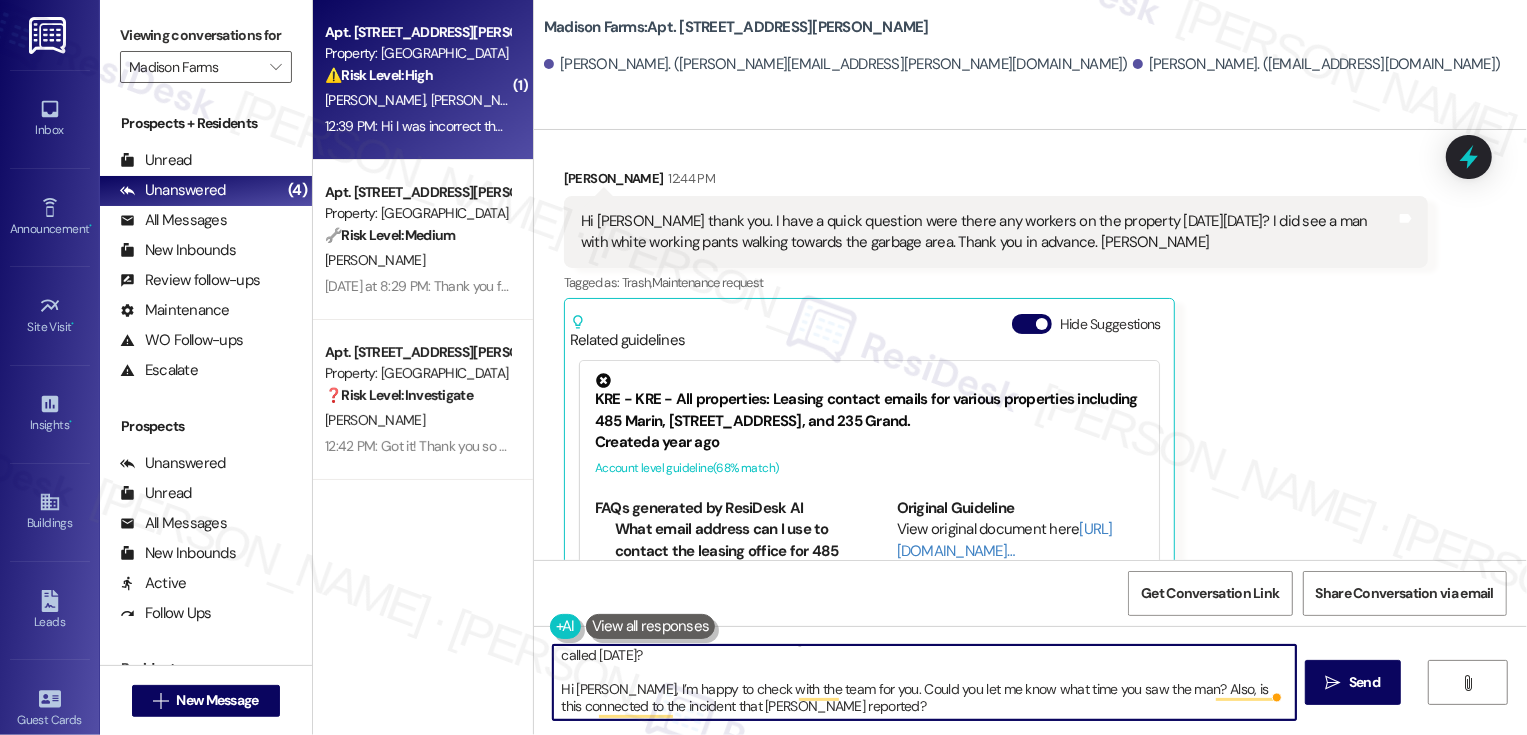 click on "Hi William, thank you for sharing the additional details. I just wanted to clarify, was the date when the cops were called last Saturday?
Hi Lori, I’m happy to check with the team for you. Could you let me know what time you saw the man? Also, is this connected to the incident that William reported?" at bounding box center [924, 682] 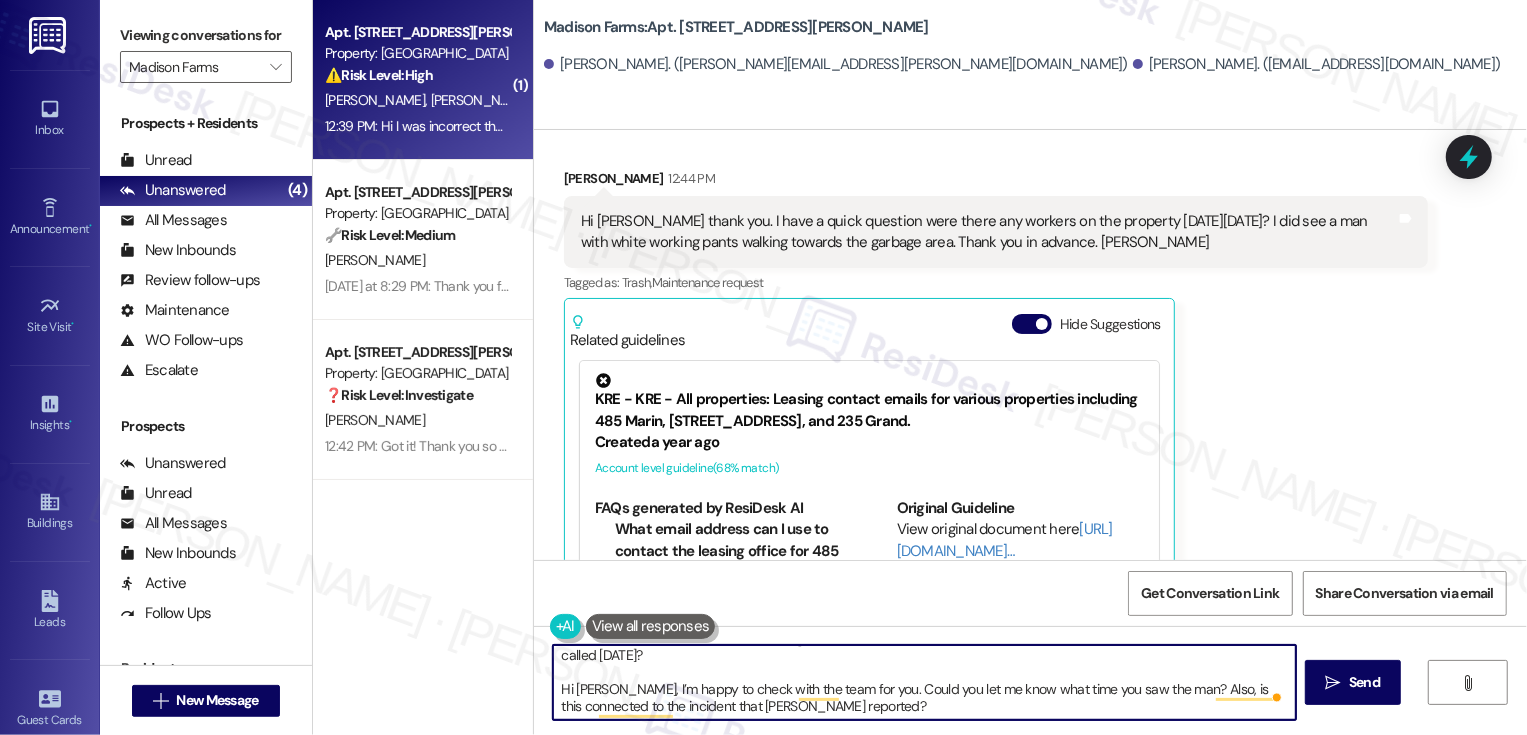 scroll, scrollTop: 9422, scrollLeft: 0, axis: vertical 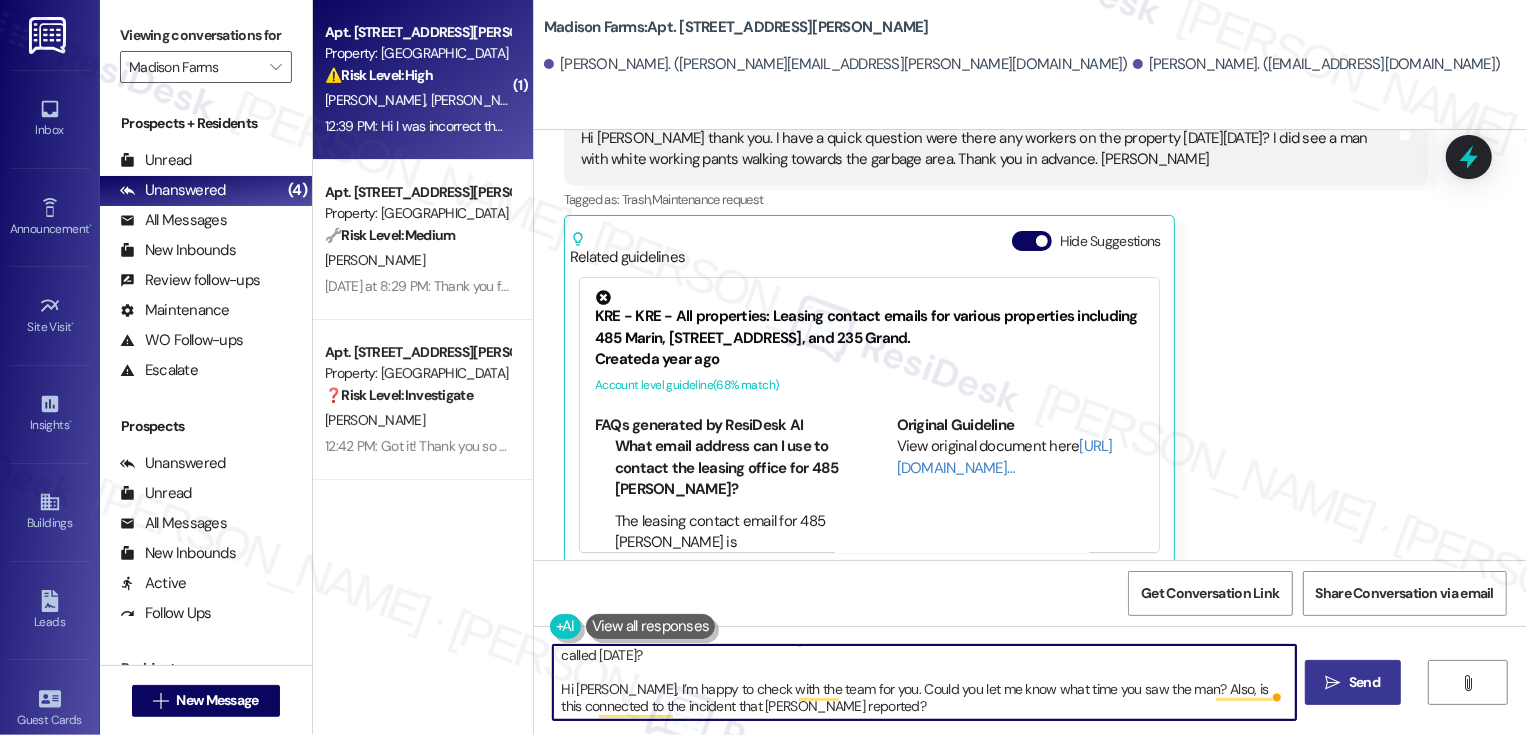type on "Hi William, thank you for sharing the additional details. I just wanted to clarify, was the date when the cops were called last Saturday?
Hi Lori, I’m happy to check with the team for you. Could you let me know what time you saw the man? Also, is this connected to the incident that William reported?" 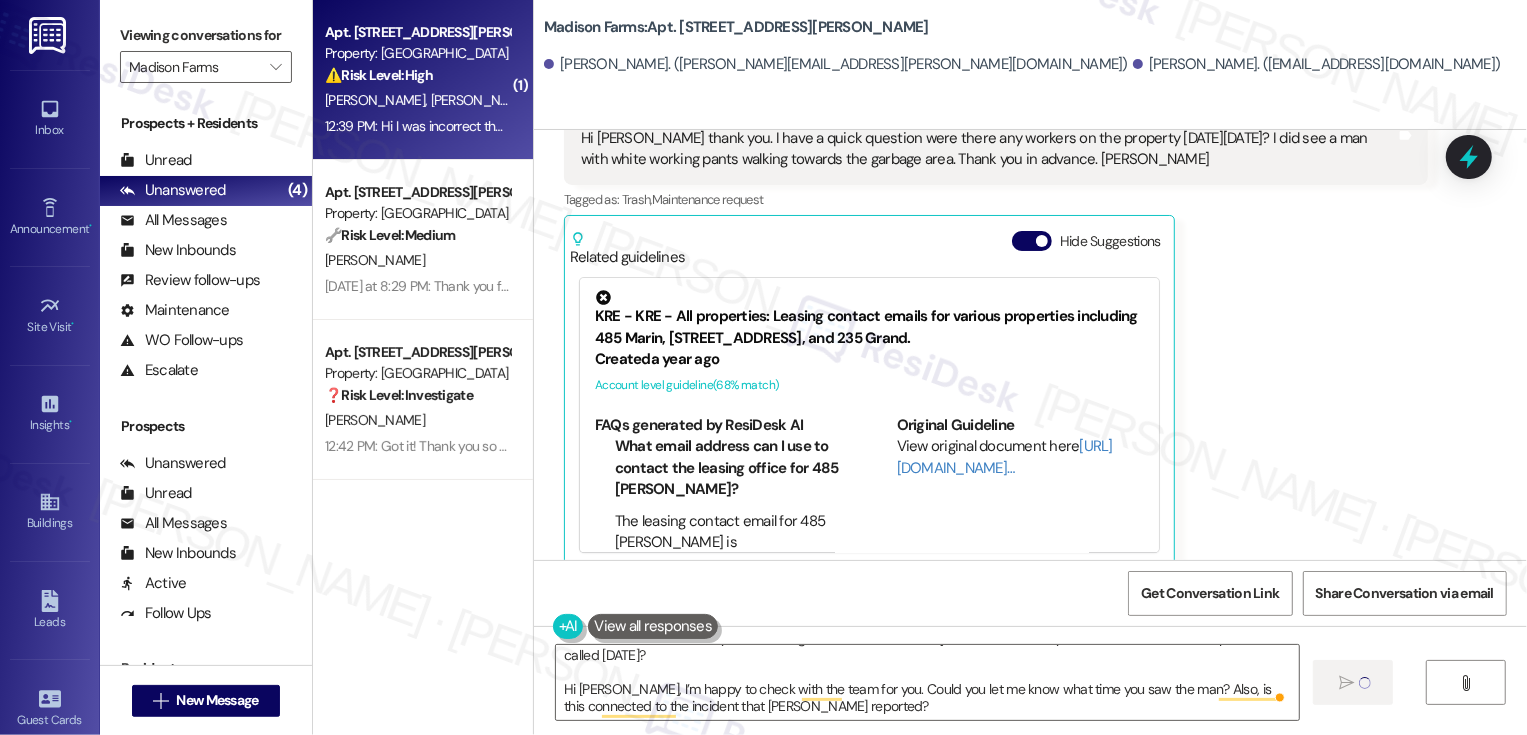 type 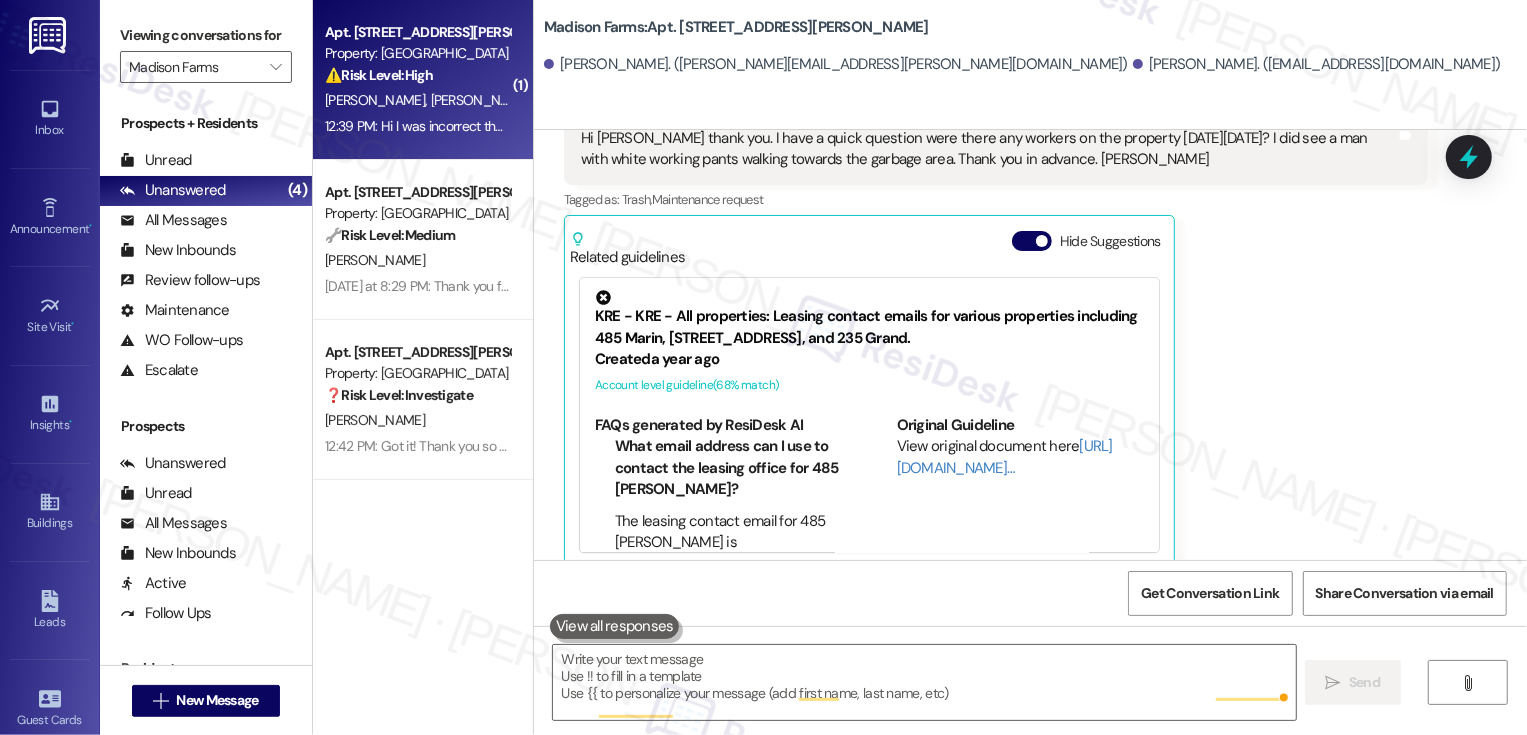 scroll, scrollTop: 0, scrollLeft: 0, axis: both 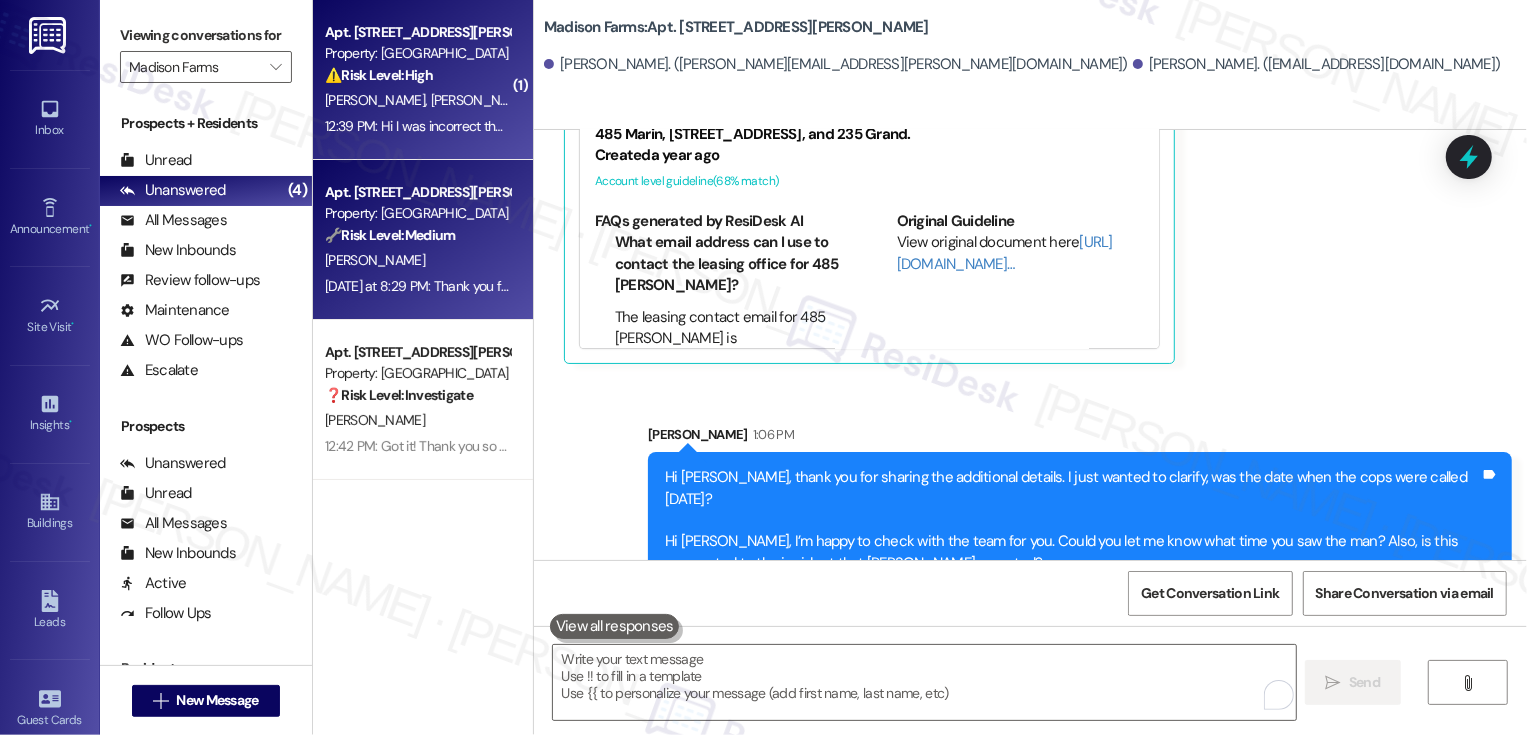 click on "[PERSON_NAME]" at bounding box center (417, 260) 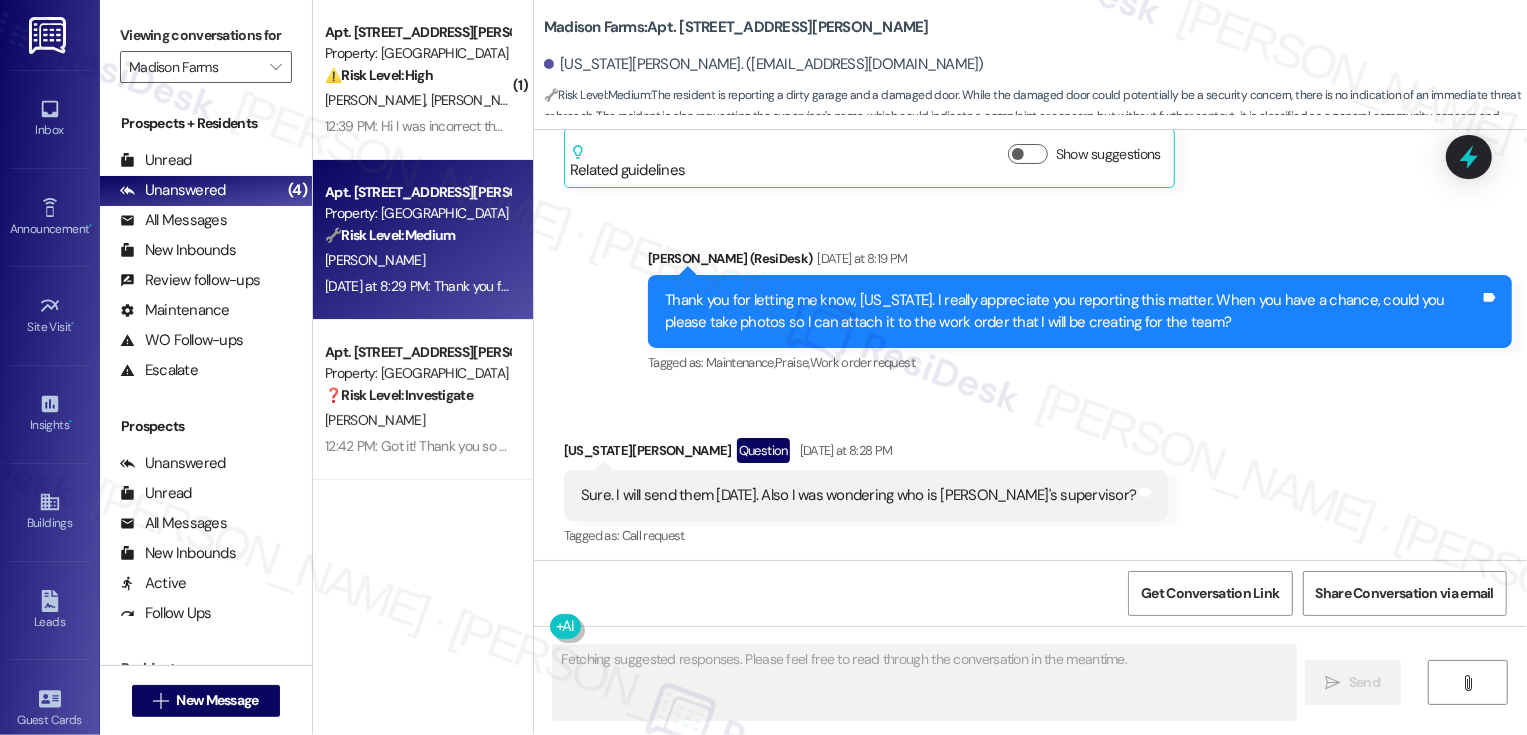scroll, scrollTop: 3697, scrollLeft: 0, axis: vertical 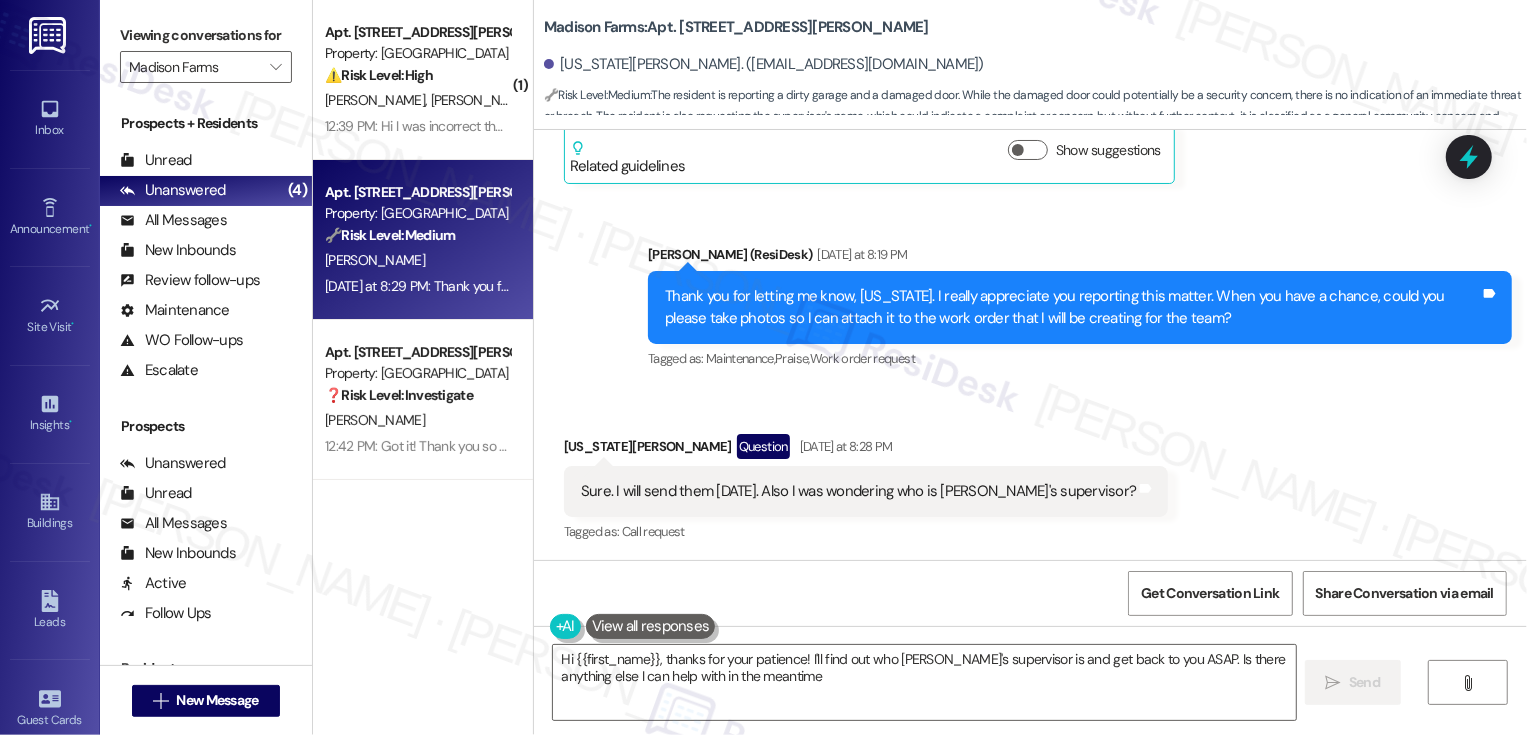 type on "Hi {{first_name}}, thanks for your patience! I'll find out who Val's supervisor is and get back to you ASAP. Is there anything else I can help with in the meantime?" 